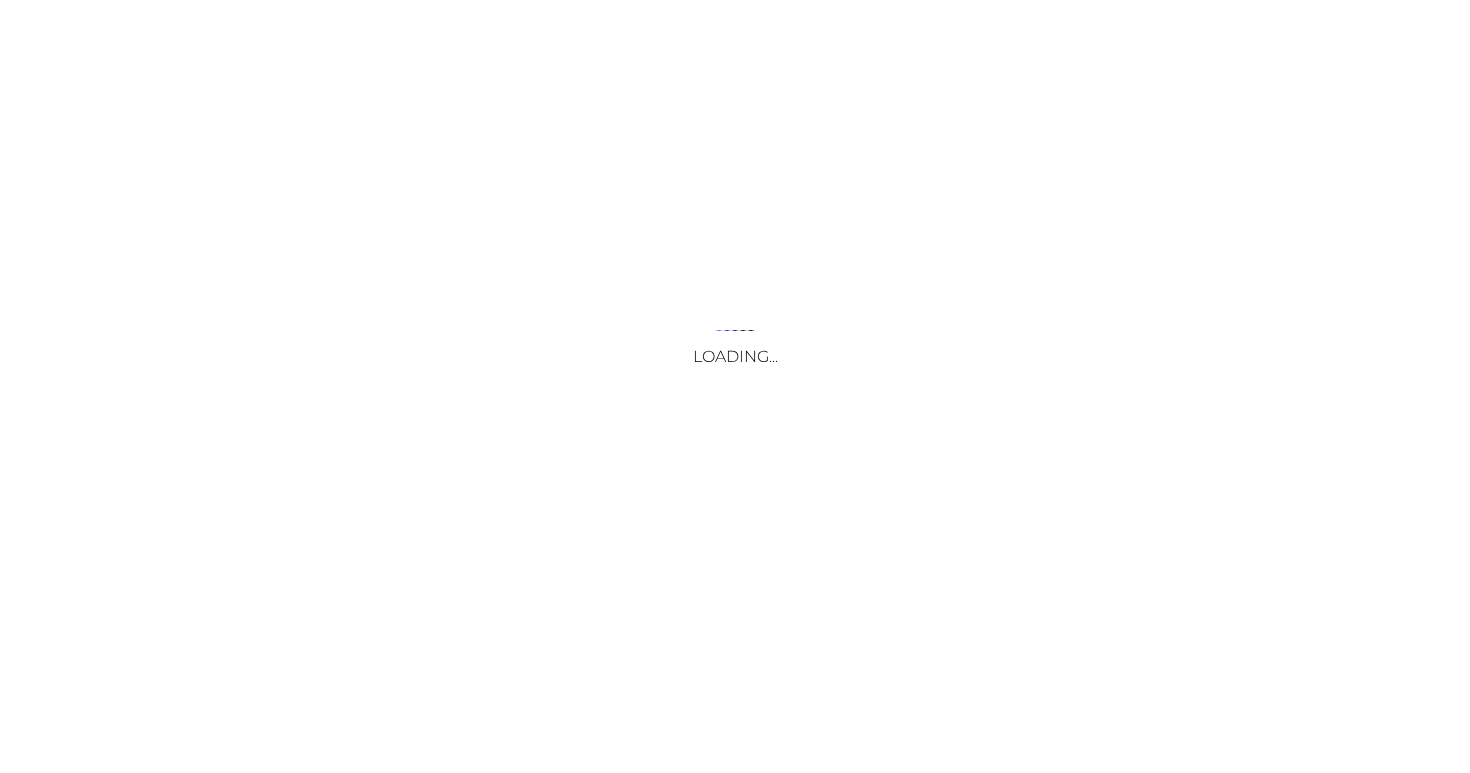scroll, scrollTop: 0, scrollLeft: 0, axis: both 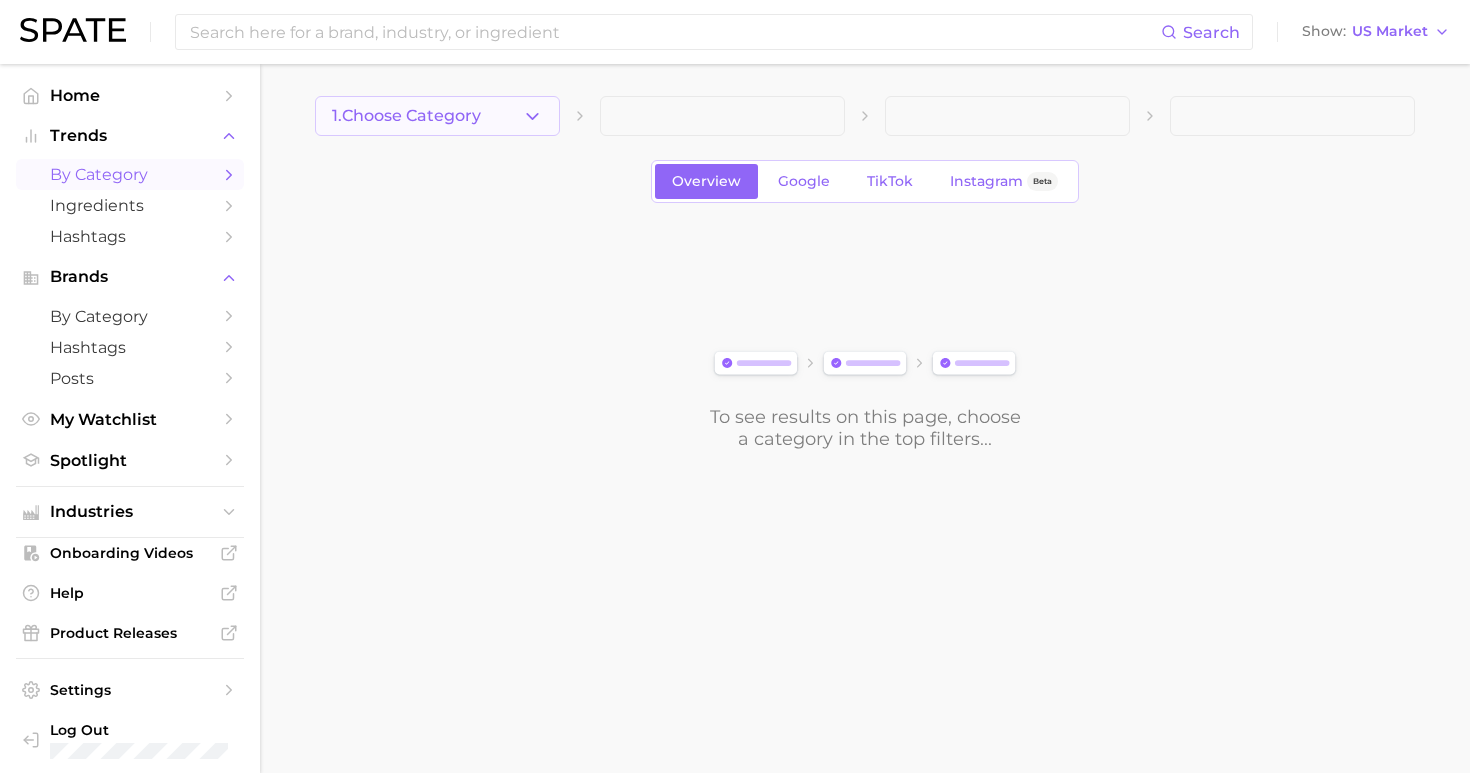 click on "1.  Choose Category" at bounding box center [437, 116] 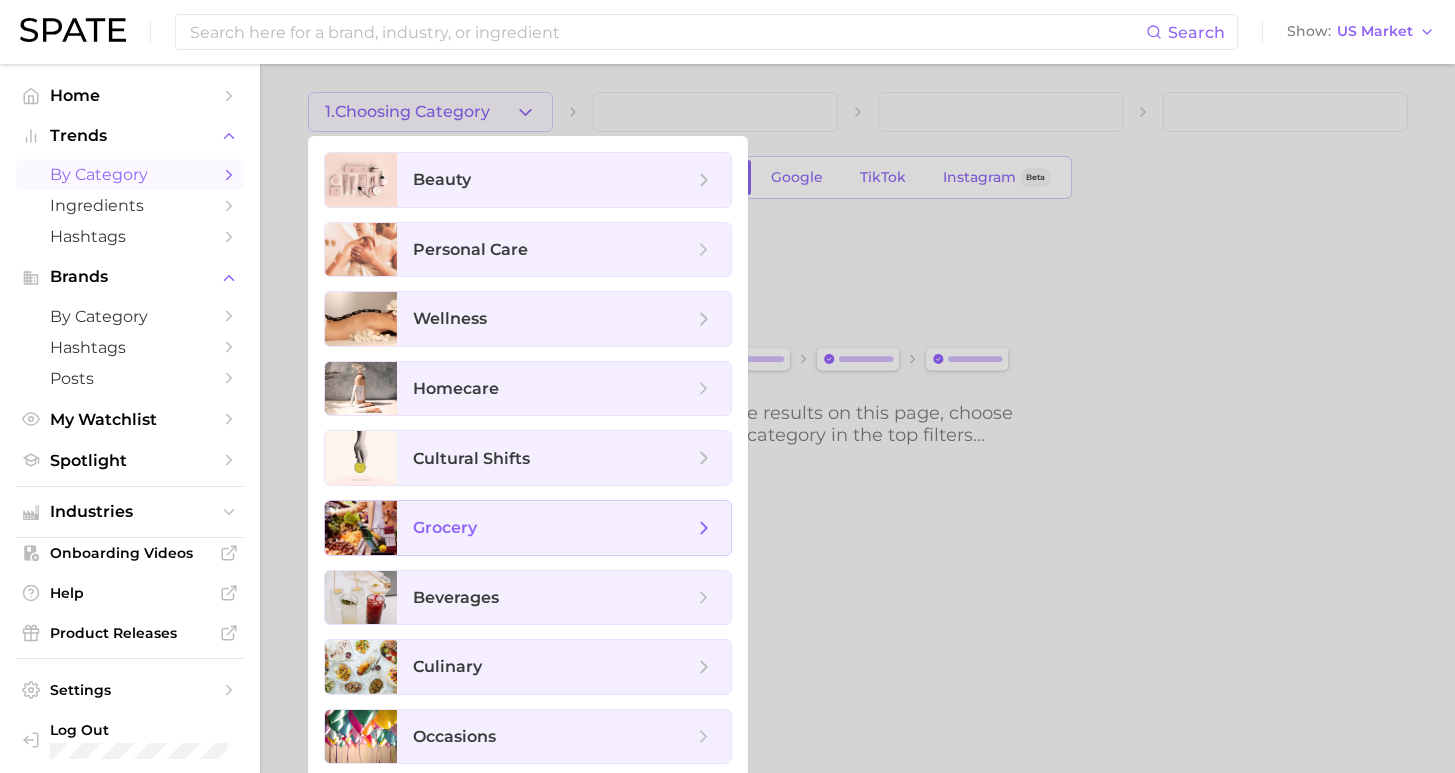 scroll, scrollTop: 11, scrollLeft: 0, axis: vertical 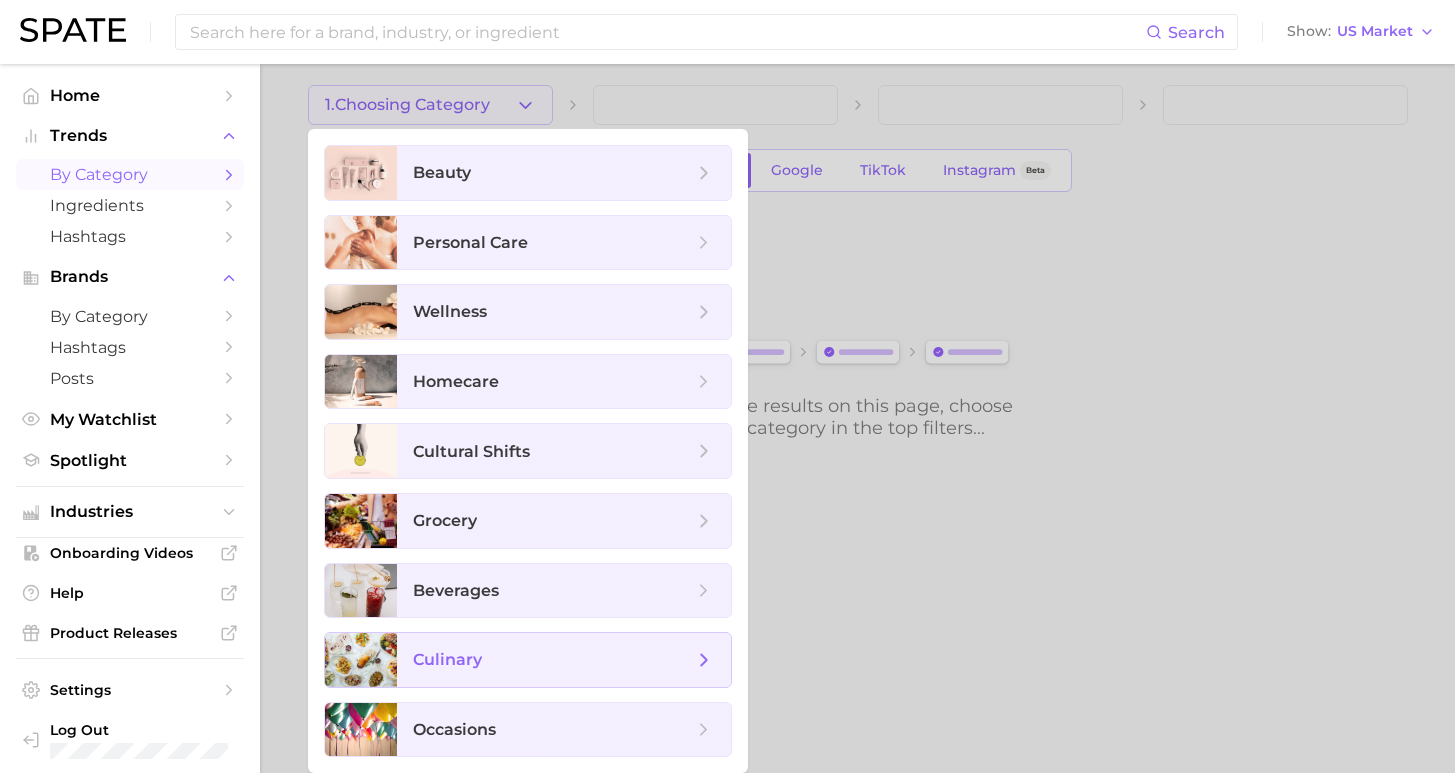 click on "culinary" at bounding box center (553, 660) 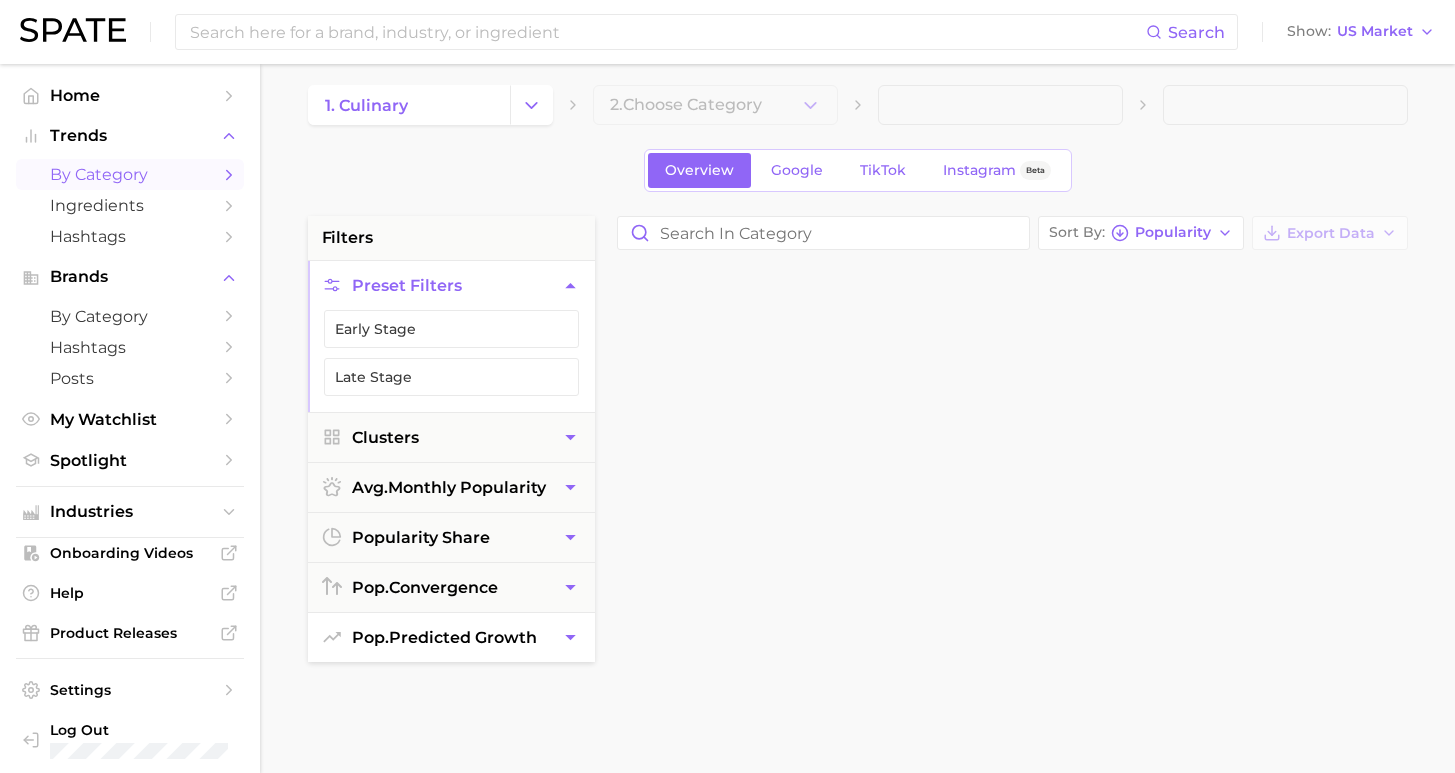 scroll, scrollTop: 0, scrollLeft: 0, axis: both 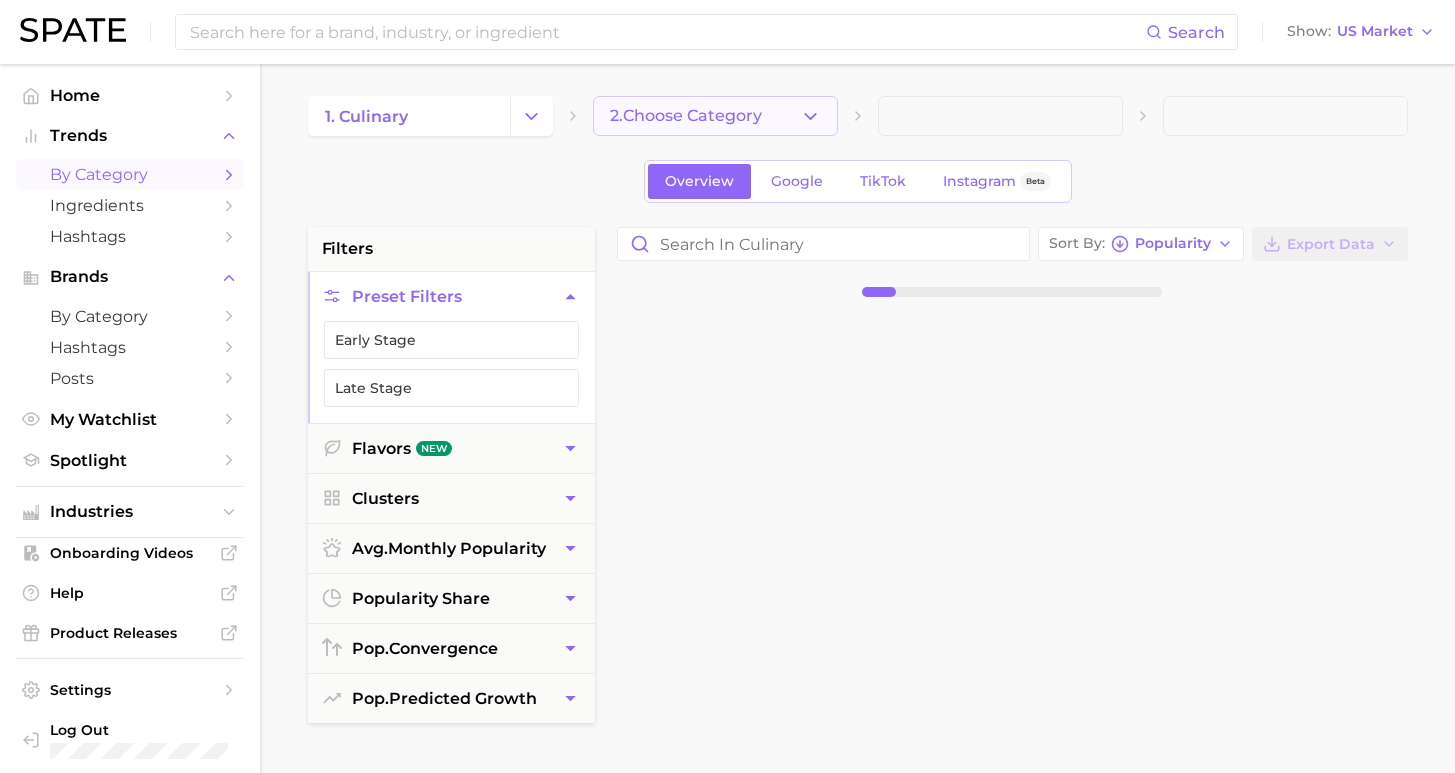 click on "2.  Choose Category" at bounding box center [715, 116] 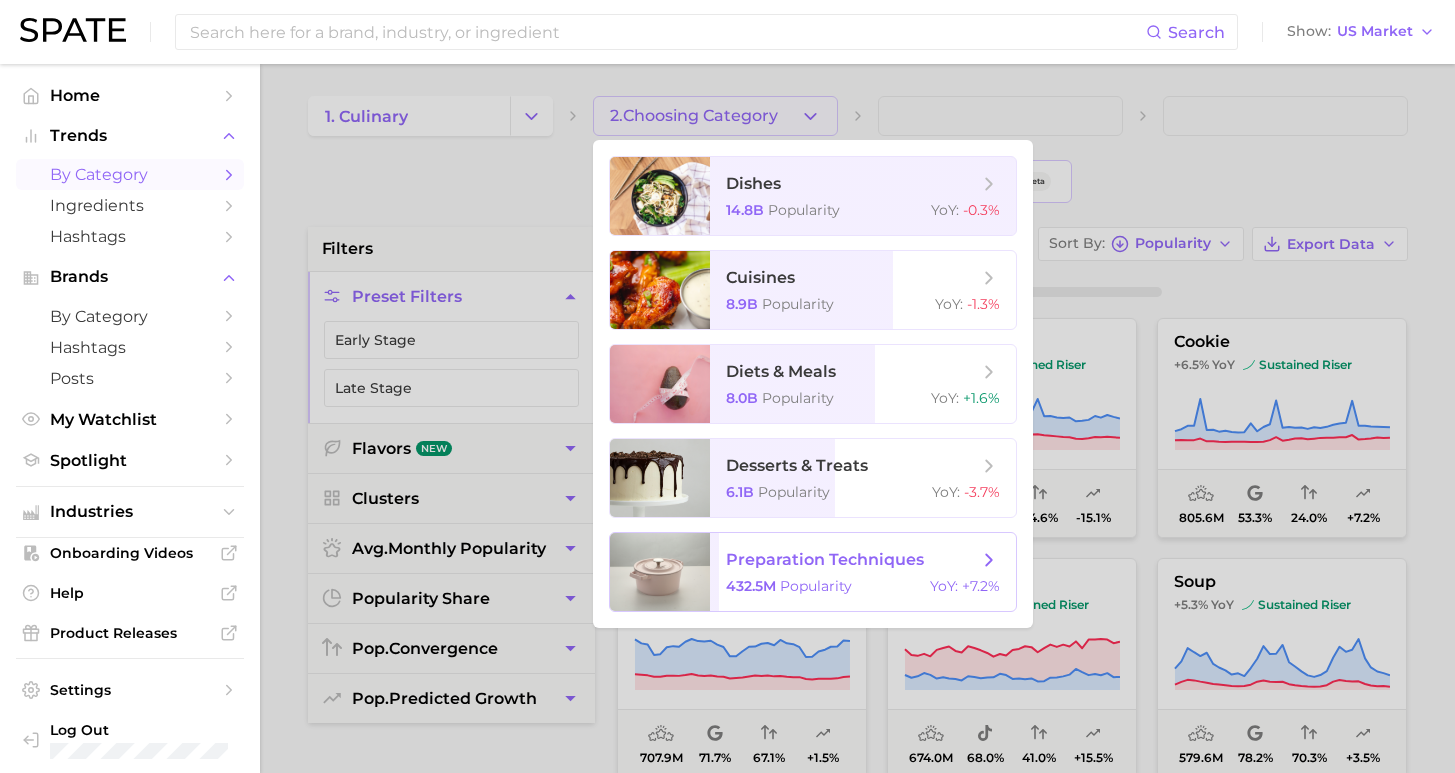 click on "Popularity" at bounding box center [816, 586] 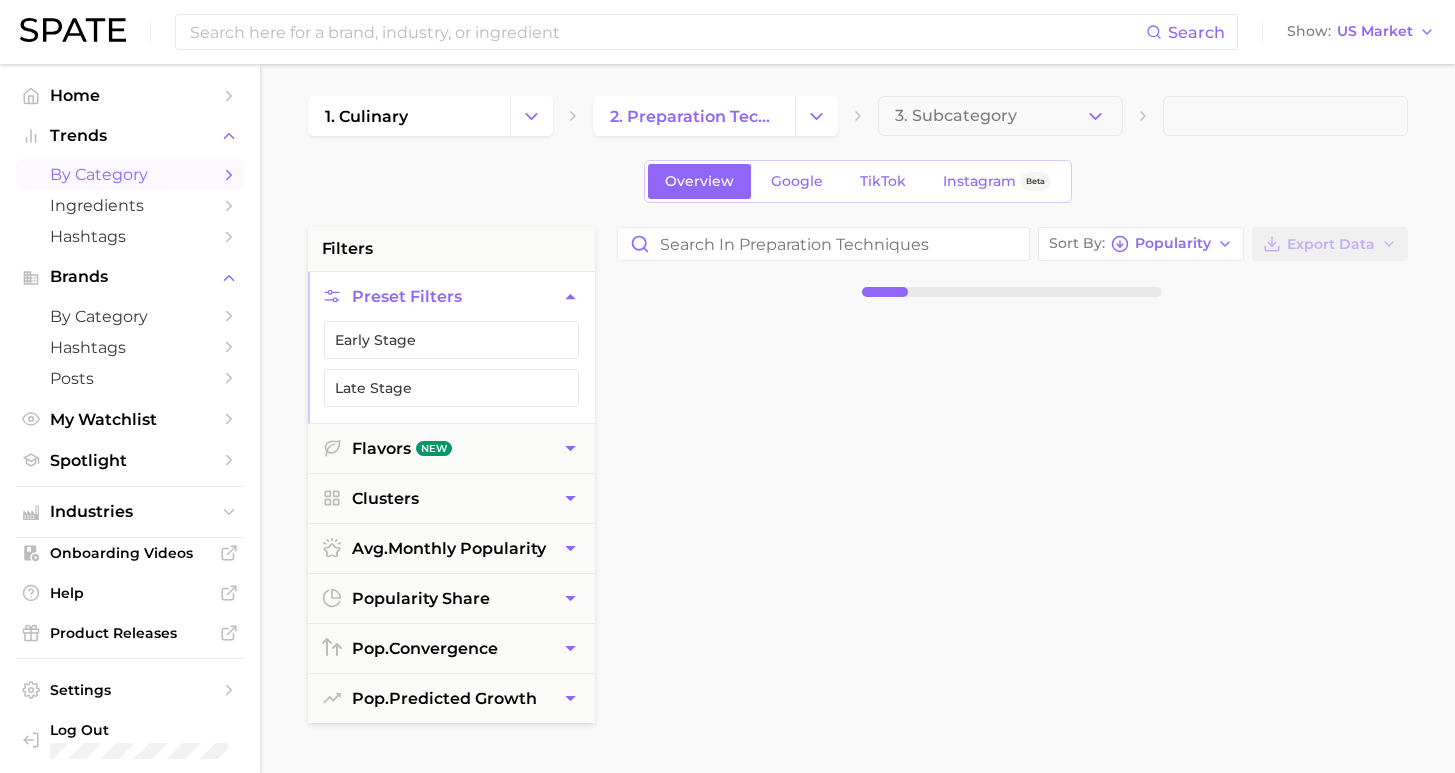 click on "3. Subcategory" at bounding box center (956, 116) 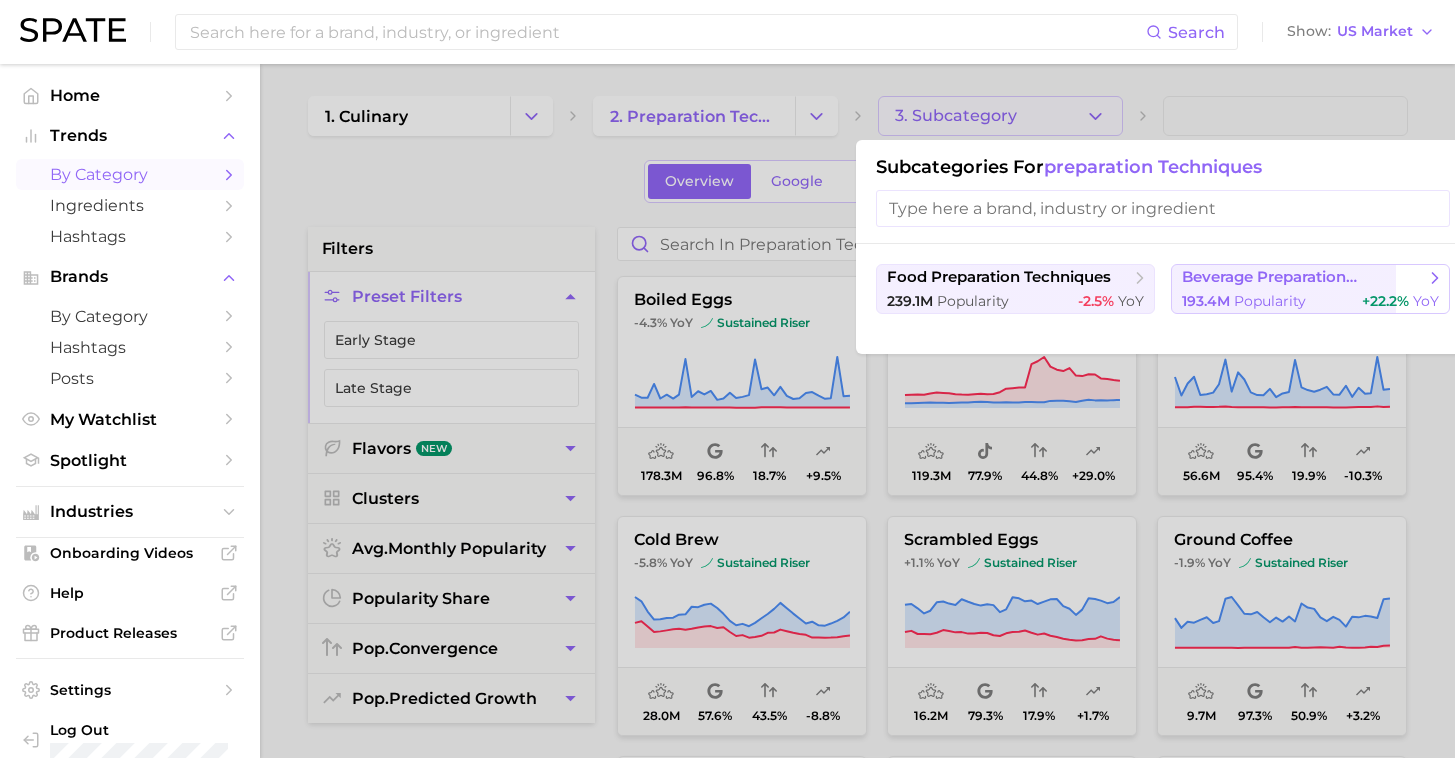 click on "+22.2%" at bounding box center [1385, 301] 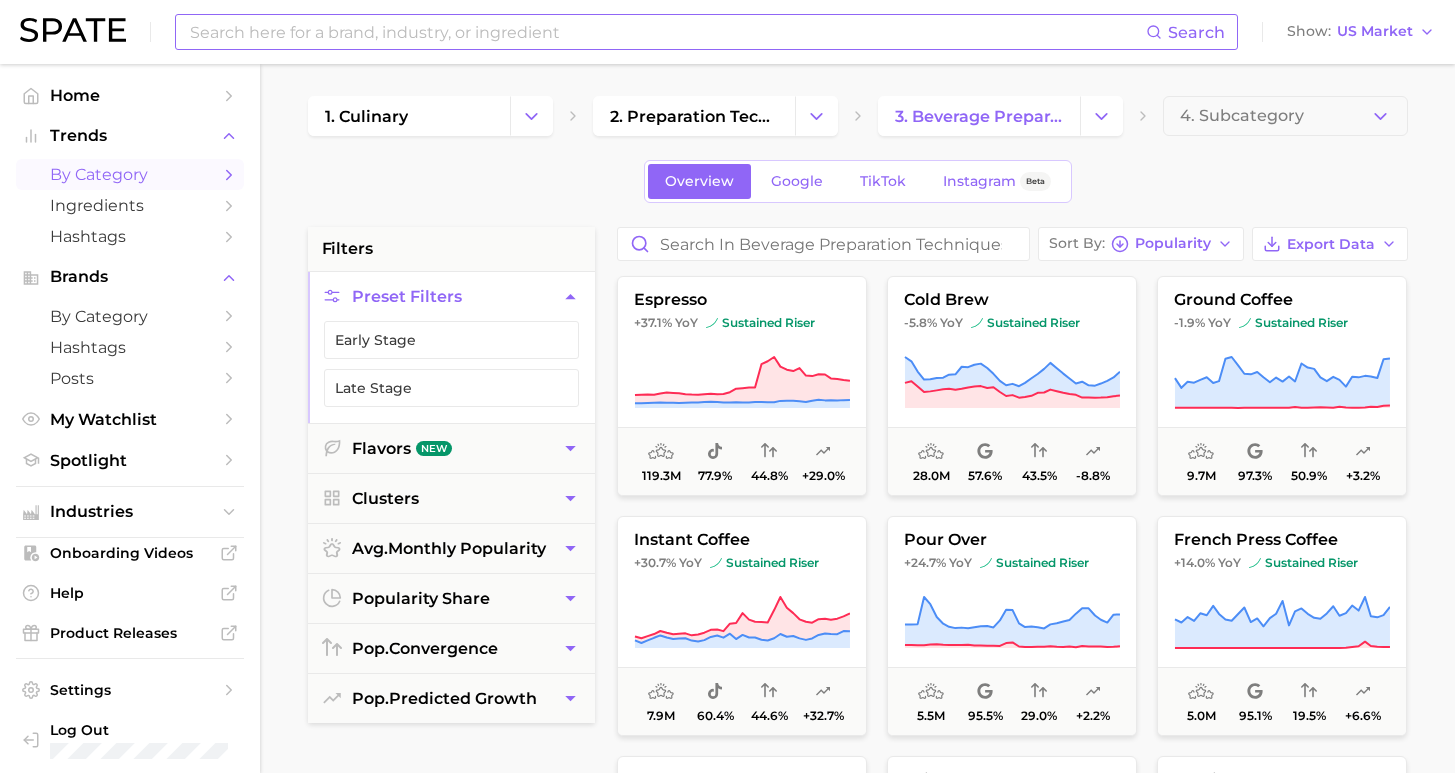 click at bounding box center [667, 32] 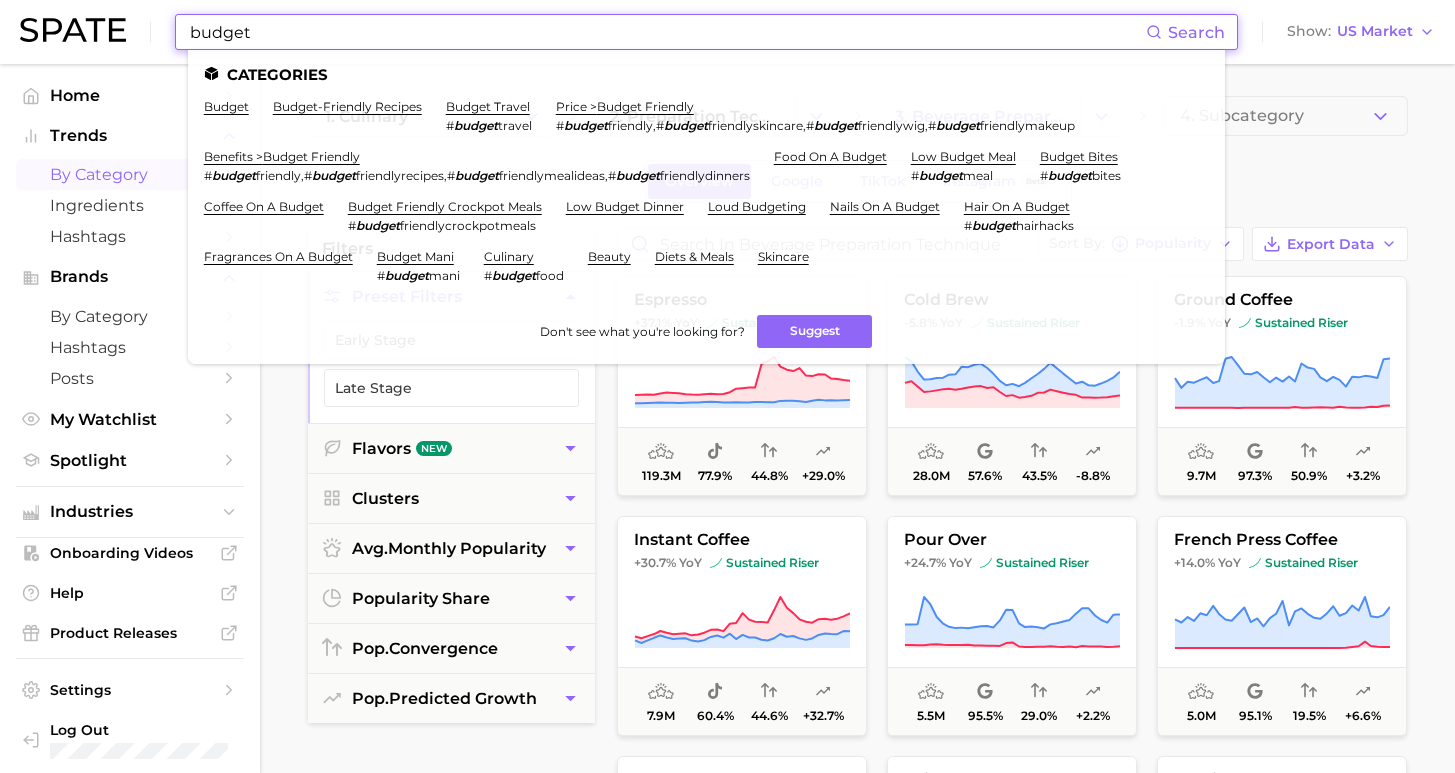 drag, startPoint x: 268, startPoint y: 33, endPoint x: 189, endPoint y: 31, distance: 79.025314 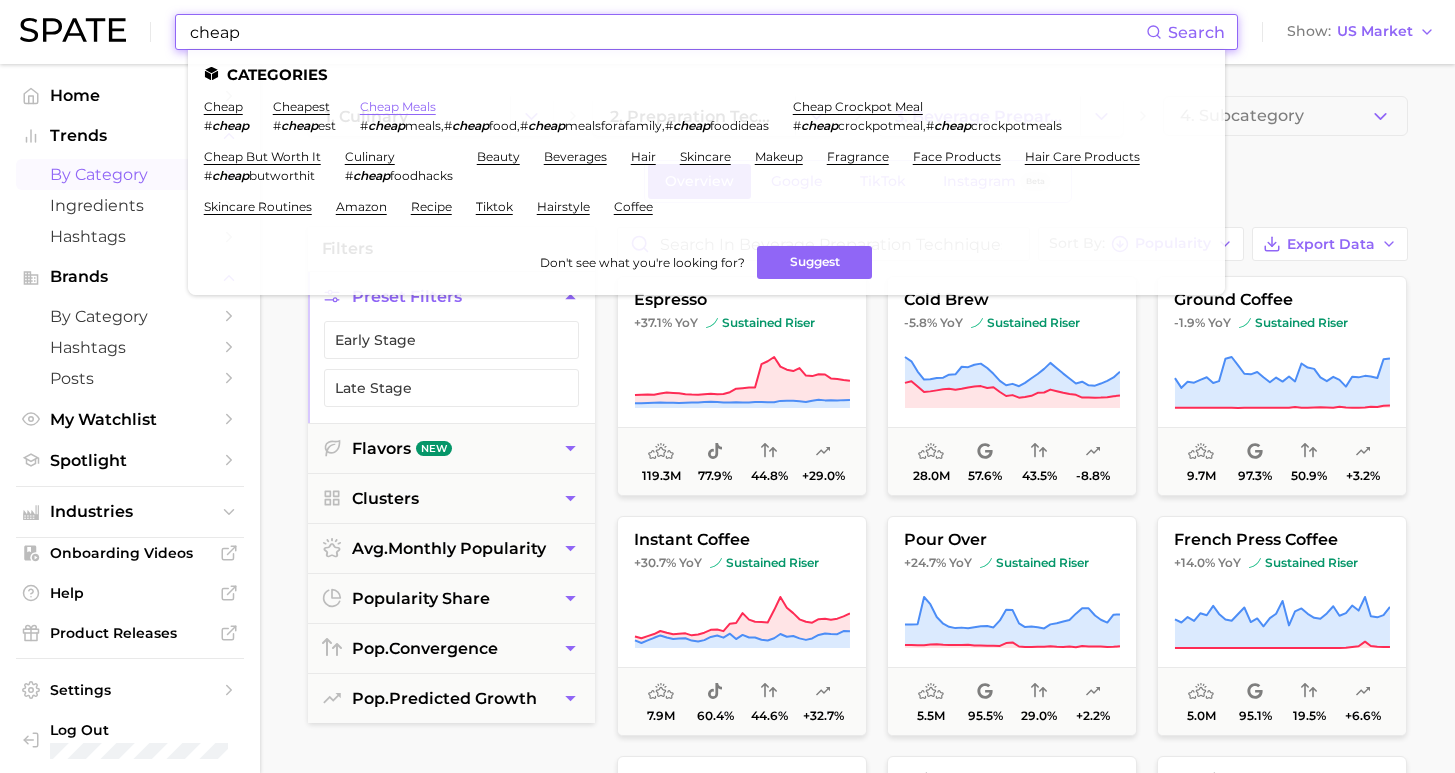 type on "cheap" 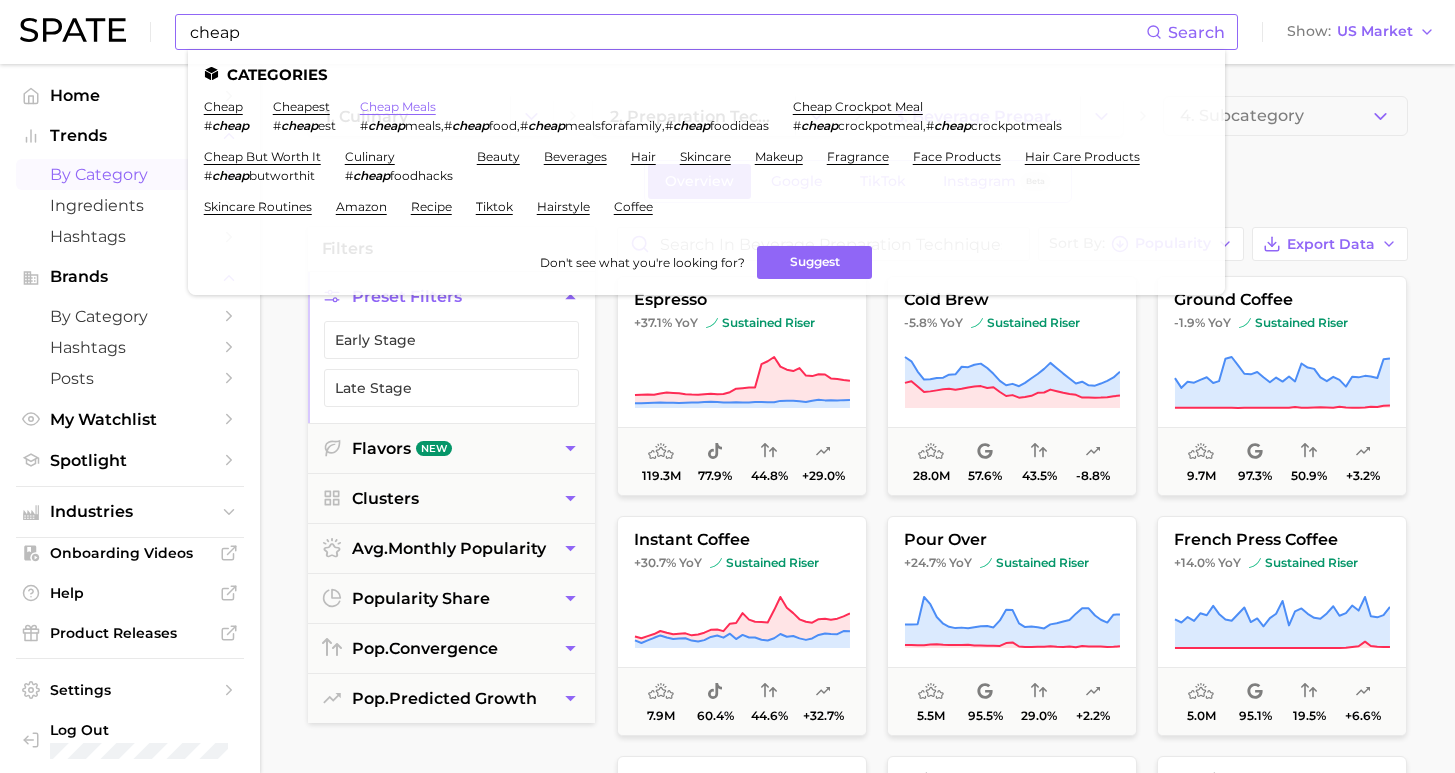 click on "cheap meals" at bounding box center (398, 106) 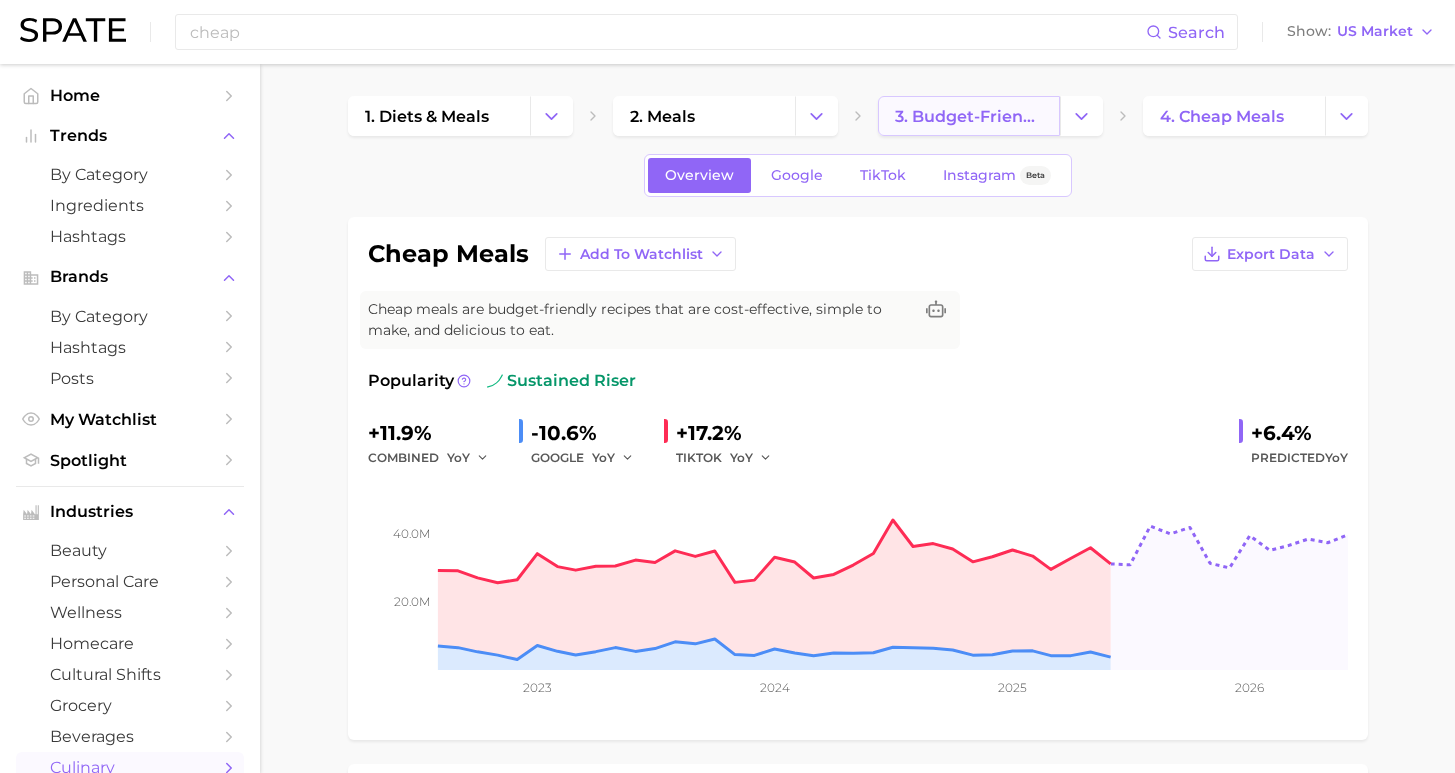 click on "3. budget-friendly recipes" at bounding box center [969, 116] 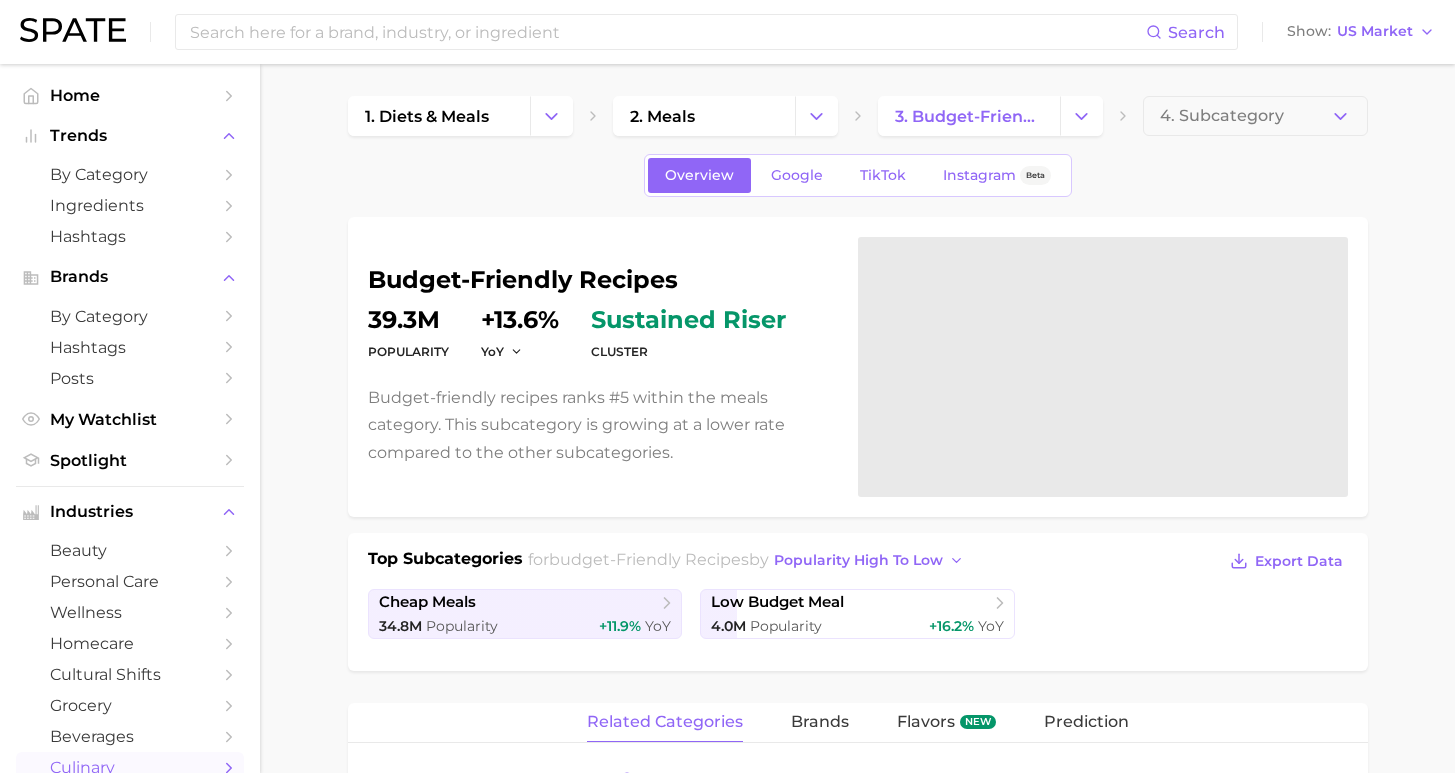 scroll, scrollTop: 312, scrollLeft: 0, axis: vertical 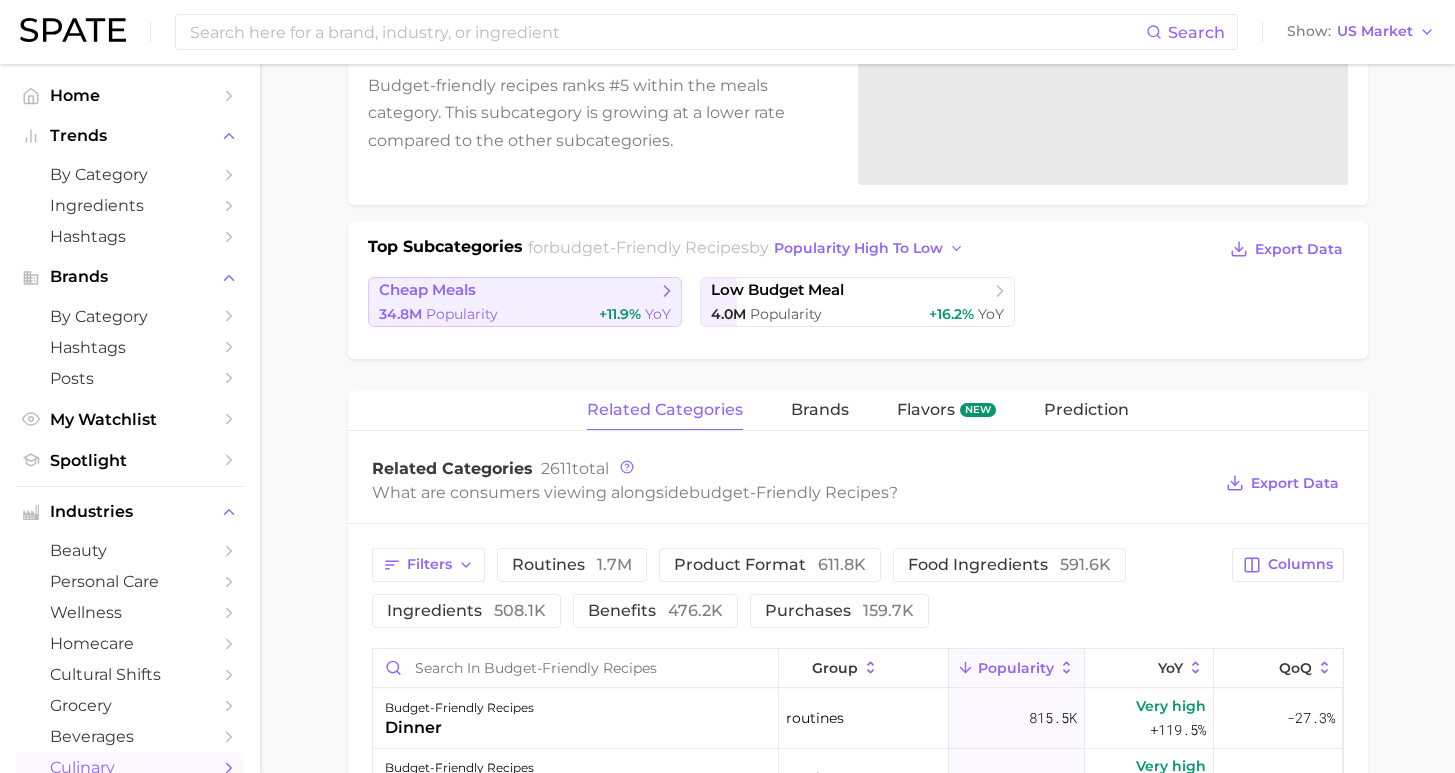 click on "+11.9%" at bounding box center (620, 314) 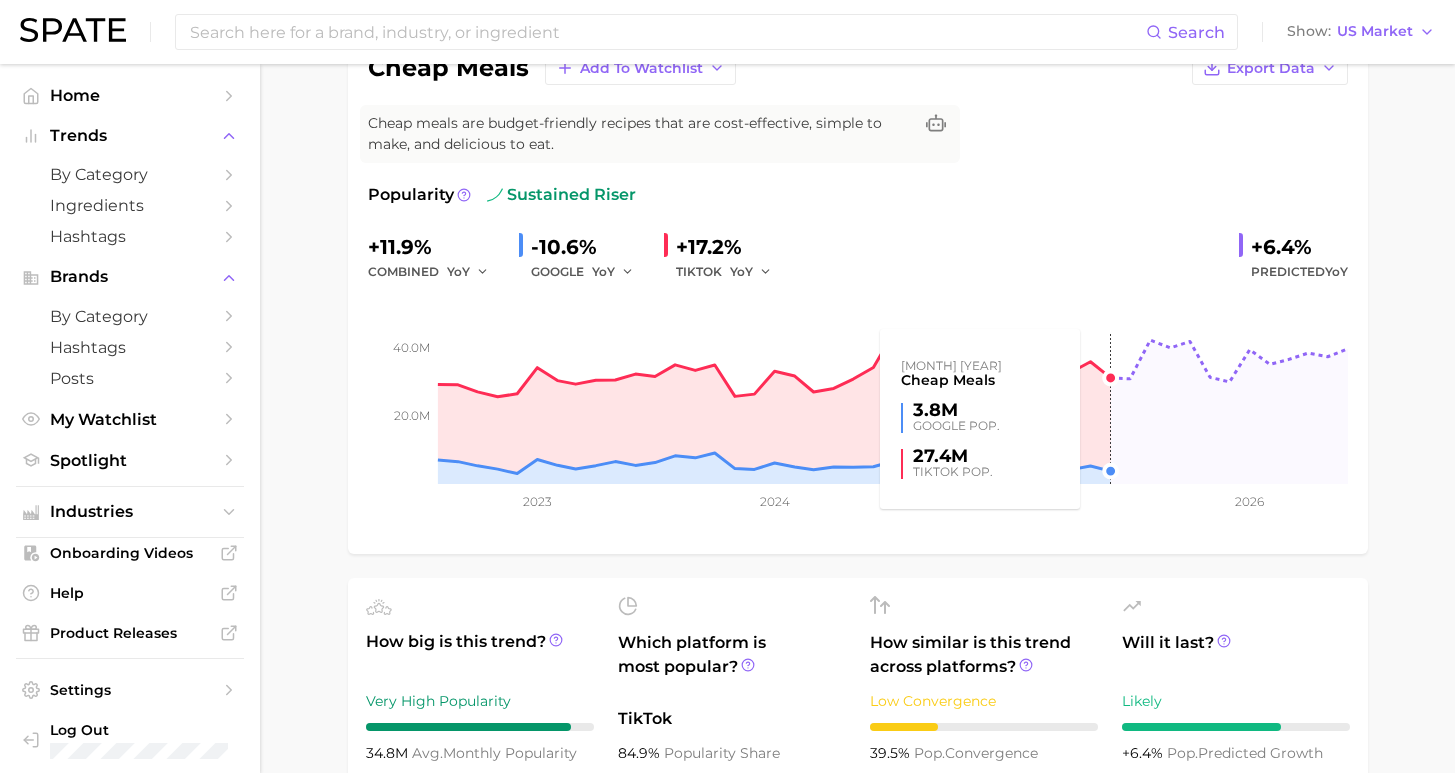 scroll, scrollTop: 0, scrollLeft: 0, axis: both 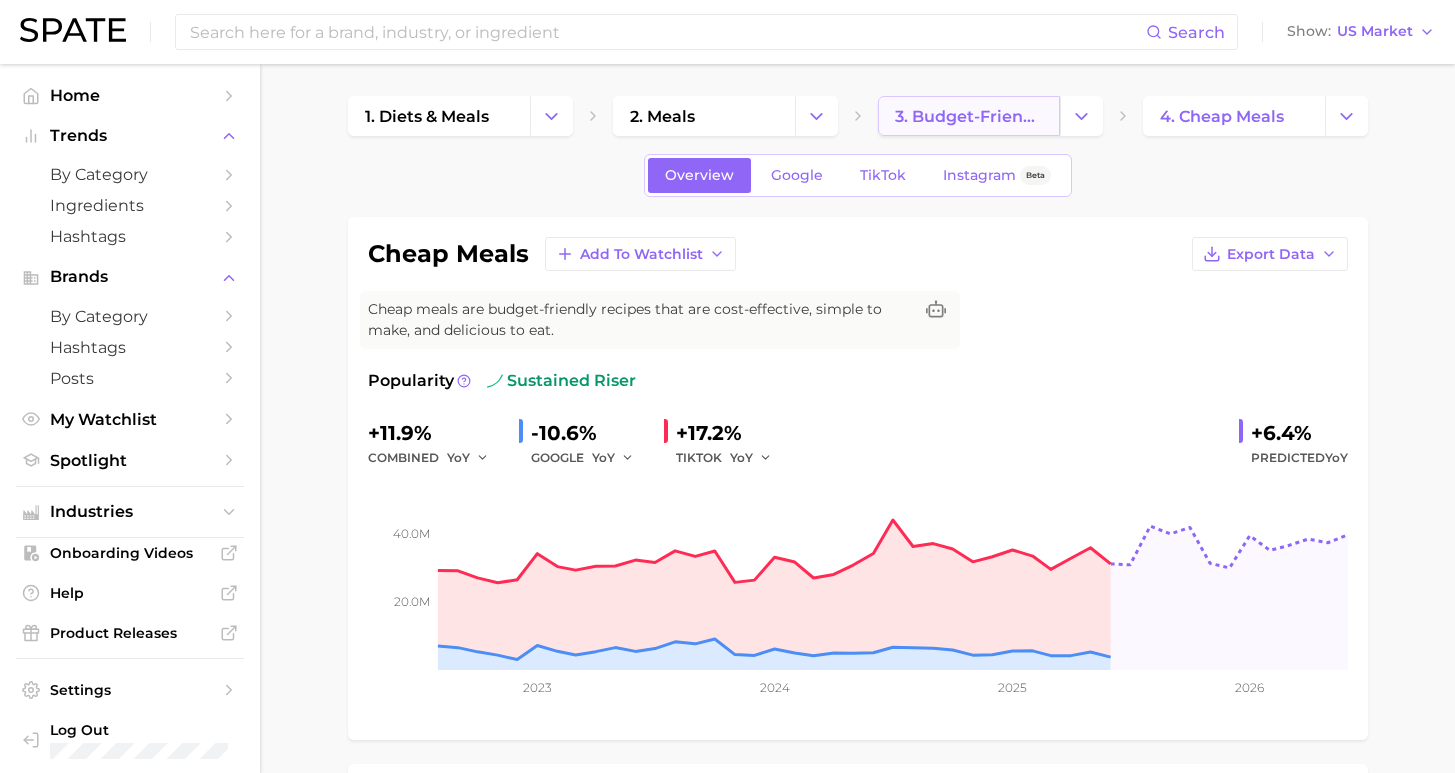 click on "3. budget-friendly recipes" at bounding box center [969, 116] 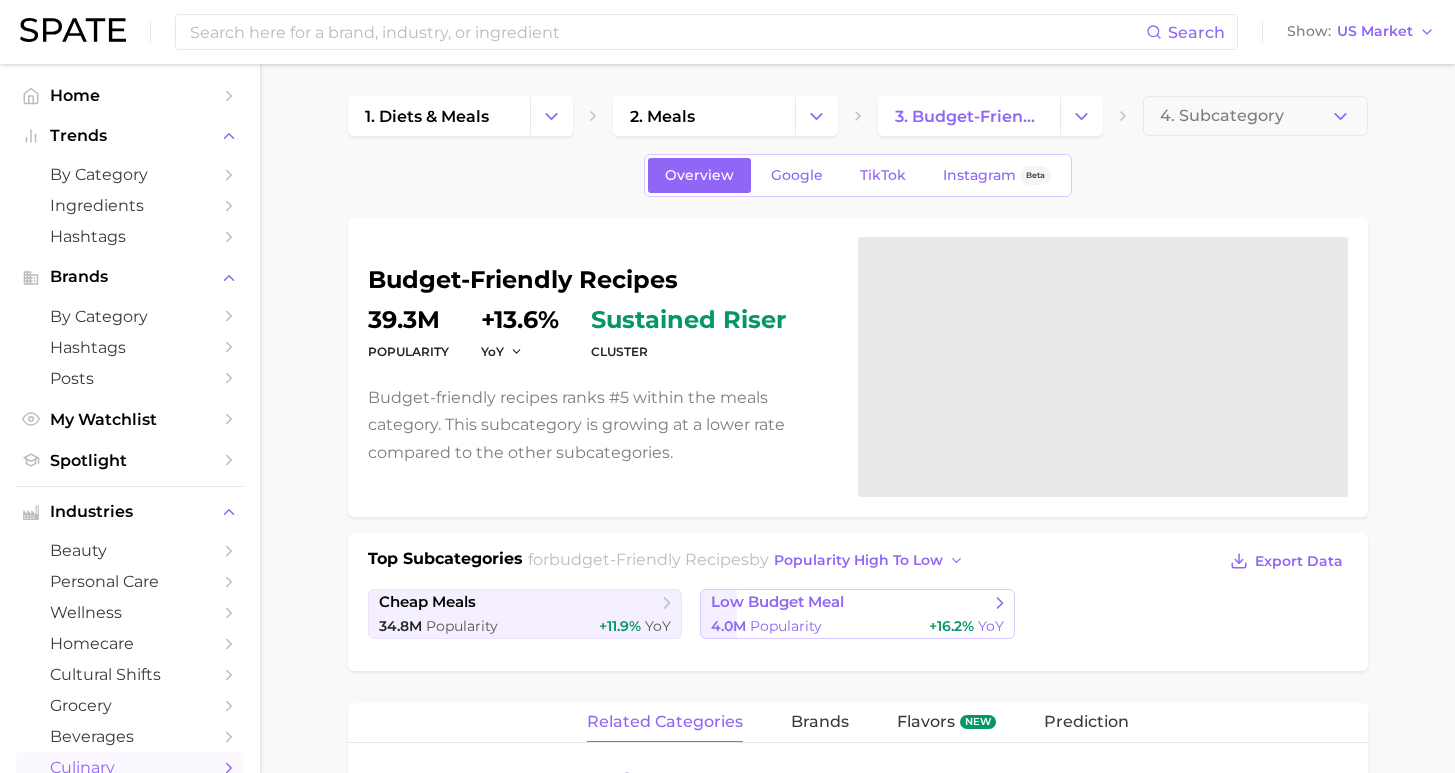 click on "low budget meal" at bounding box center [777, 602] 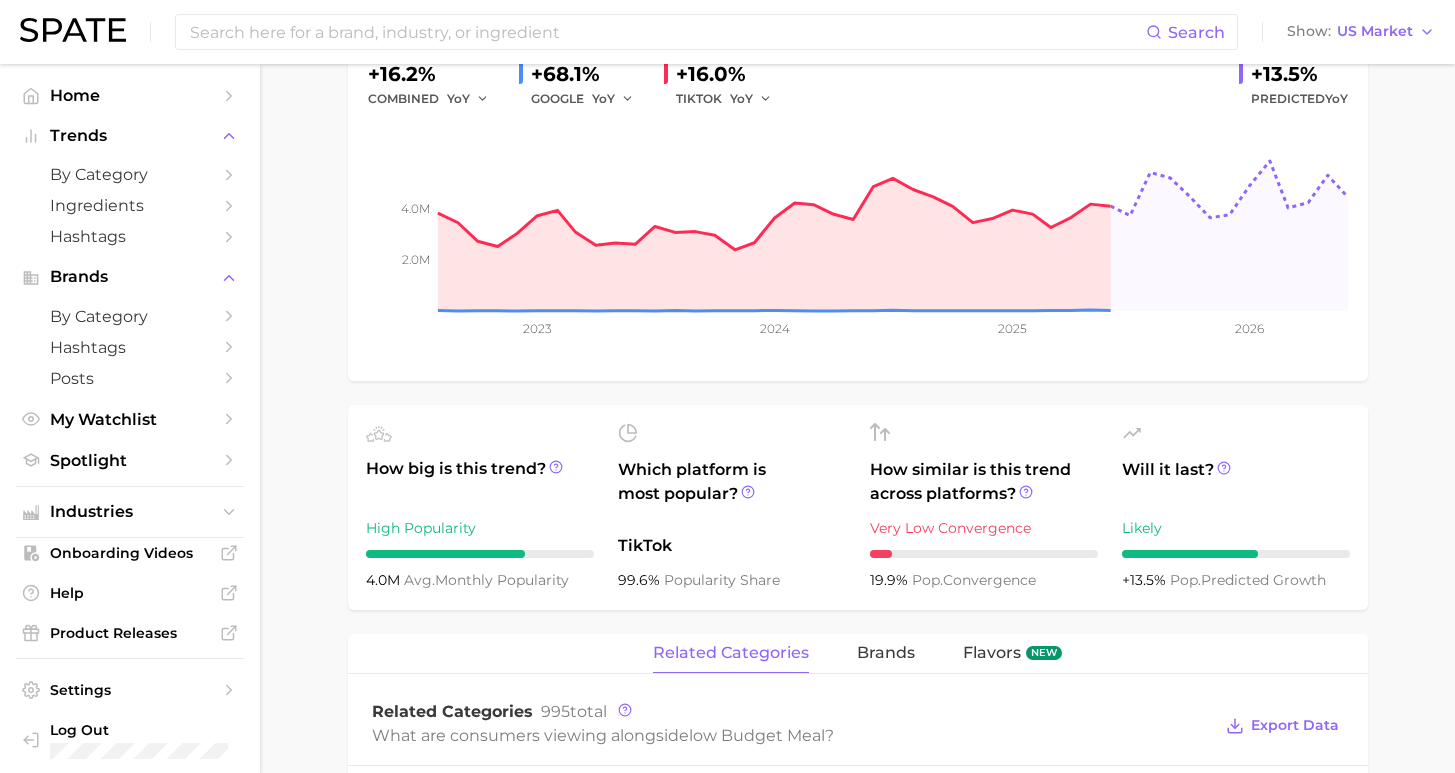 scroll, scrollTop: 0, scrollLeft: 0, axis: both 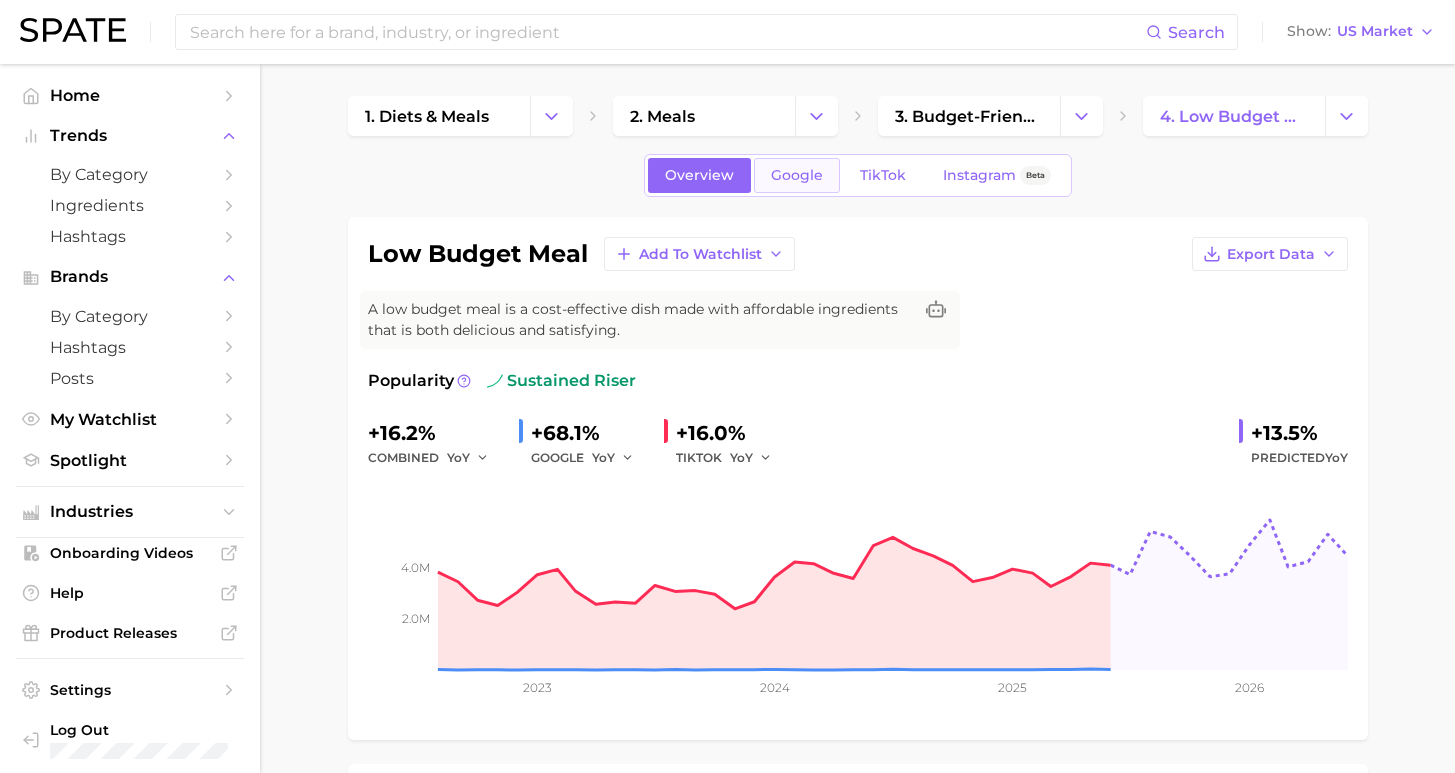click on "Google" at bounding box center [797, 175] 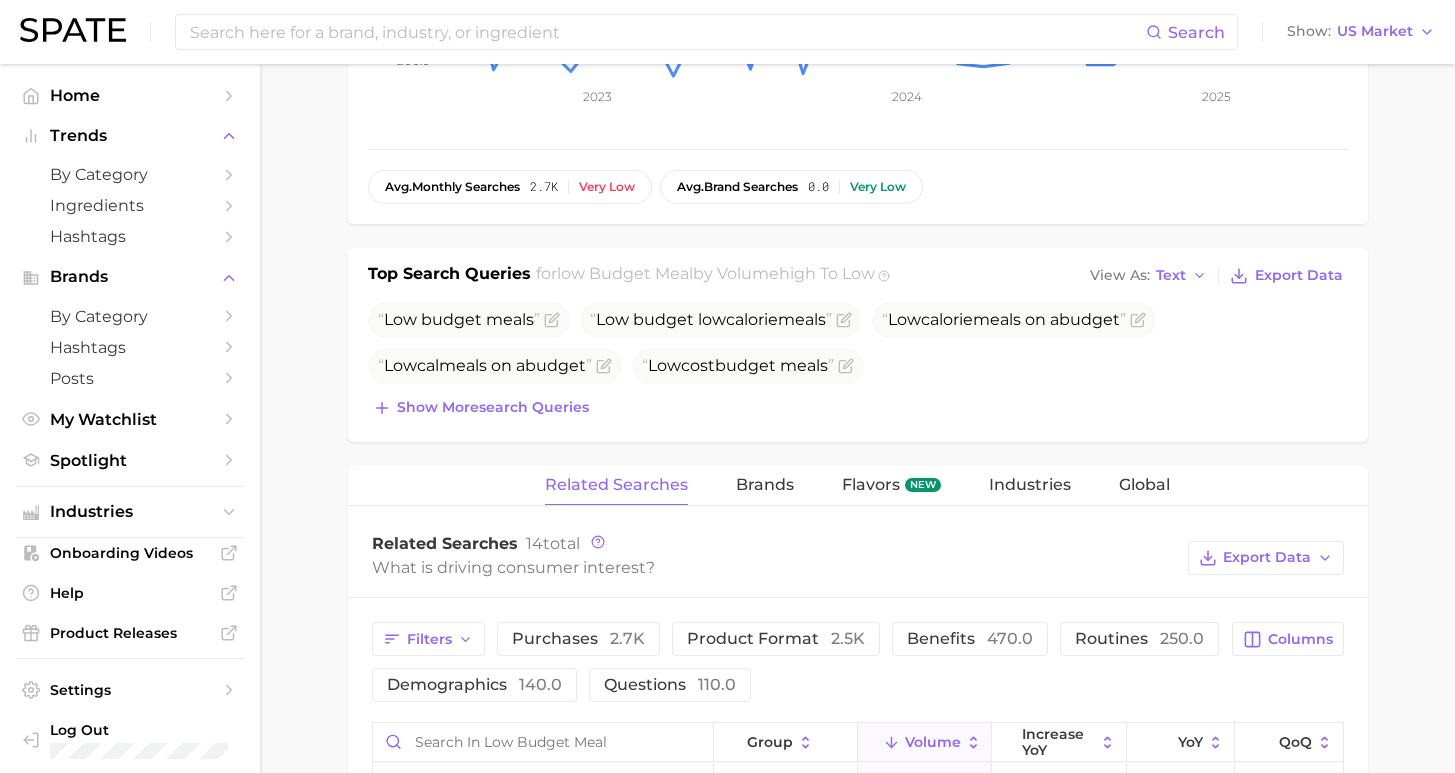 scroll, scrollTop: 945, scrollLeft: 0, axis: vertical 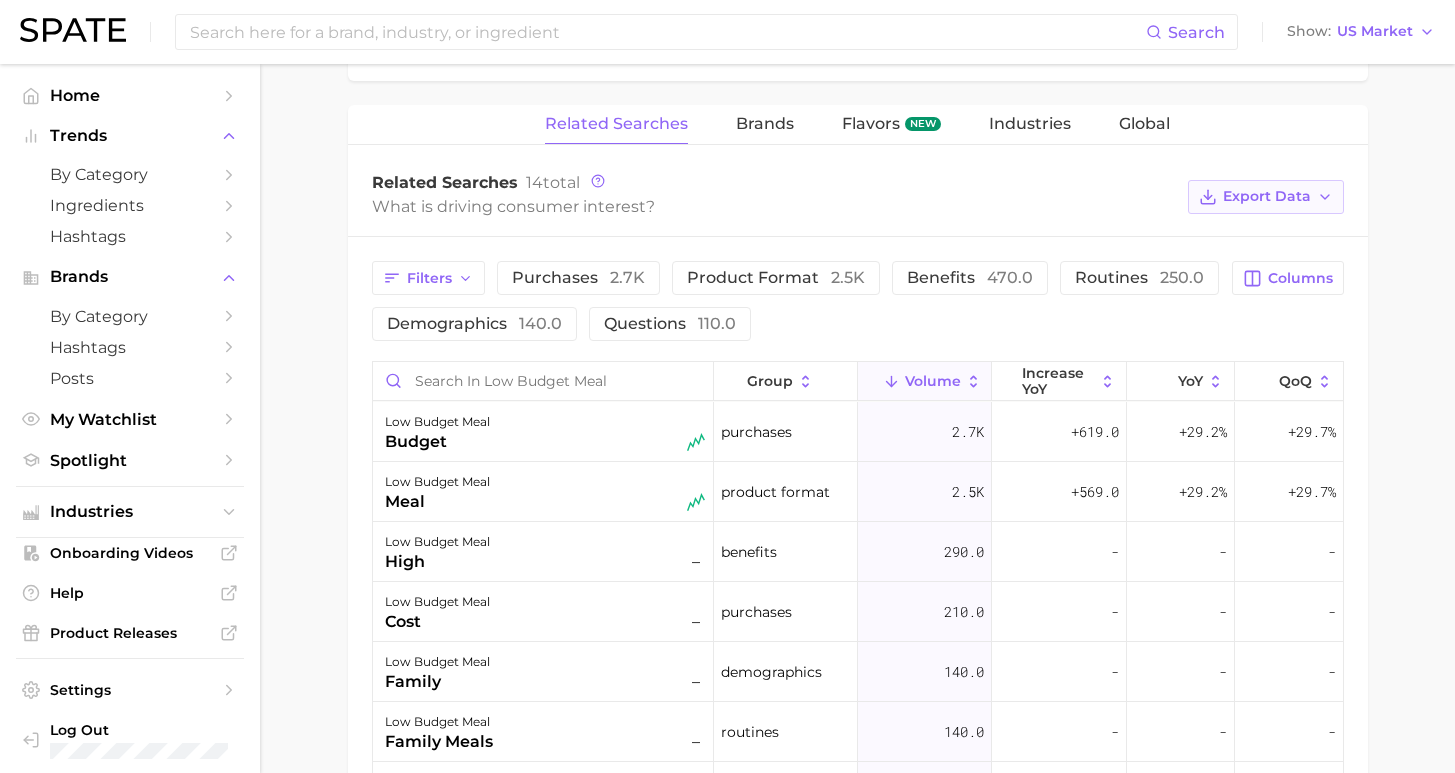 click on "Export Data" at bounding box center (1266, 197) 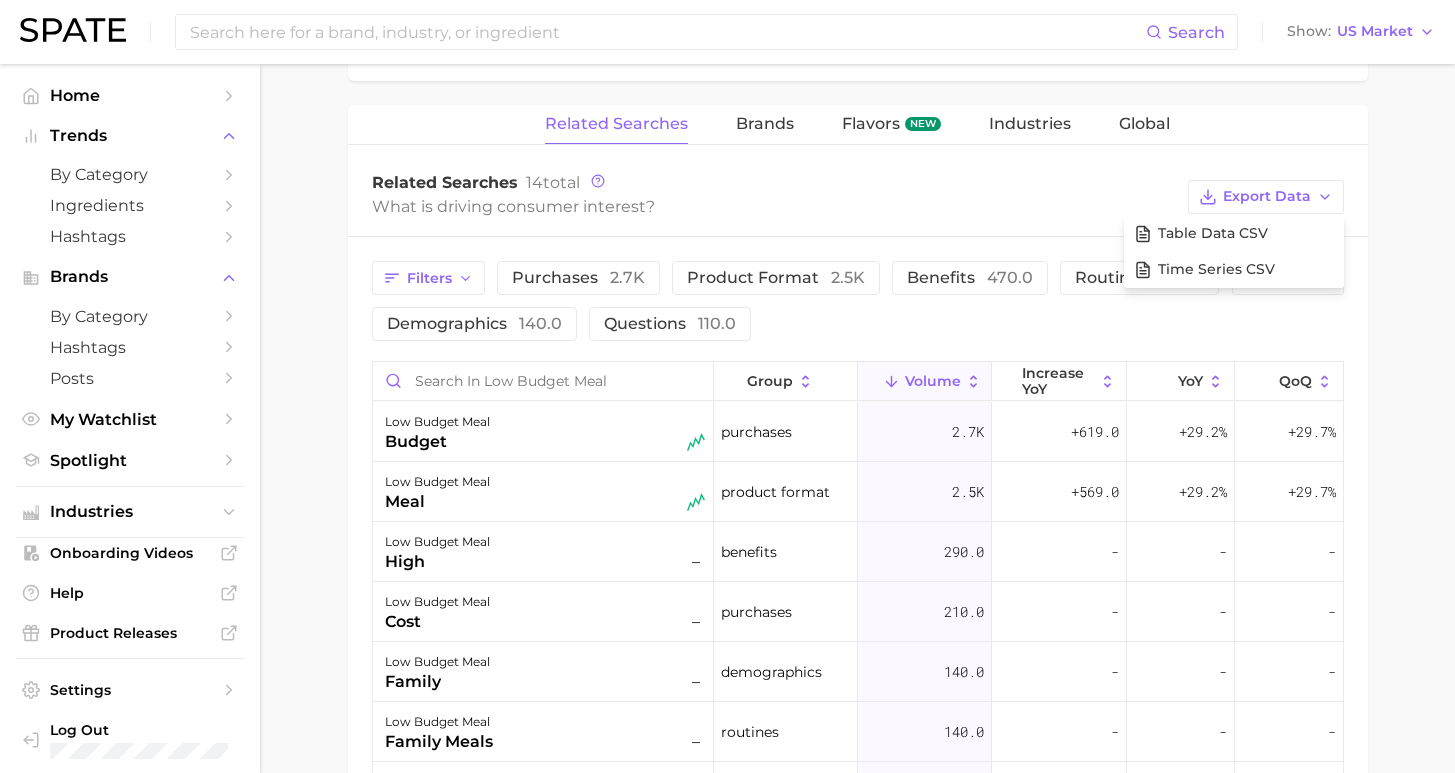drag, startPoint x: 1392, startPoint y: 165, endPoint x: 1389, endPoint y: 179, distance: 14.3178215 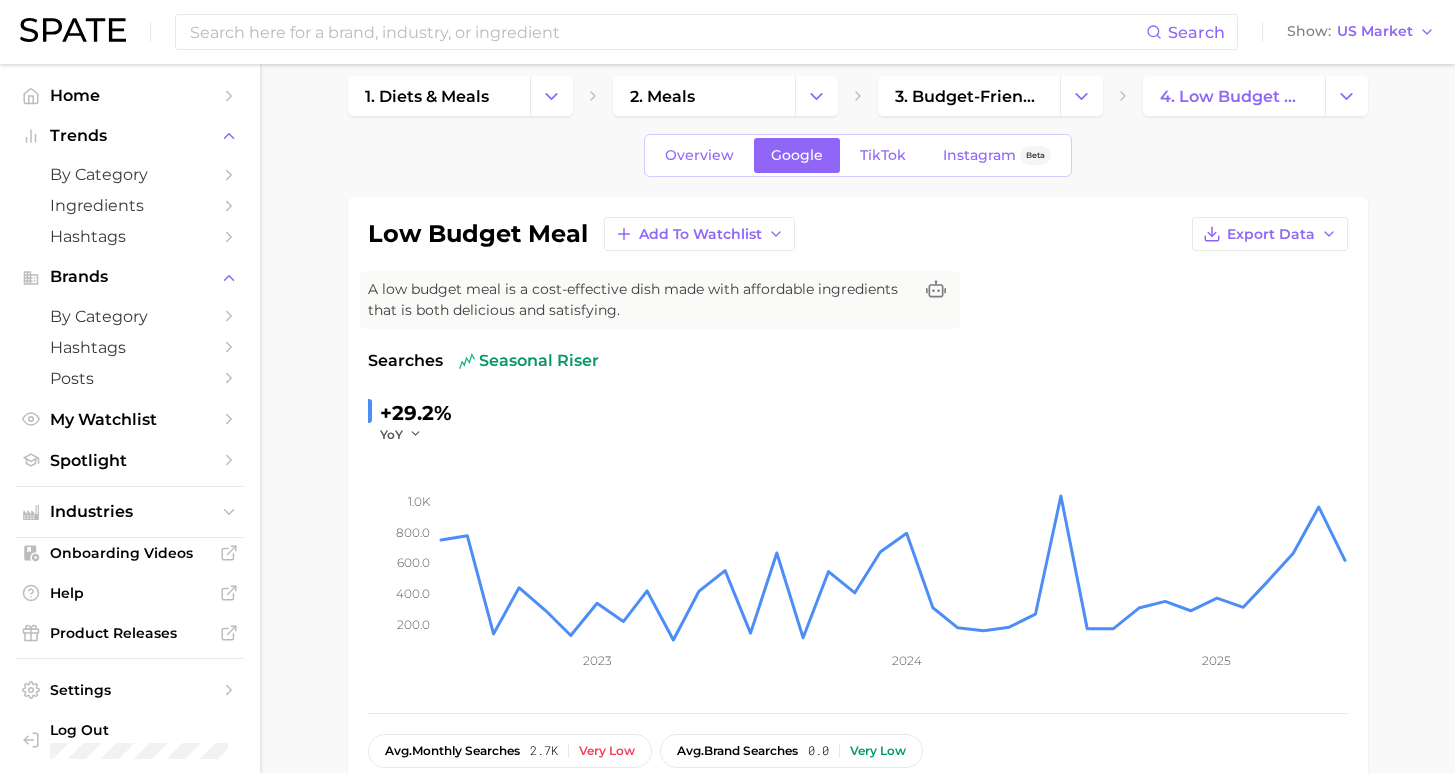 scroll, scrollTop: 446, scrollLeft: 0, axis: vertical 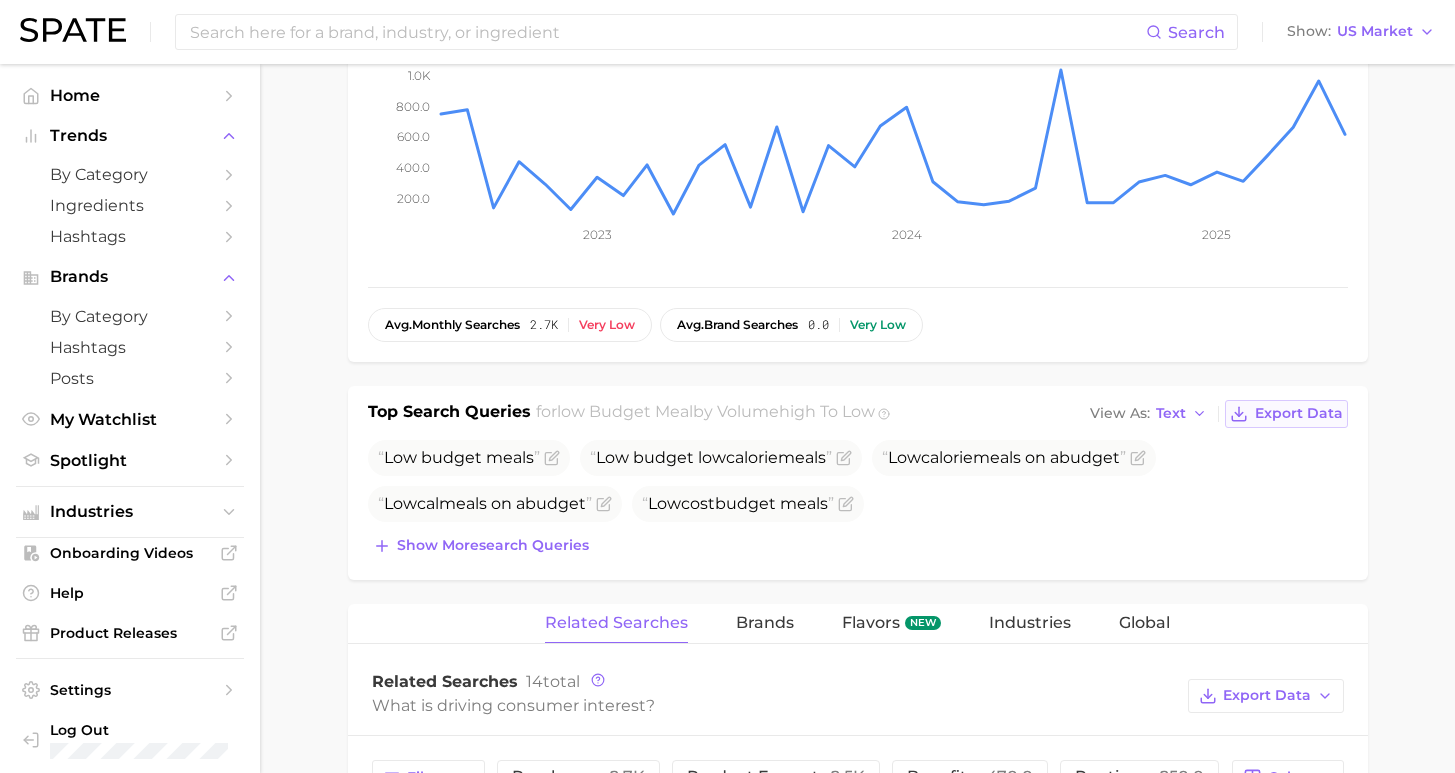 click on "Export Data" at bounding box center (1299, 413) 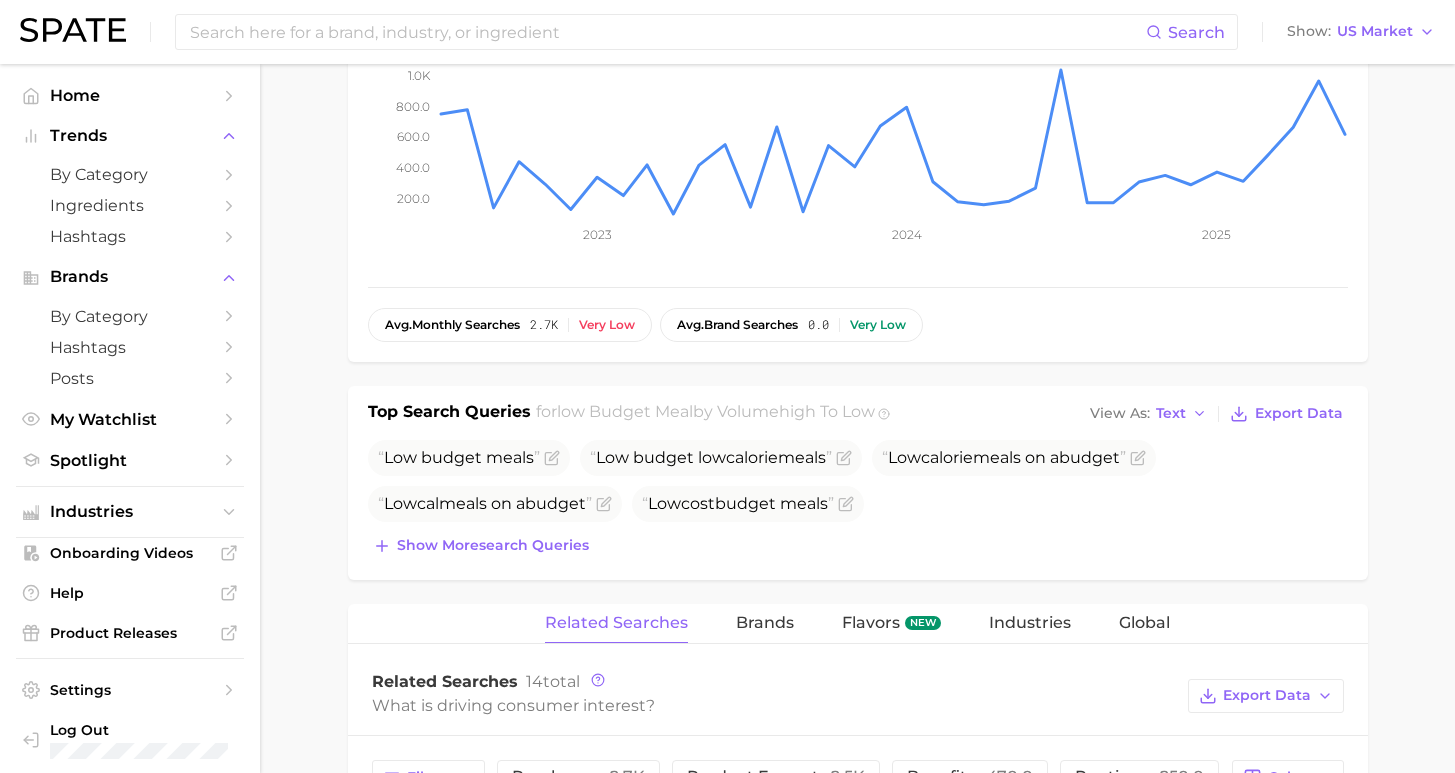 scroll, scrollTop: 0, scrollLeft: 0, axis: both 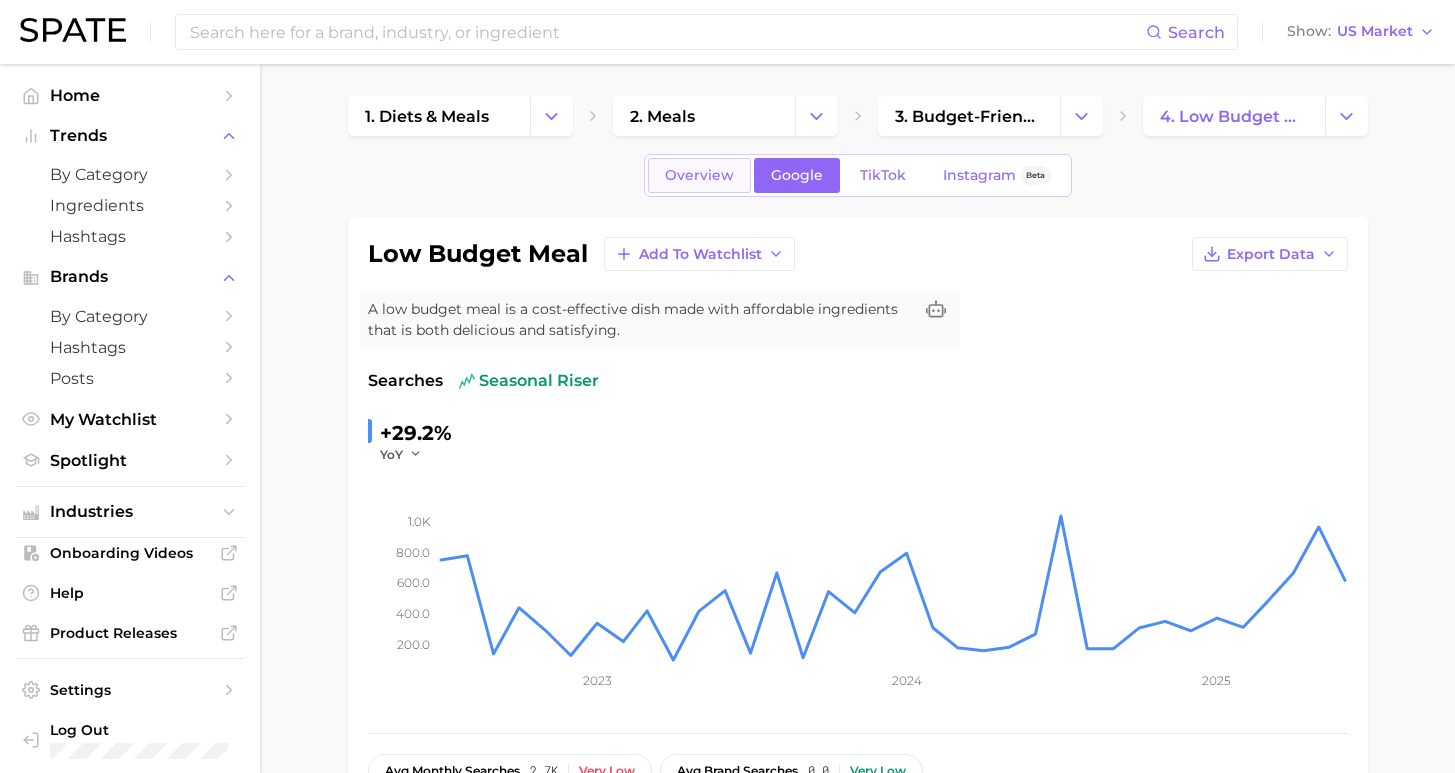 click on "Overview" at bounding box center [699, 175] 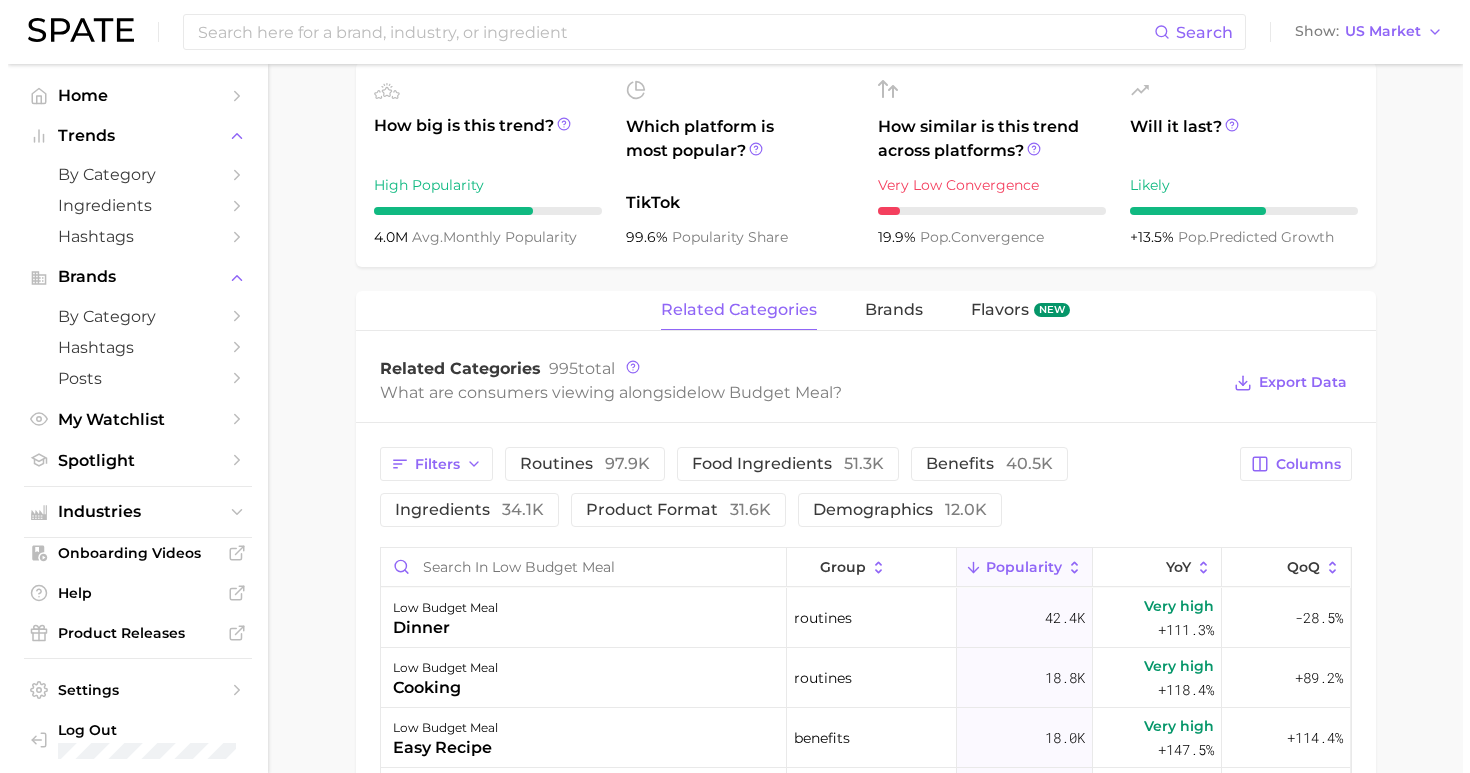 scroll, scrollTop: 938, scrollLeft: 0, axis: vertical 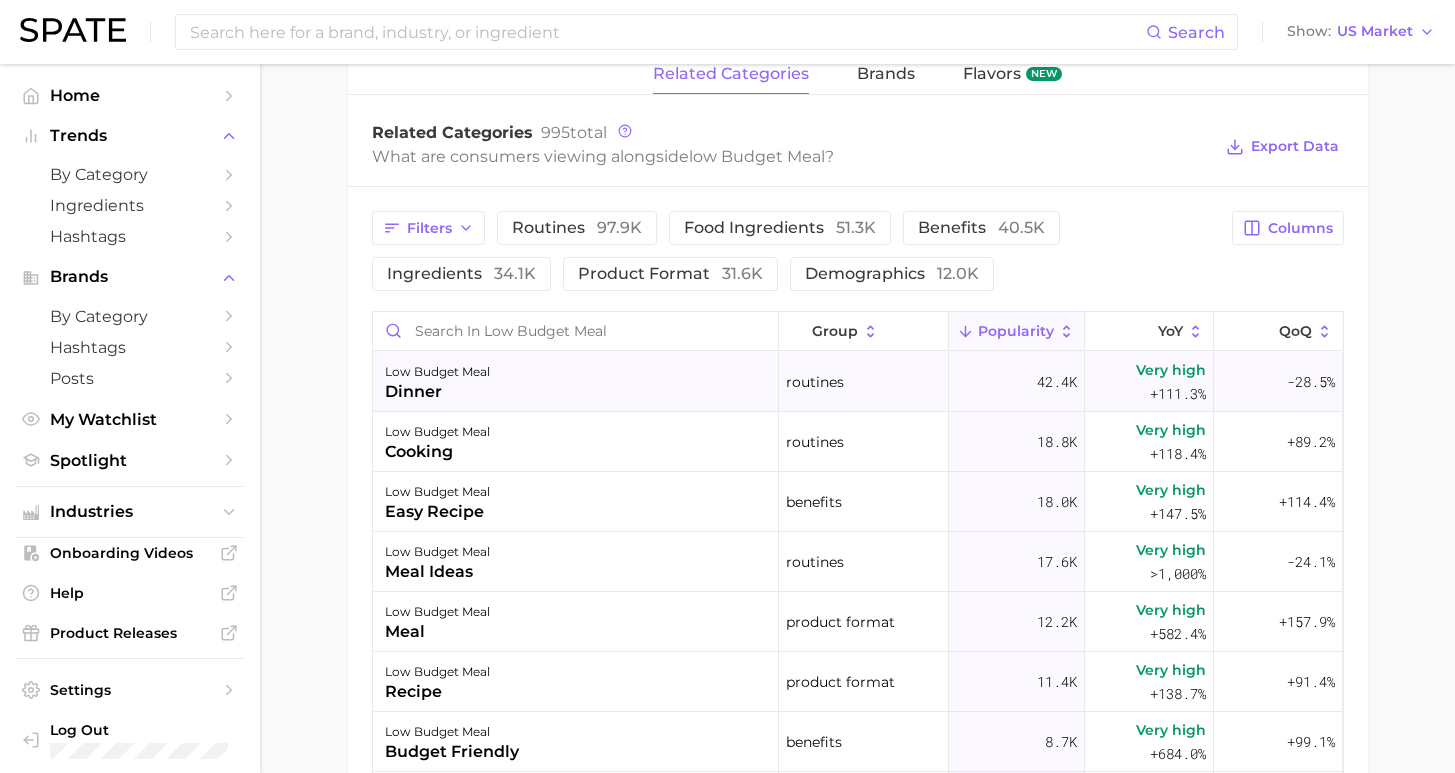 click on "low budget meal dinner" at bounding box center [576, 382] 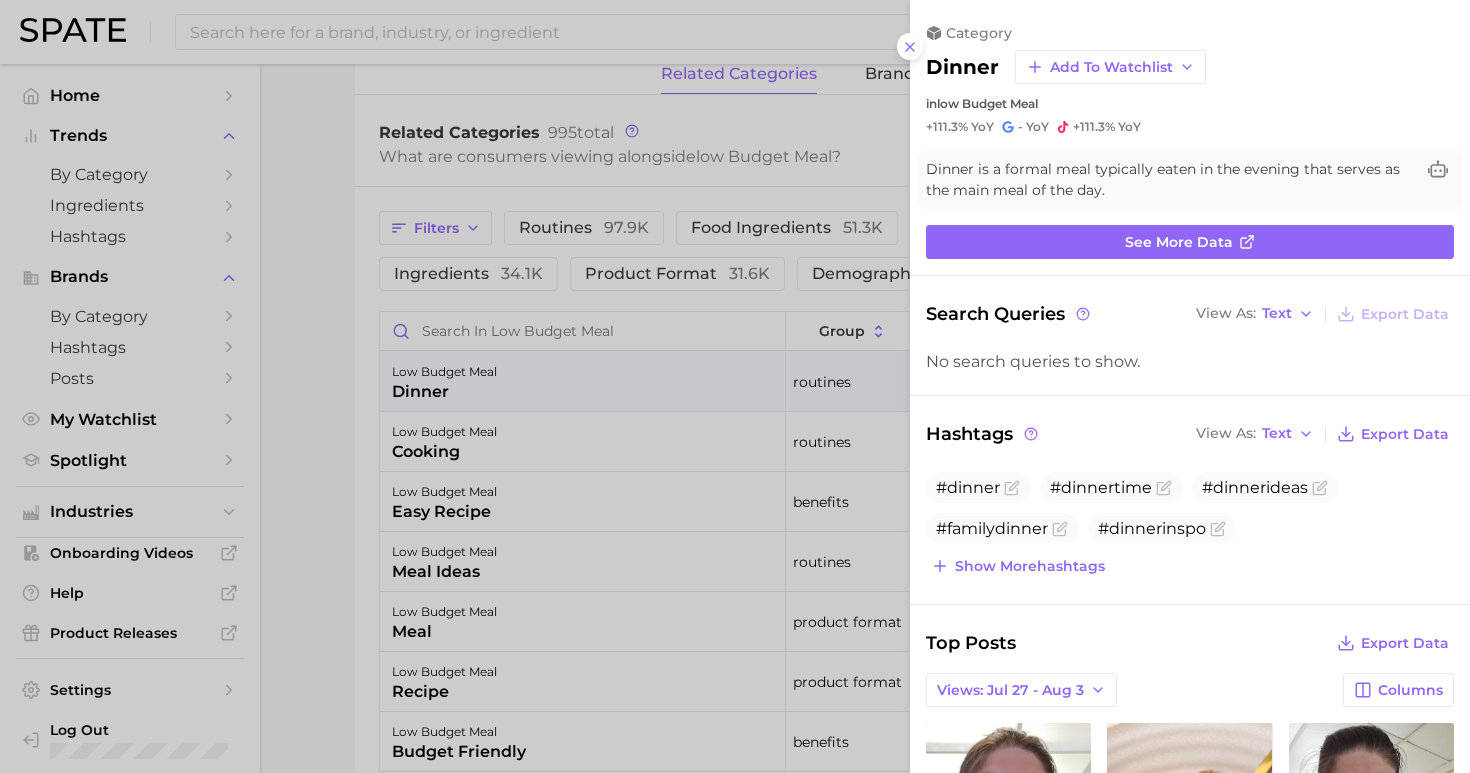 scroll, scrollTop: 0, scrollLeft: 0, axis: both 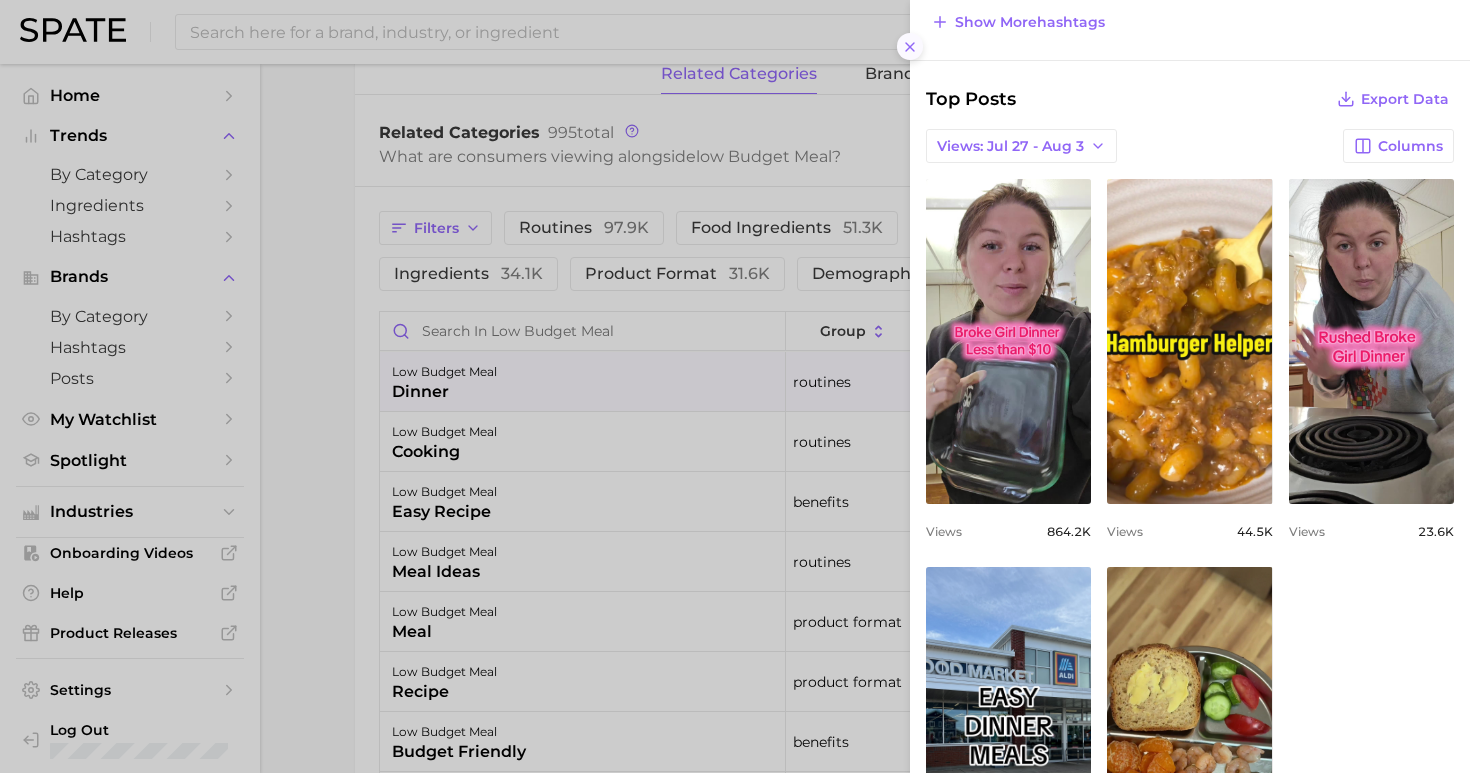 click 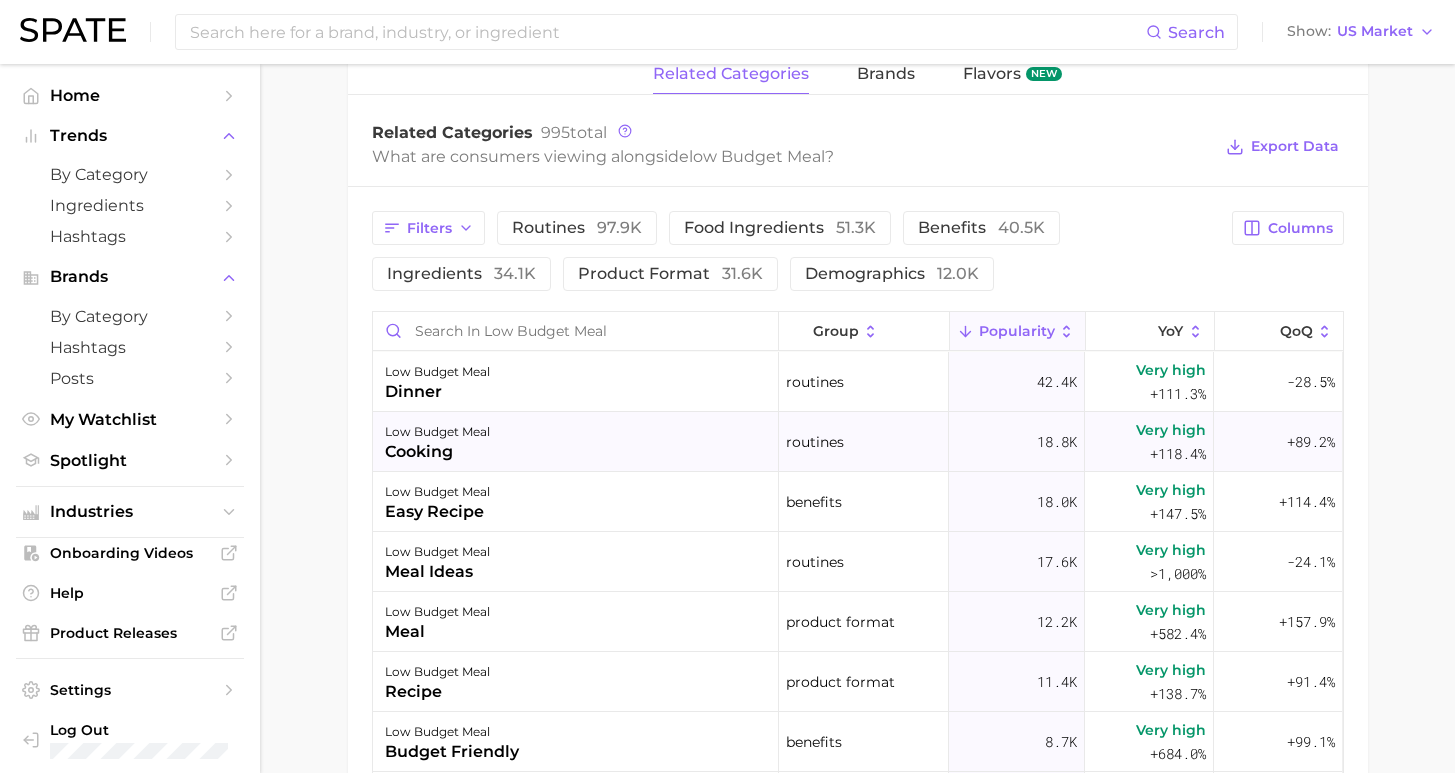 click on "low budget meal cooking" at bounding box center [576, 442] 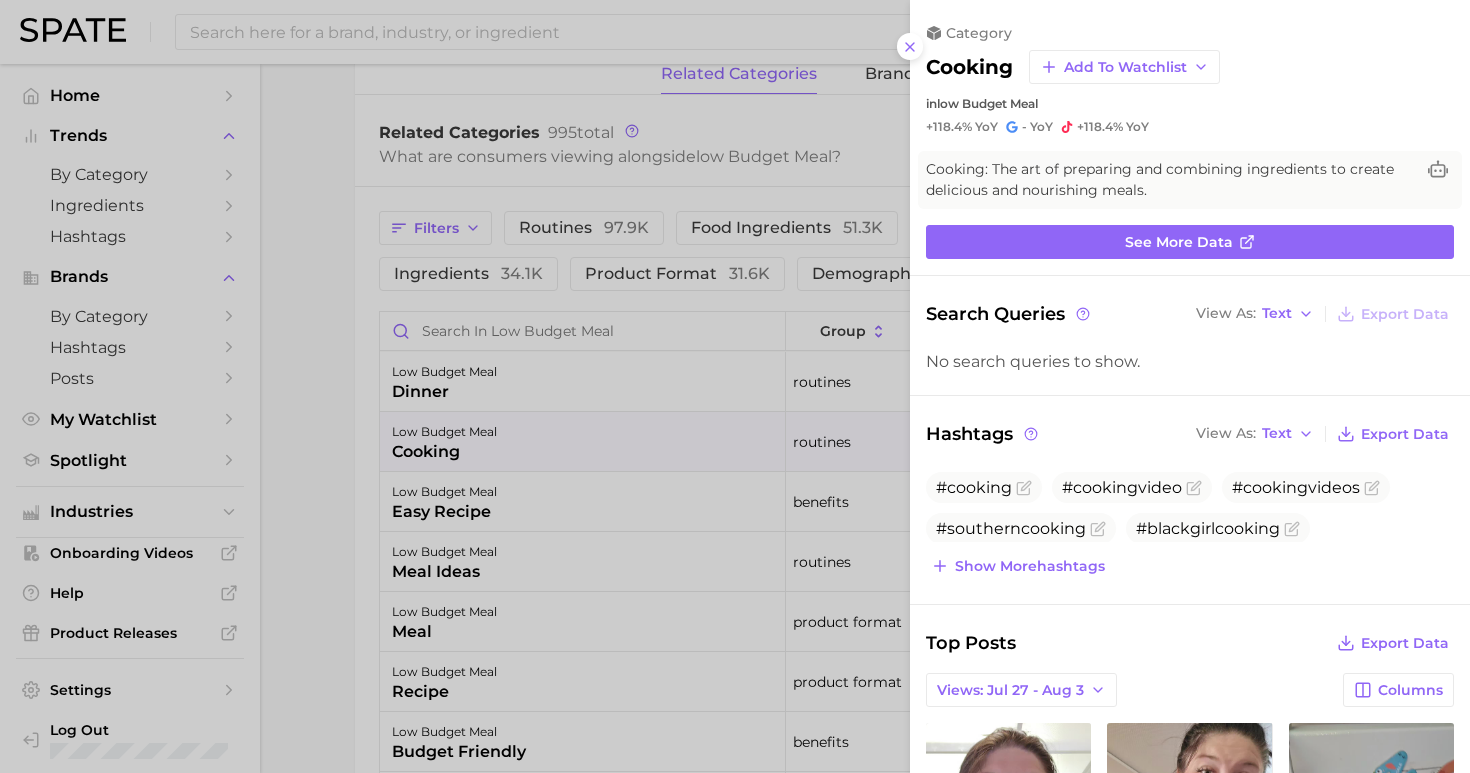 scroll, scrollTop: 0, scrollLeft: 0, axis: both 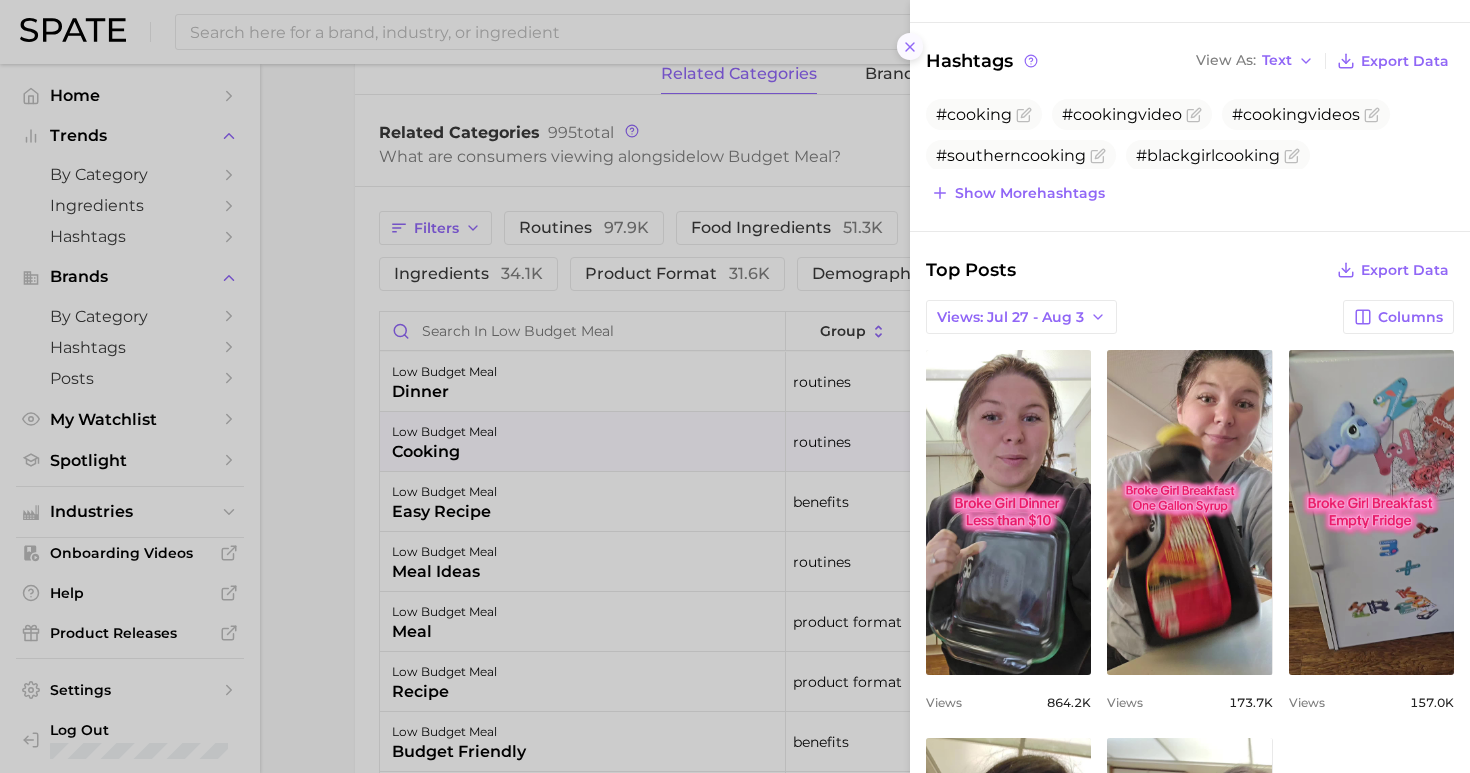 click 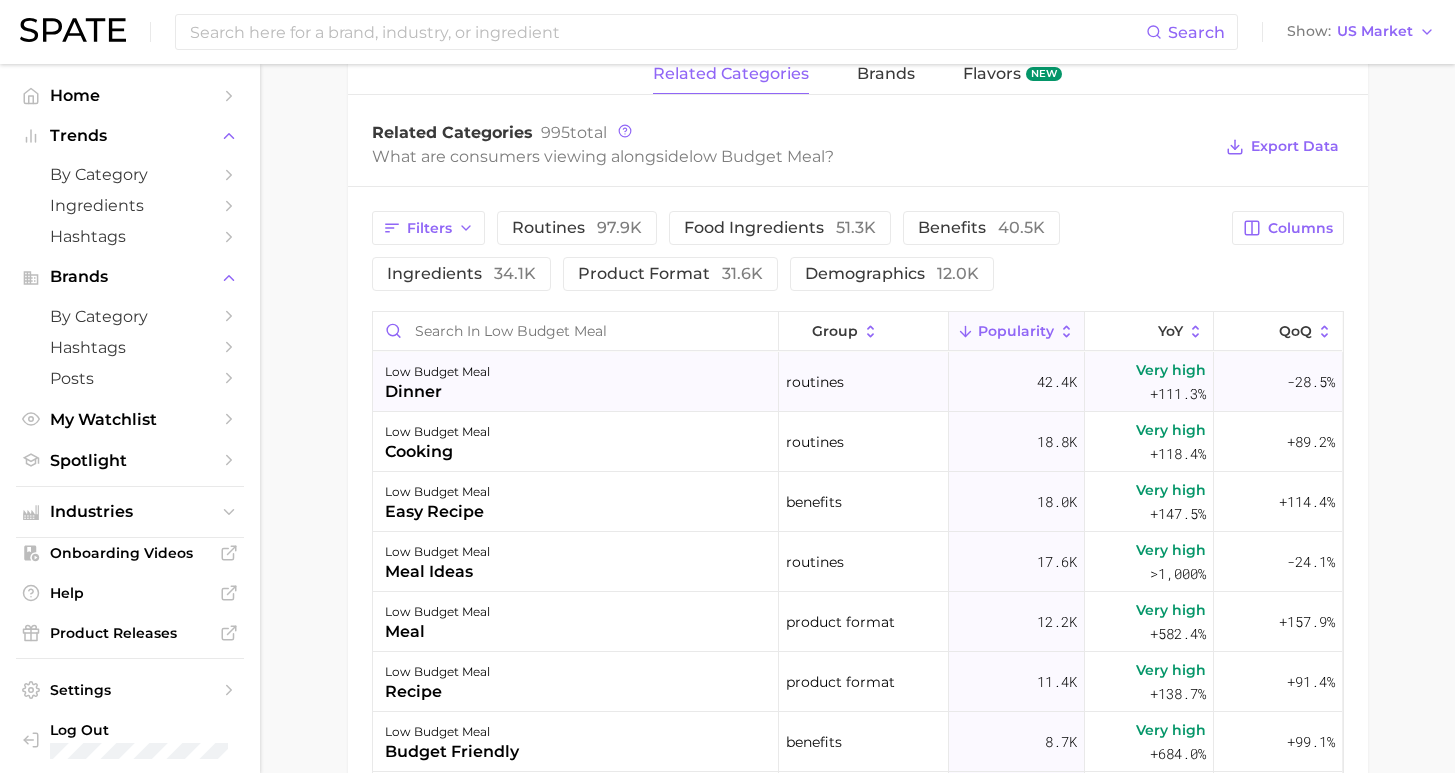 click on "low budget meal dinner" at bounding box center (576, 382) 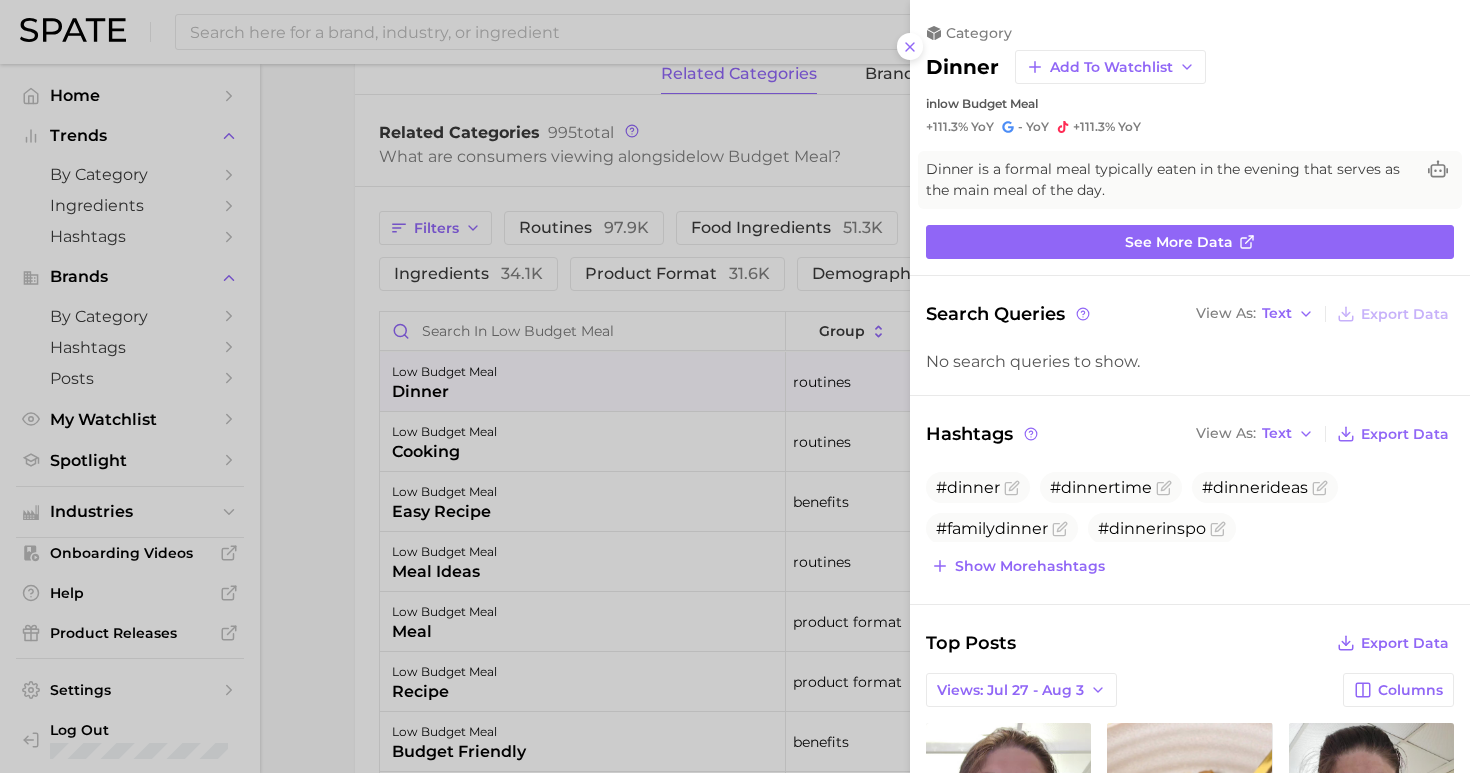 scroll, scrollTop: 0, scrollLeft: 0, axis: both 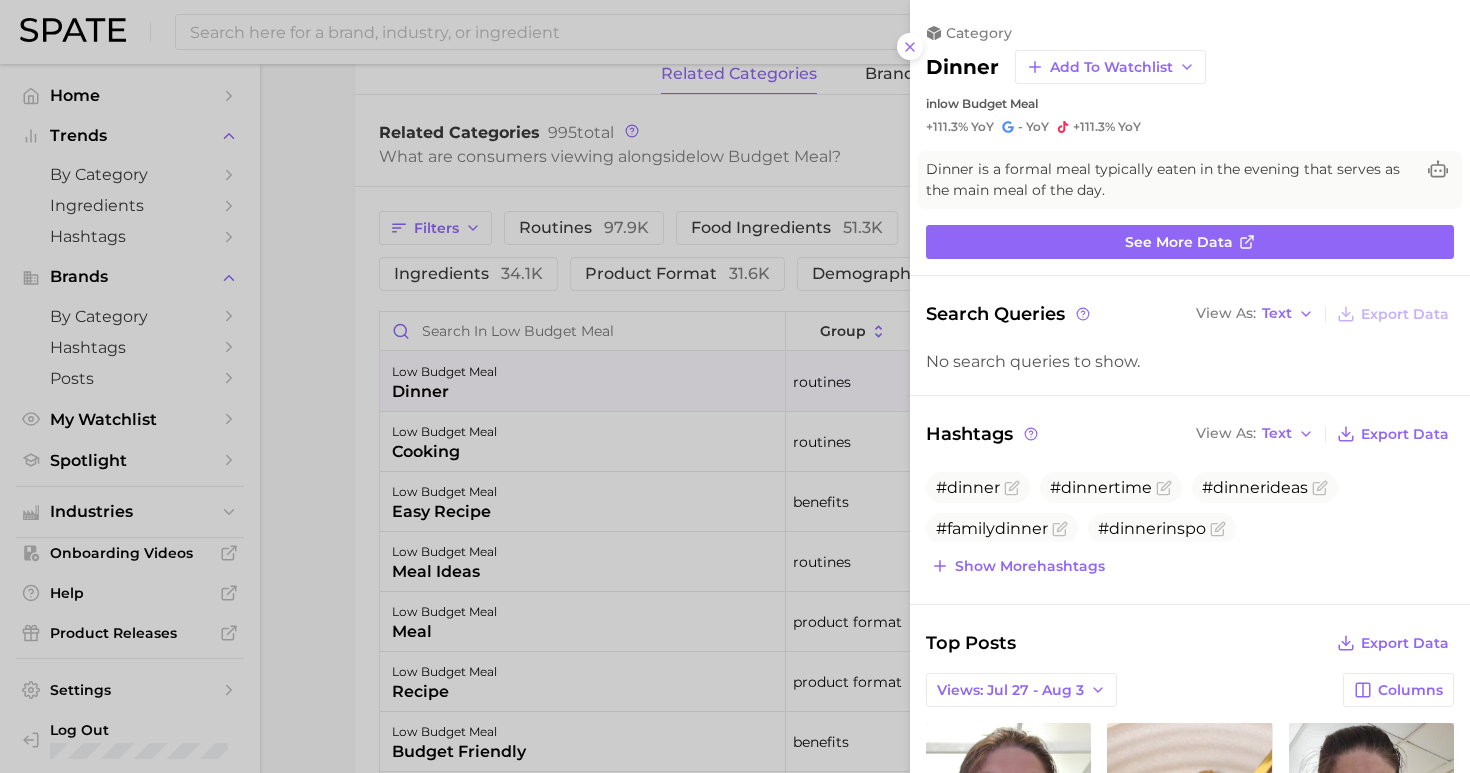 click at bounding box center [735, 386] 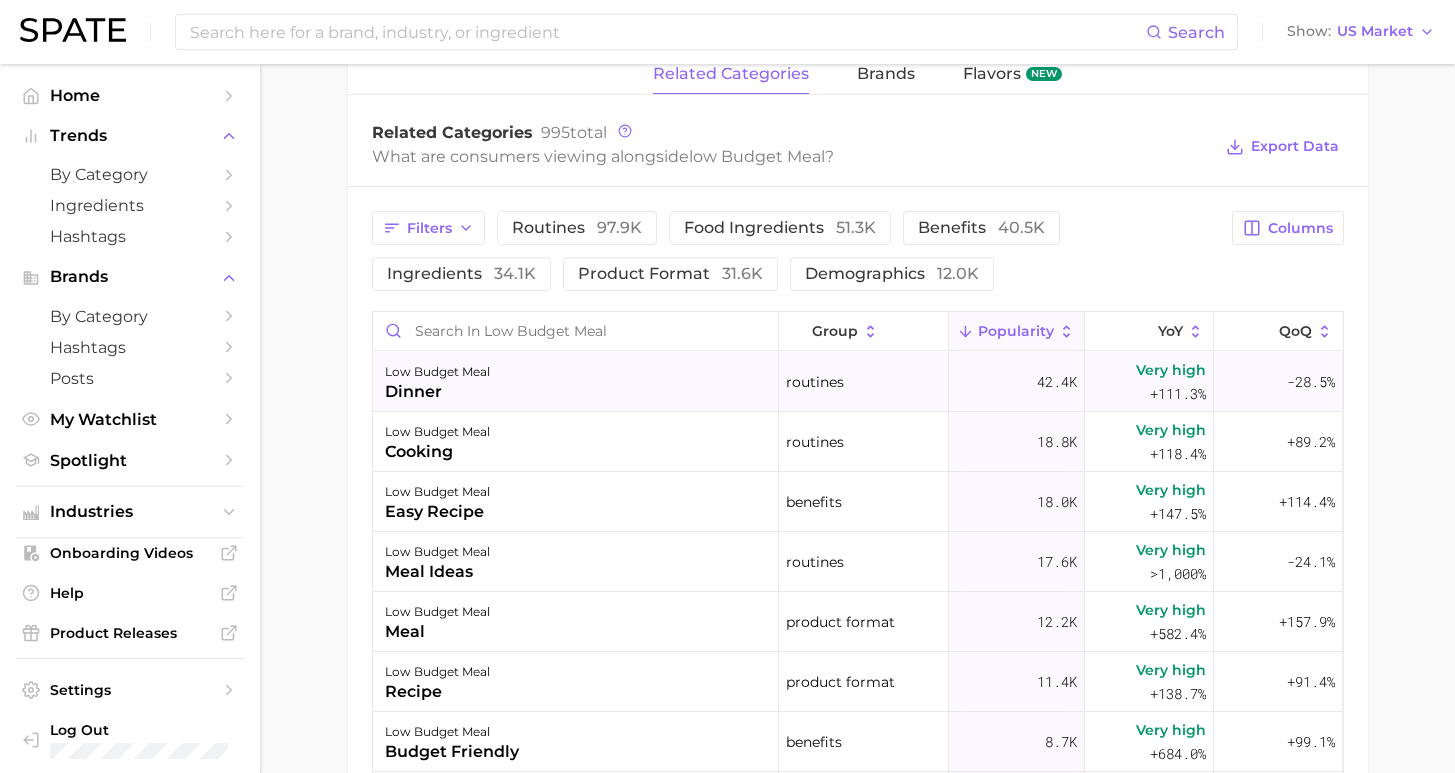 click on "low budget meal dinner" at bounding box center (576, 382) 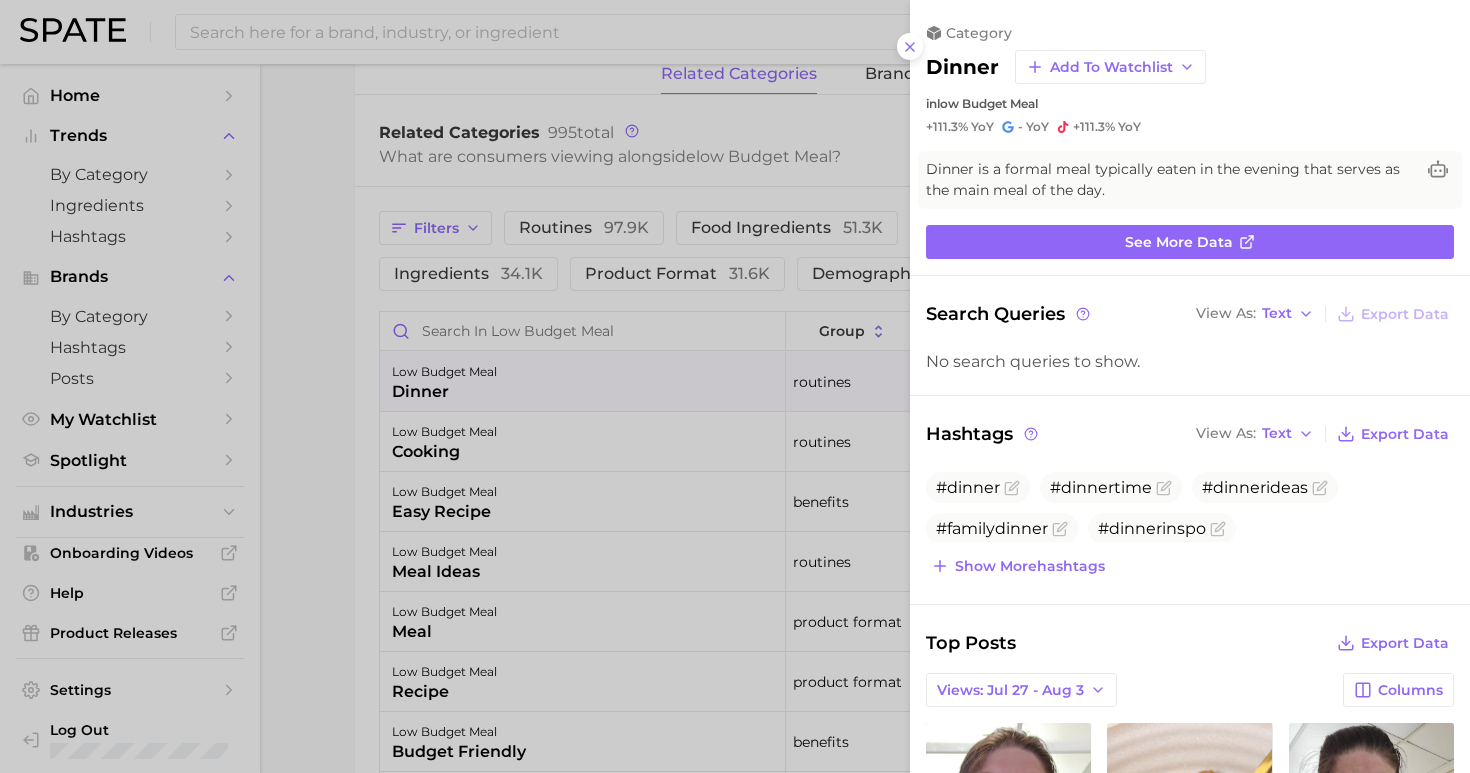 scroll, scrollTop: 0, scrollLeft: 0, axis: both 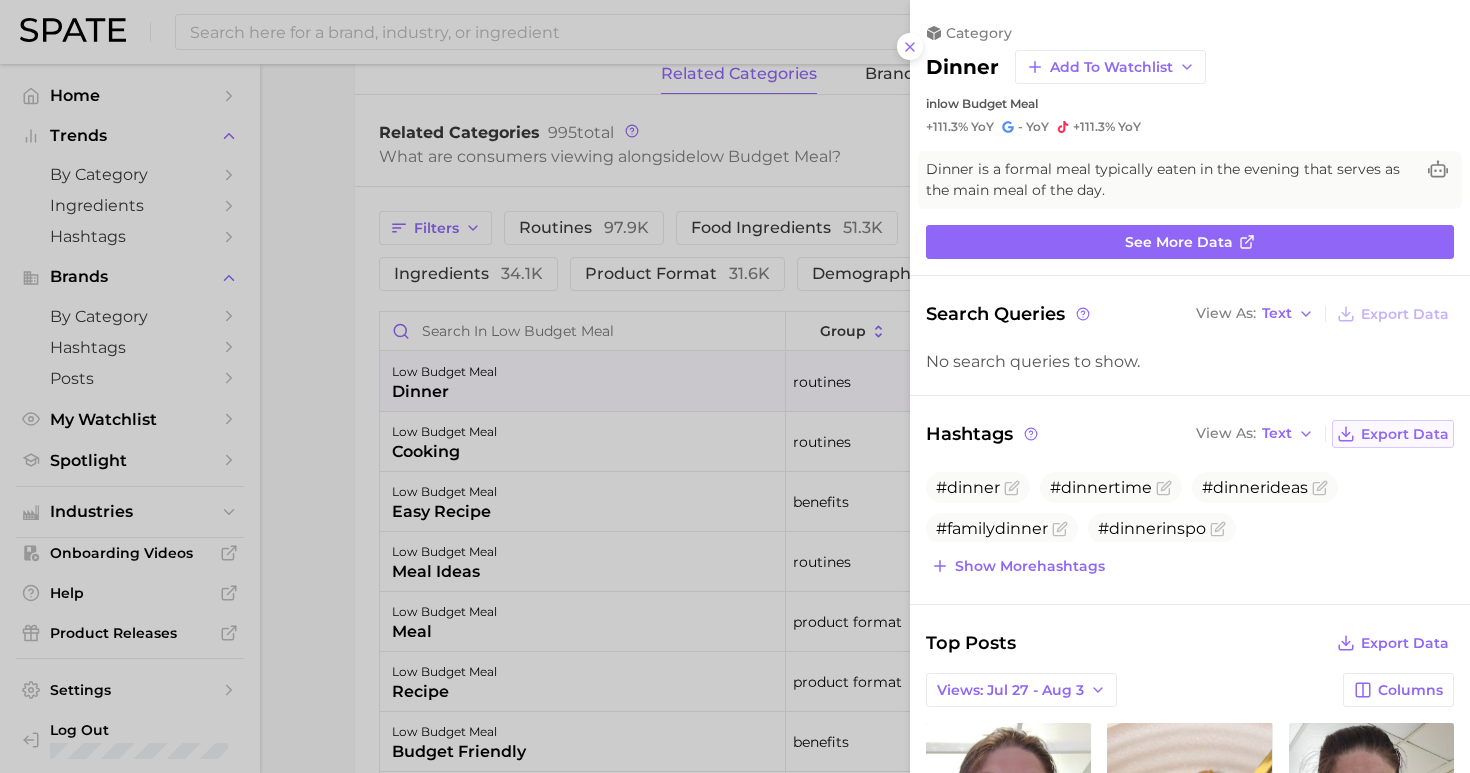 click on "Export Data" at bounding box center (1405, 434) 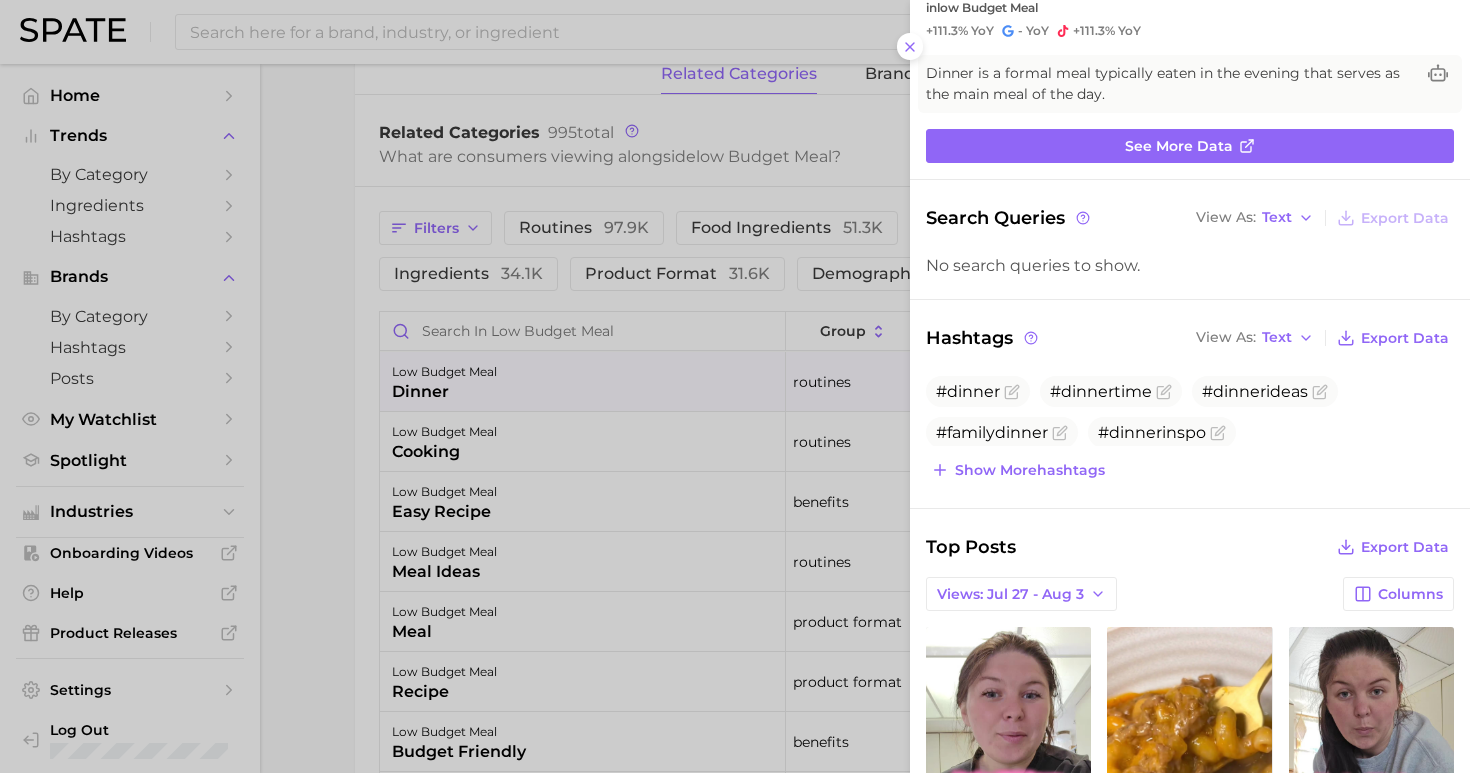 scroll, scrollTop: 262, scrollLeft: 0, axis: vertical 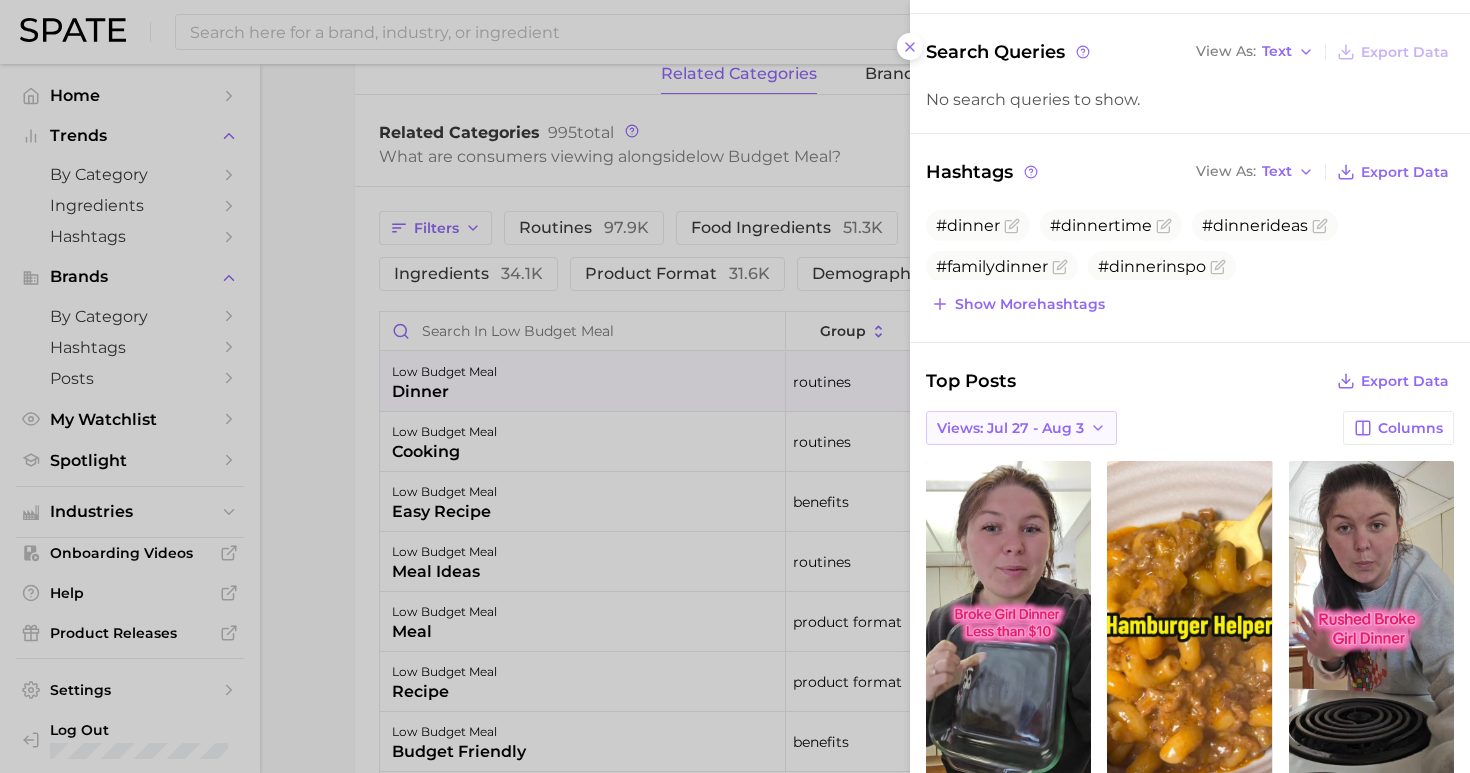 click on "Views: Jul 27 - Aug 3" at bounding box center (1021, 428) 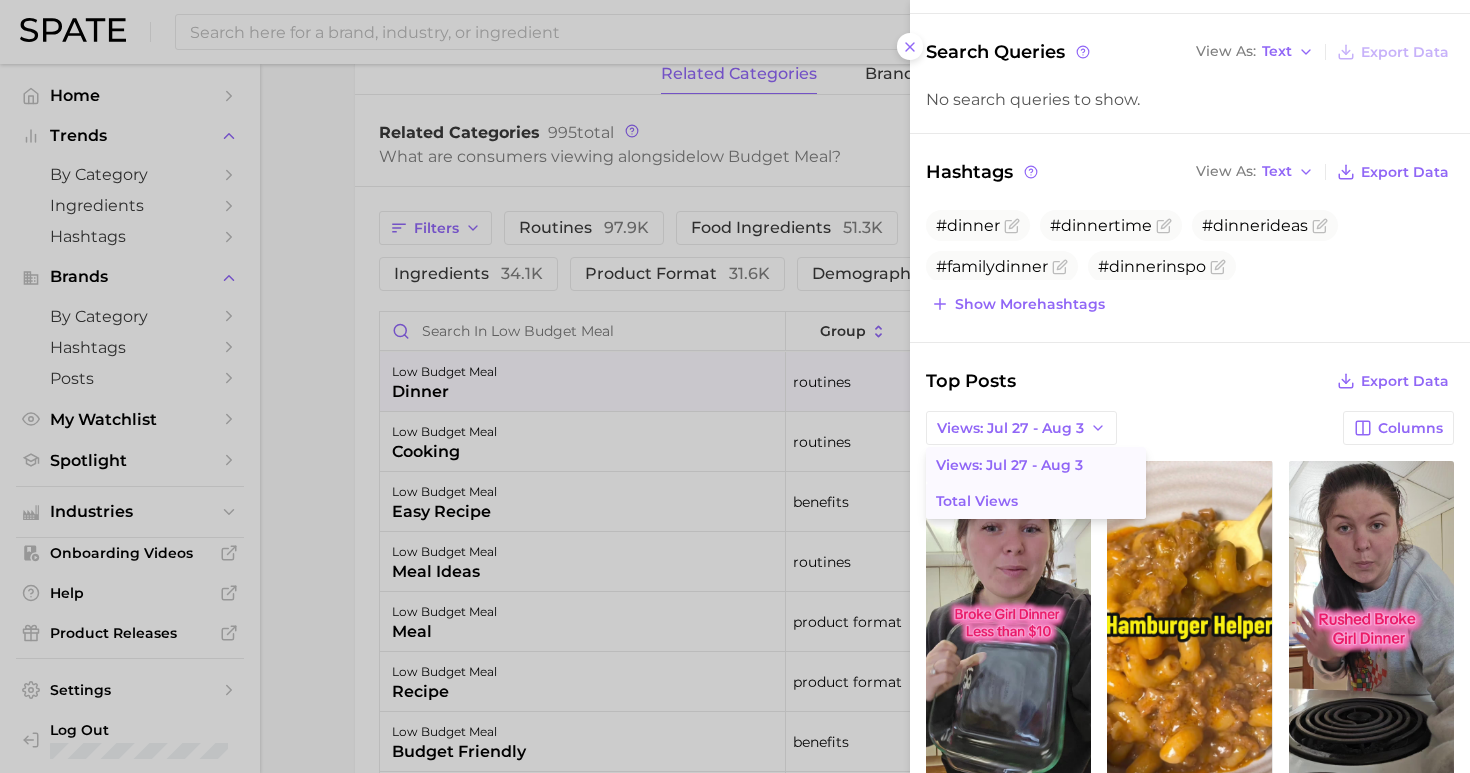 click on "Total Views" at bounding box center (1036, 501) 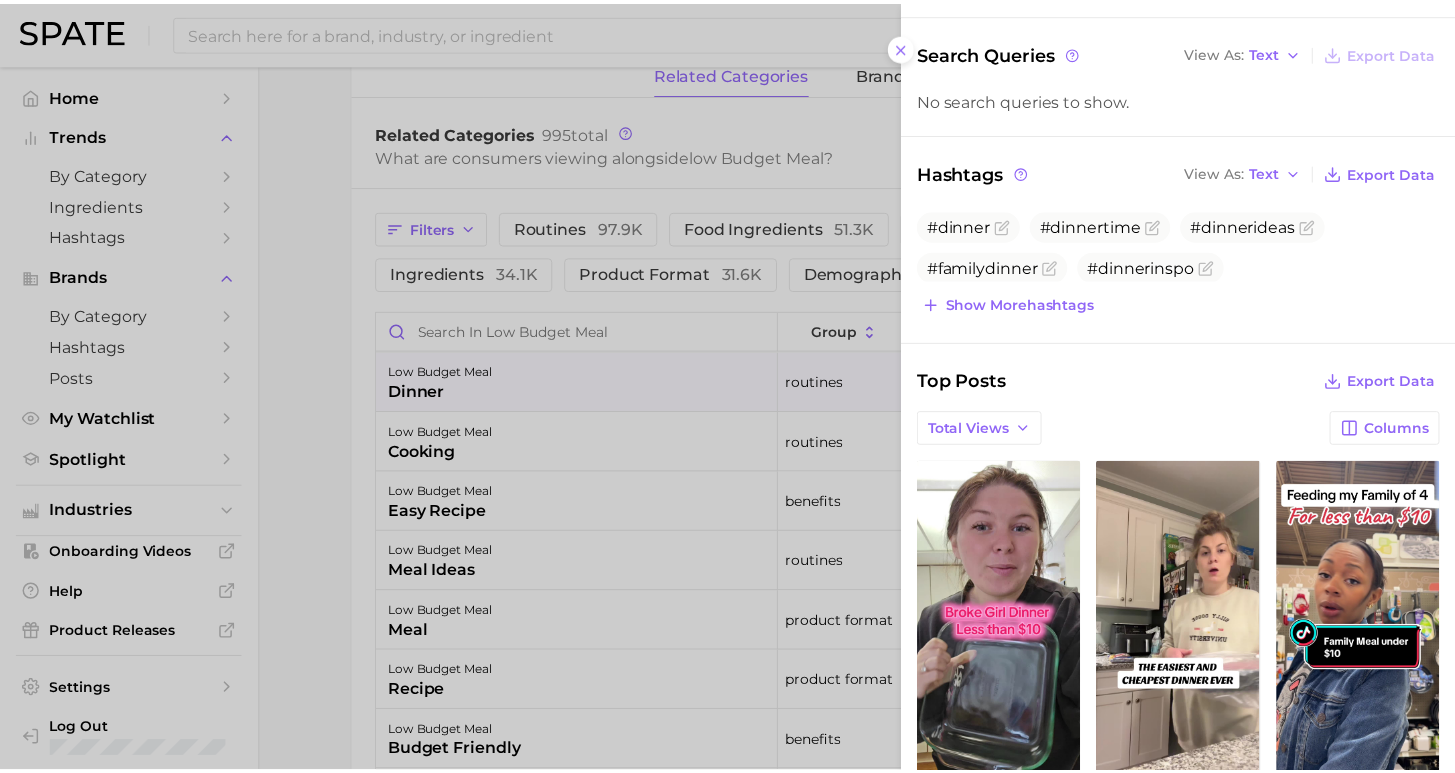 scroll, scrollTop: 0, scrollLeft: 0, axis: both 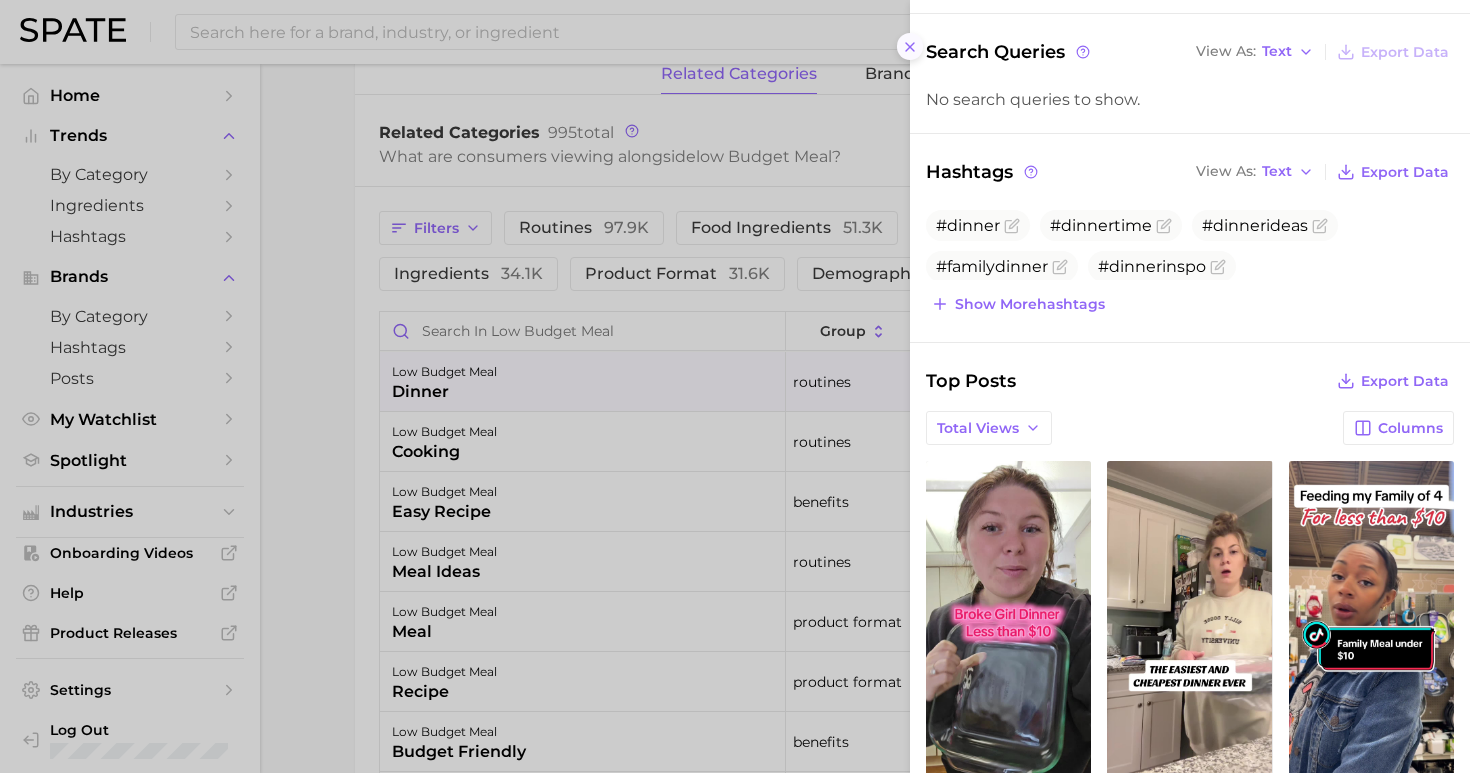 click 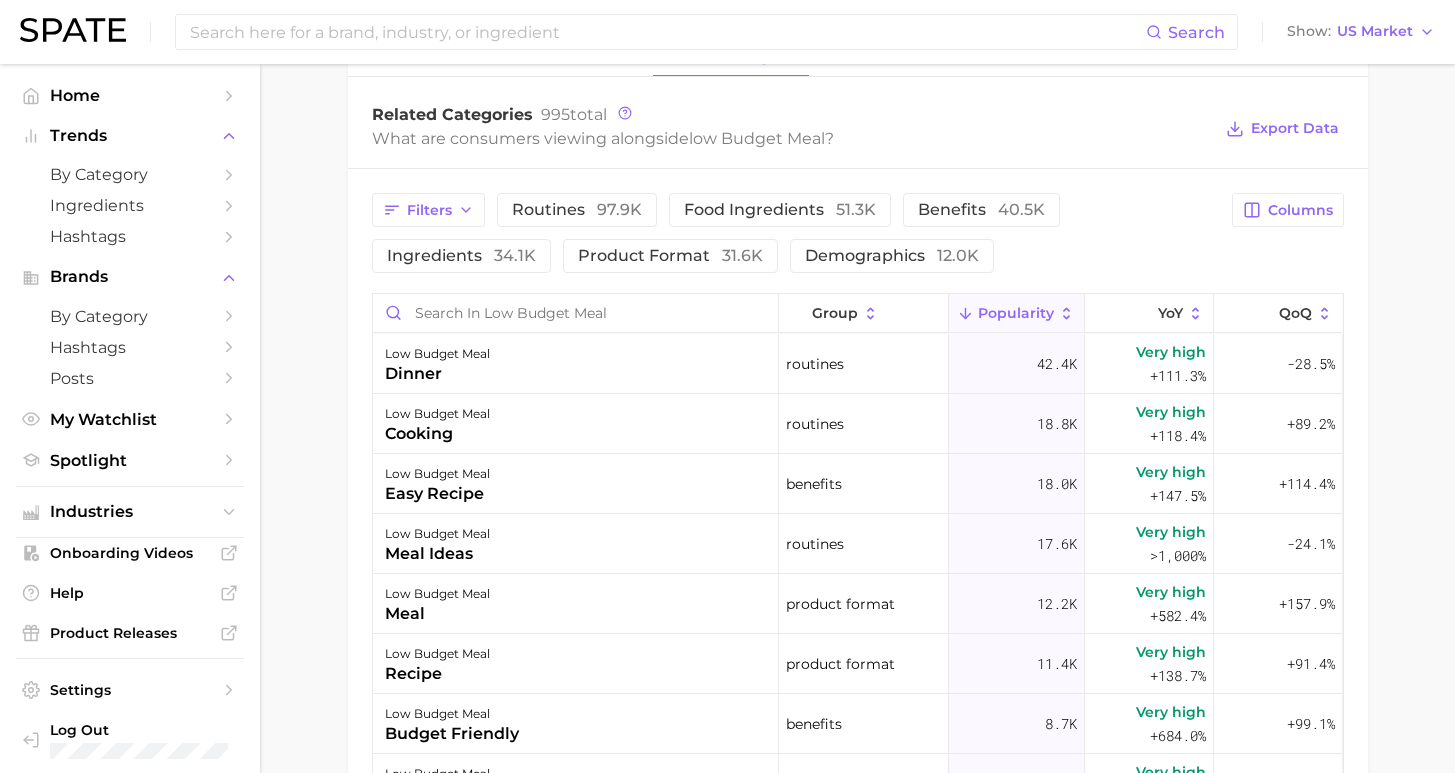 scroll, scrollTop: 999, scrollLeft: 0, axis: vertical 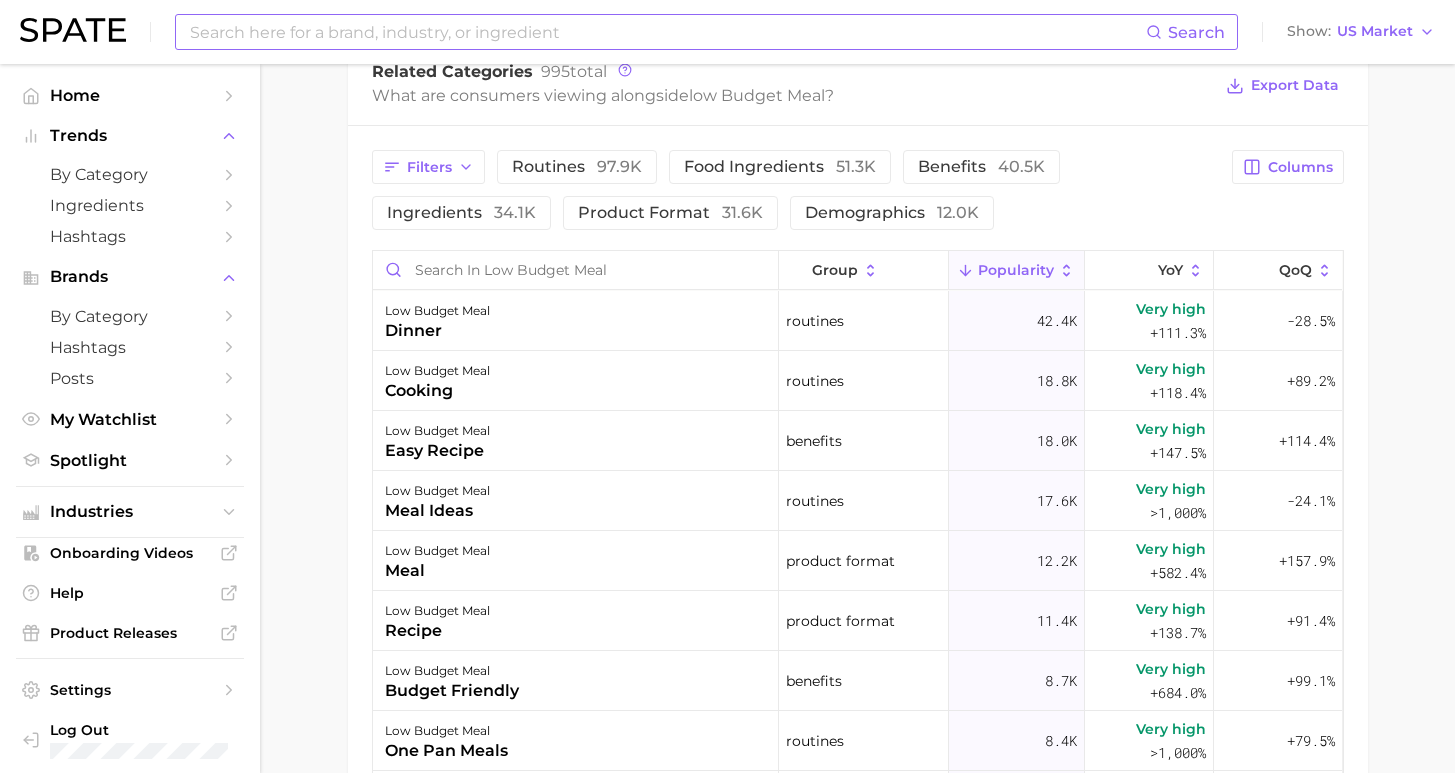 click at bounding box center (667, 32) 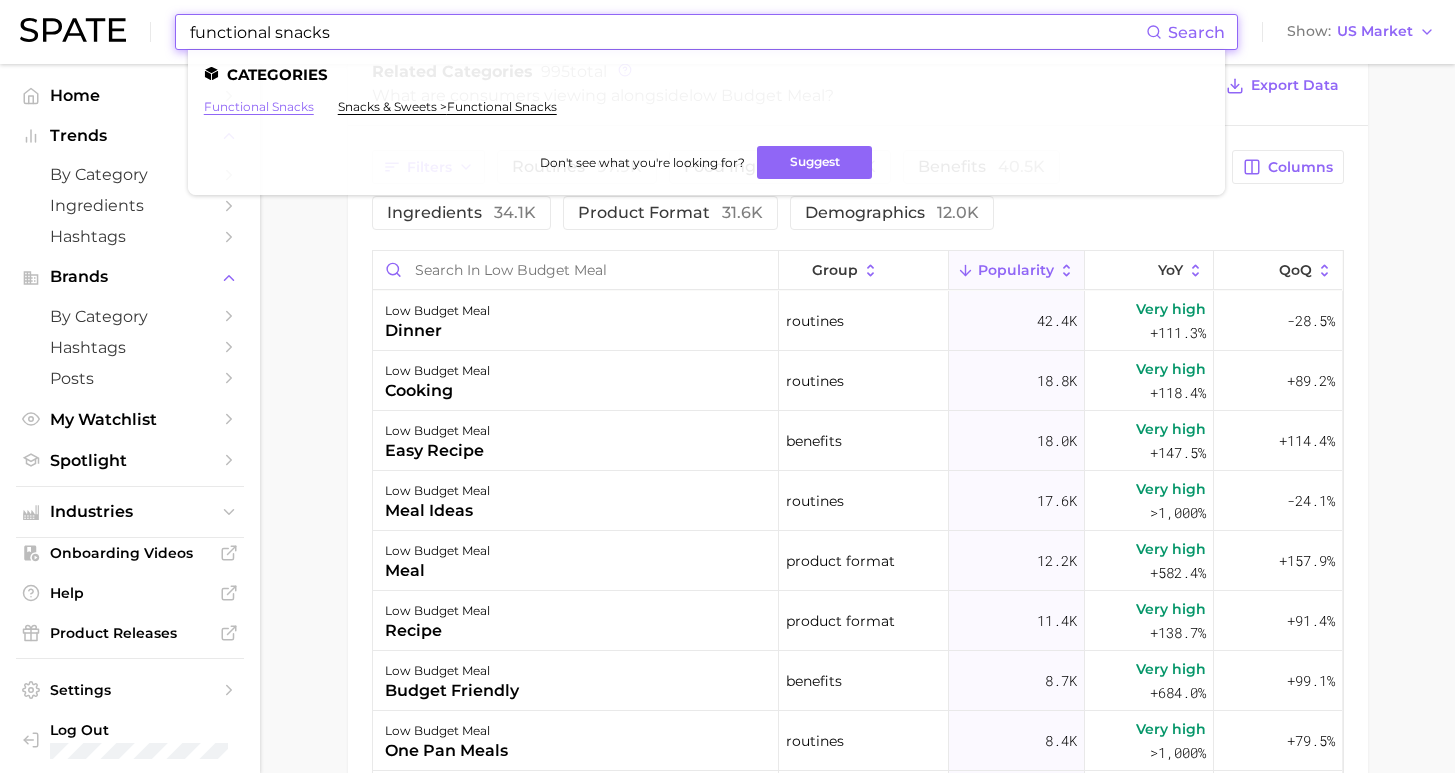 type on "functional snacks" 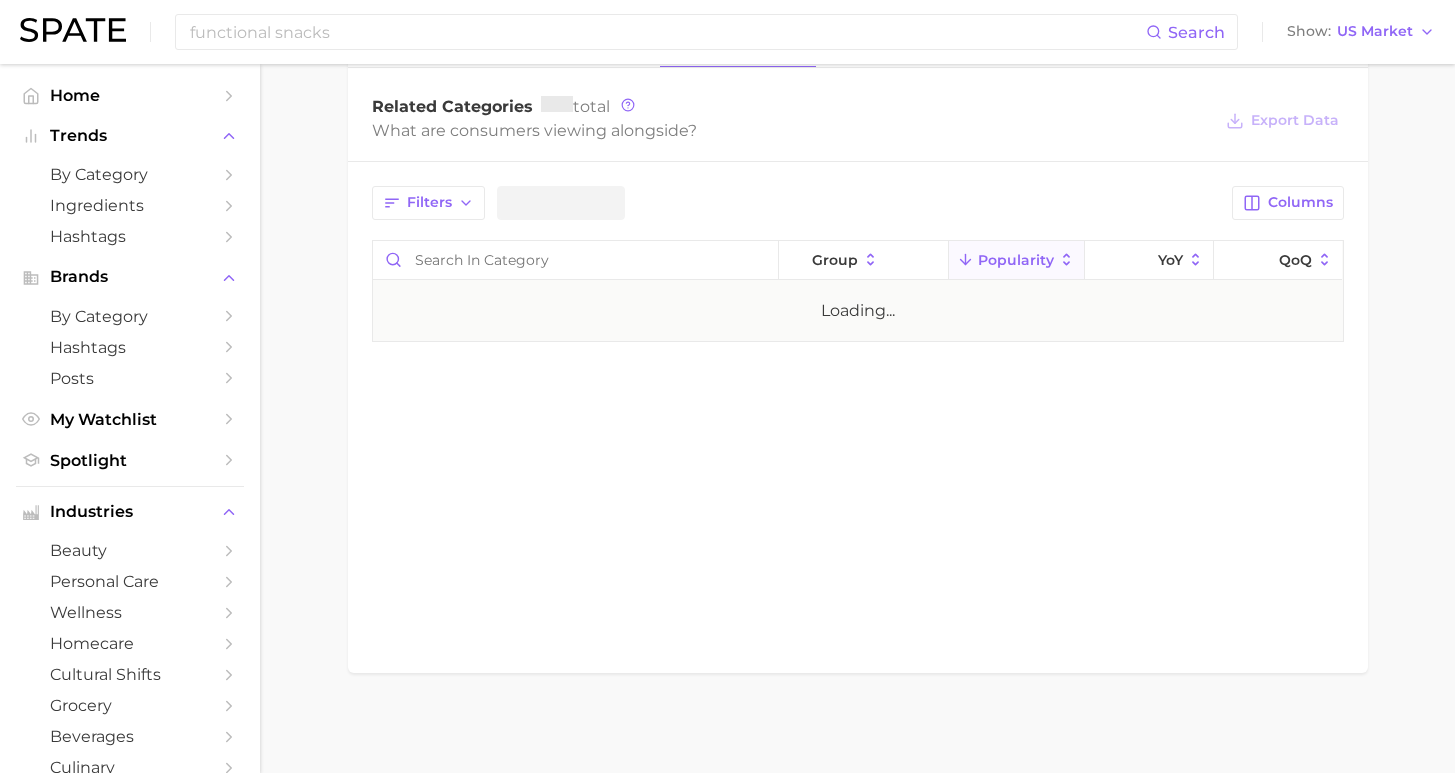 scroll, scrollTop: 0, scrollLeft: 0, axis: both 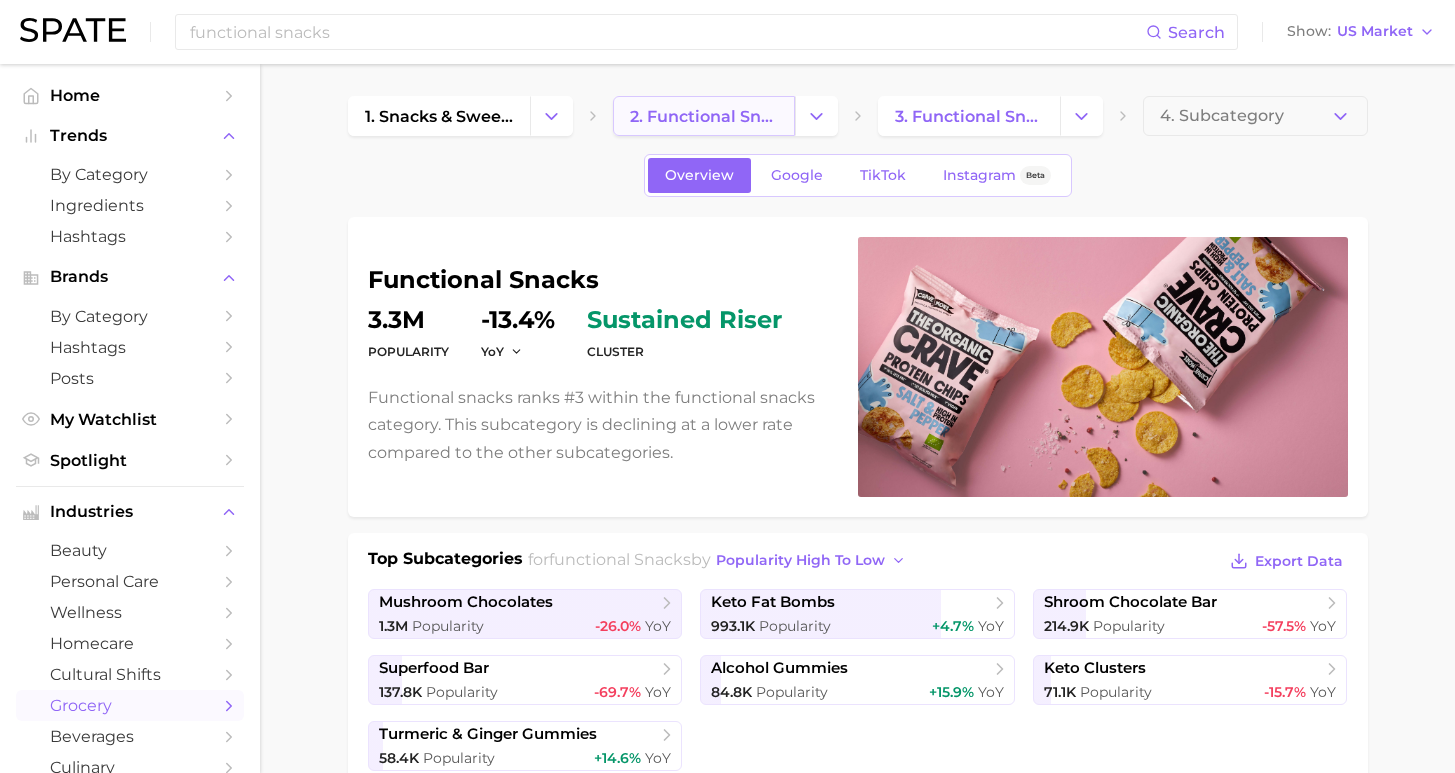 click on "2. functional snacks" at bounding box center [704, 116] 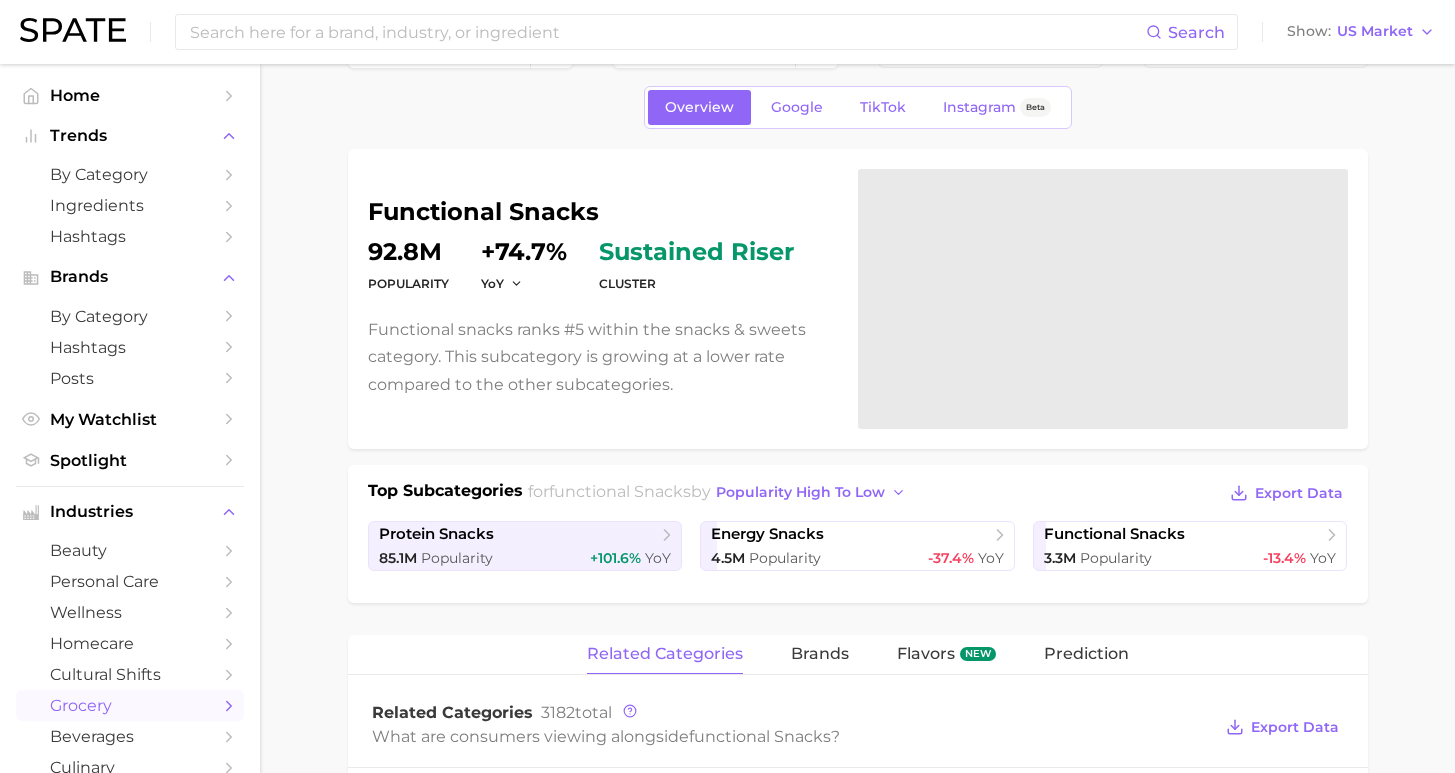 scroll, scrollTop: 192, scrollLeft: 0, axis: vertical 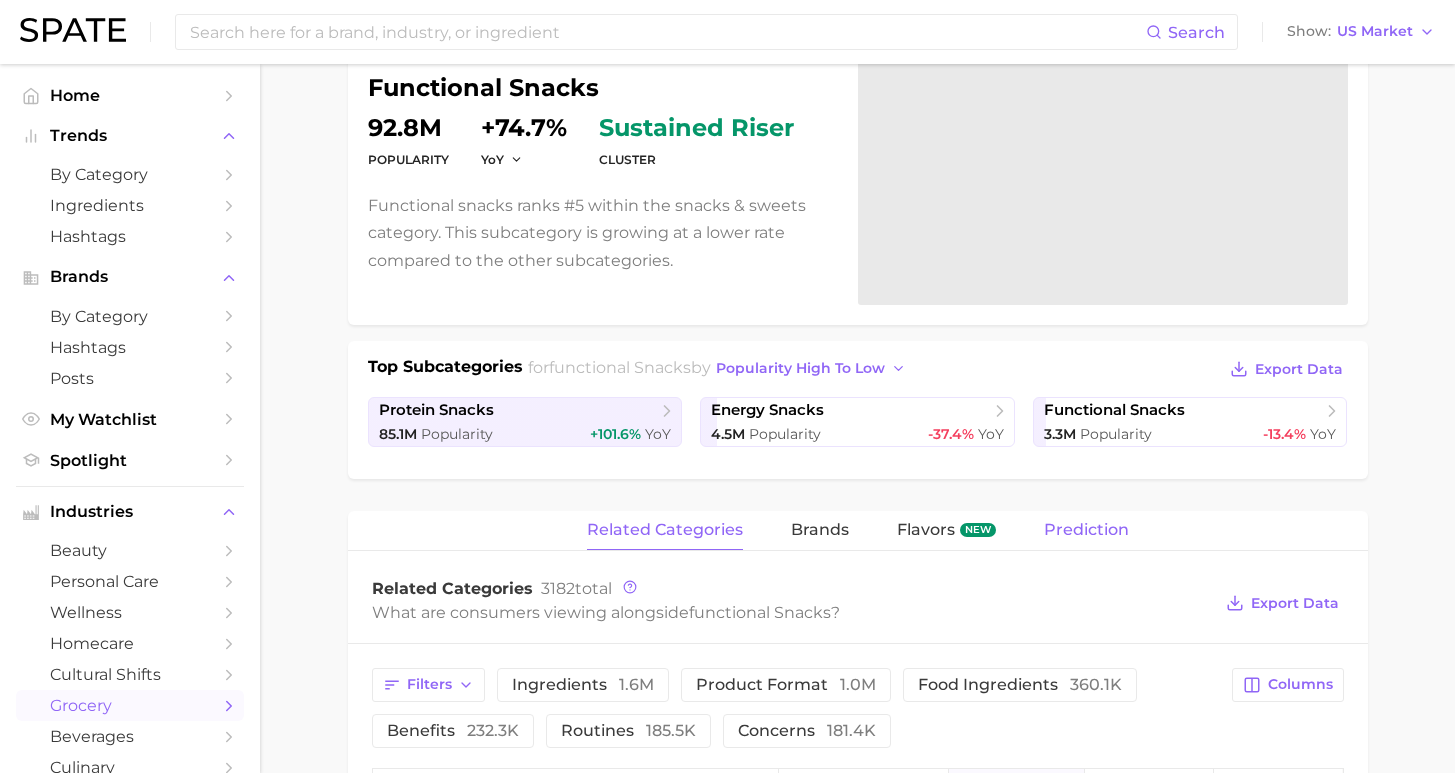 click on "Prediction" at bounding box center [1086, 530] 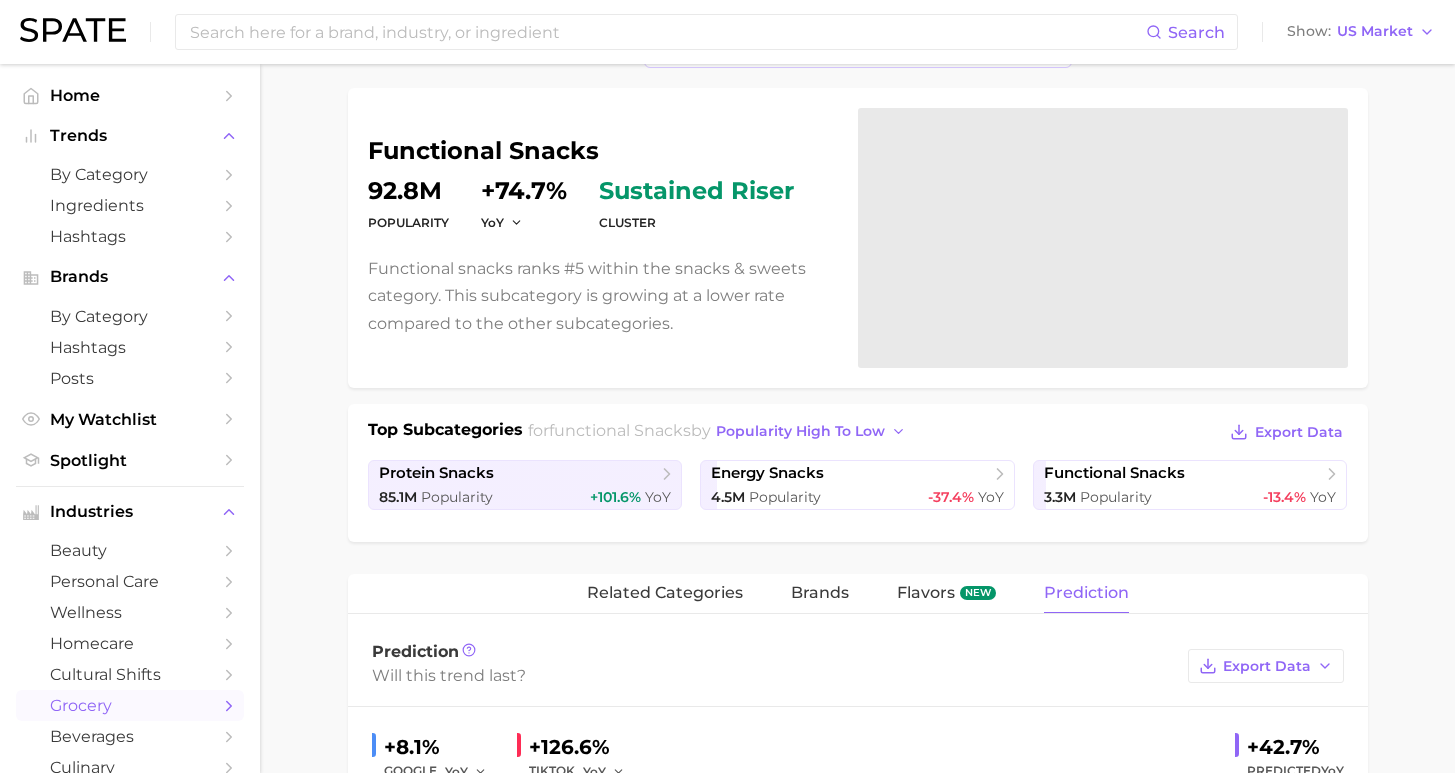 scroll, scrollTop: 675, scrollLeft: 0, axis: vertical 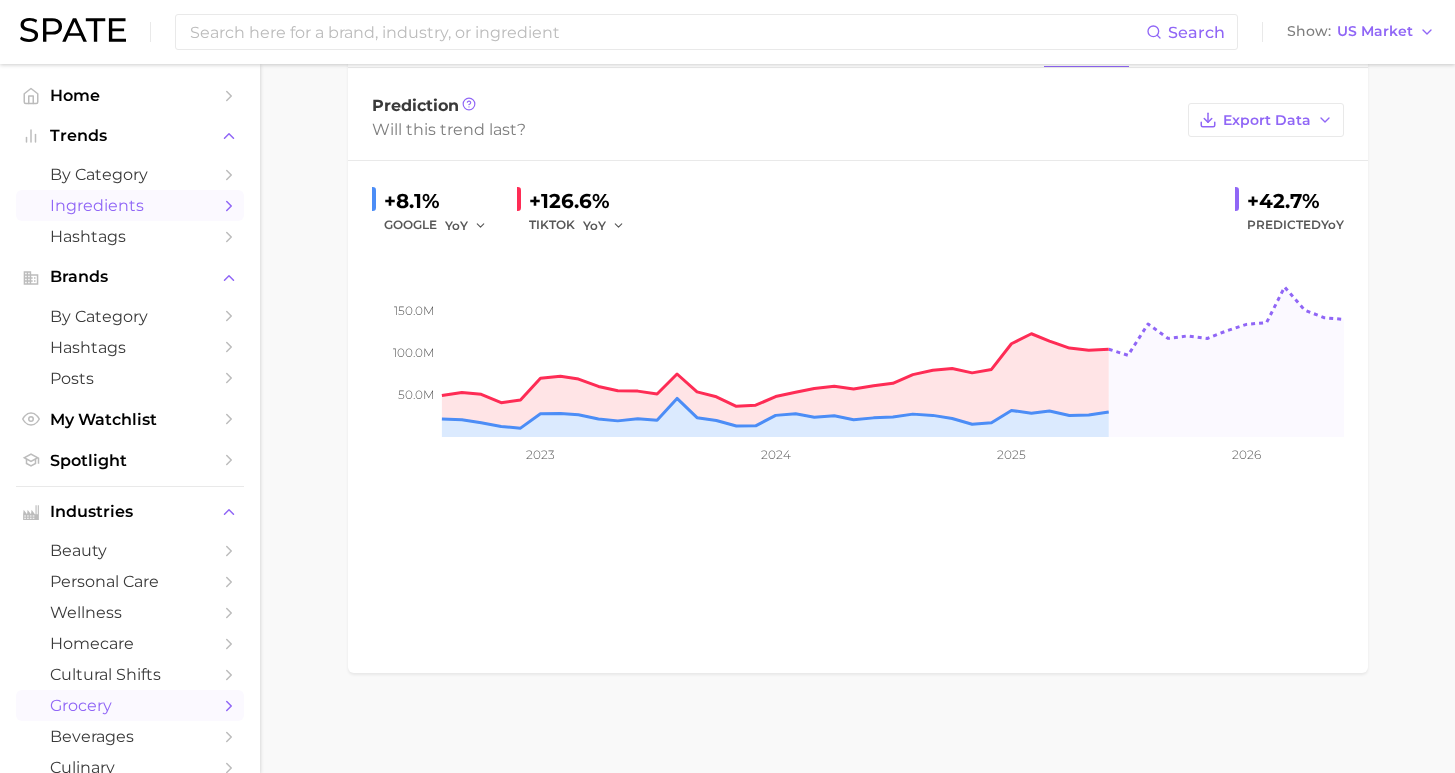 click on "Ingredients" at bounding box center (130, 205) 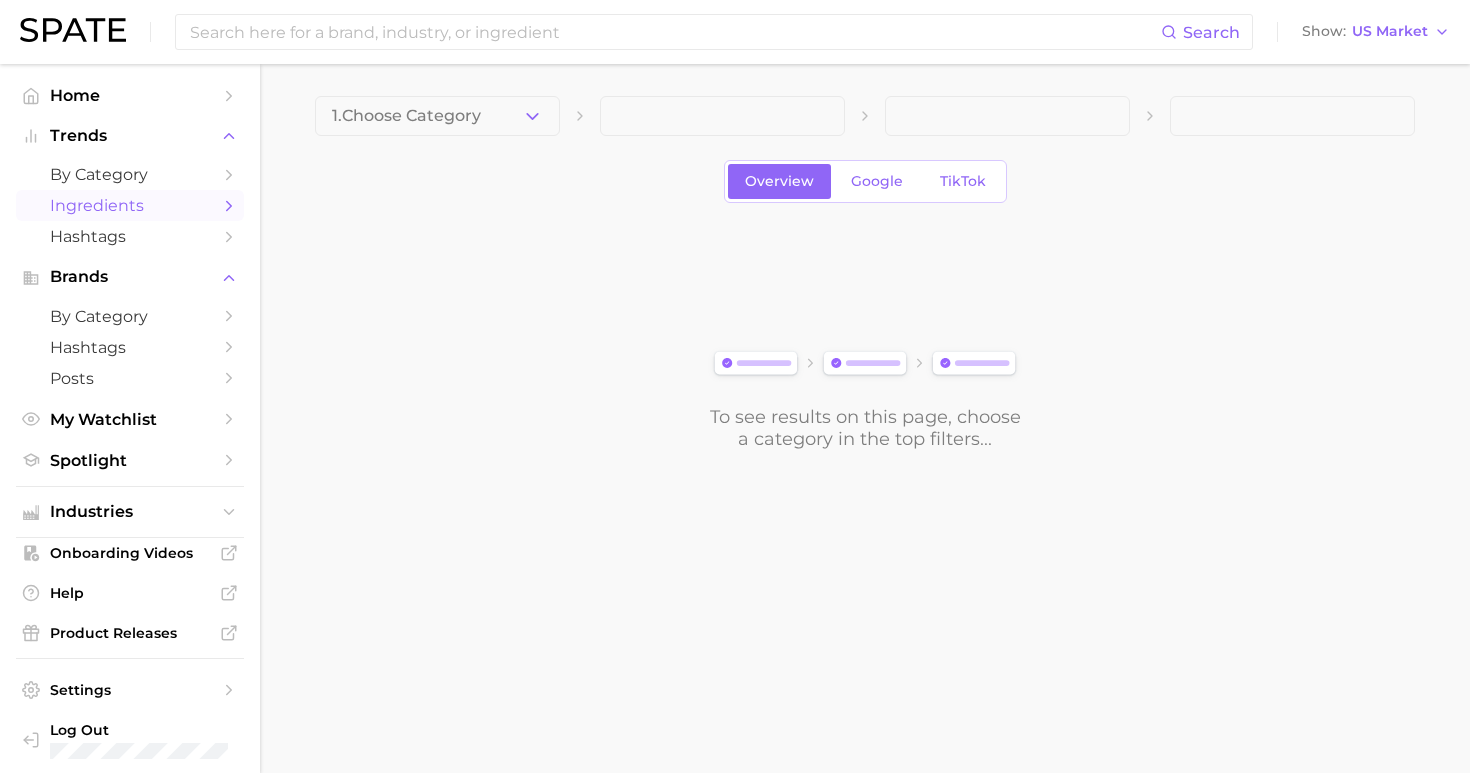 click on "1.  Choose Category" at bounding box center [437, 116] 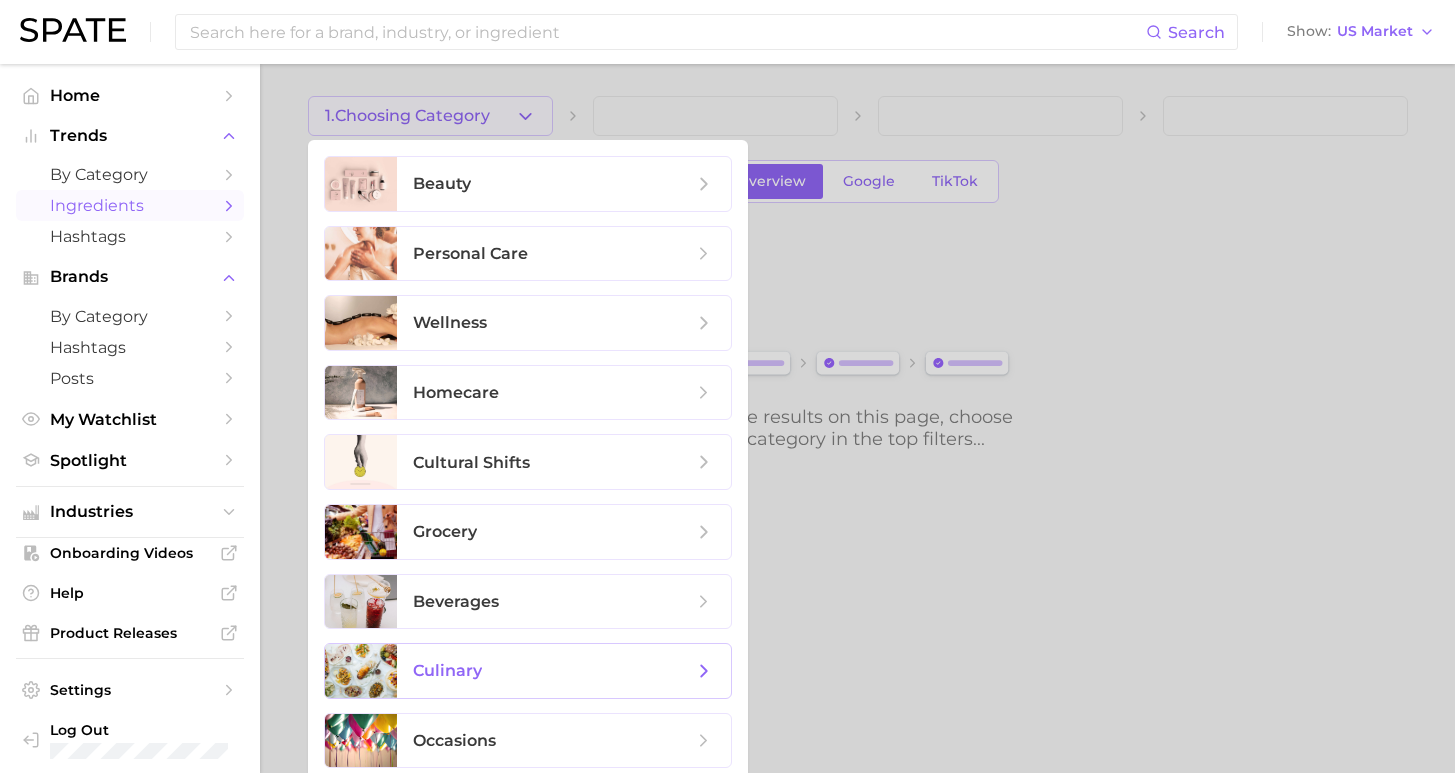 scroll, scrollTop: 11, scrollLeft: 0, axis: vertical 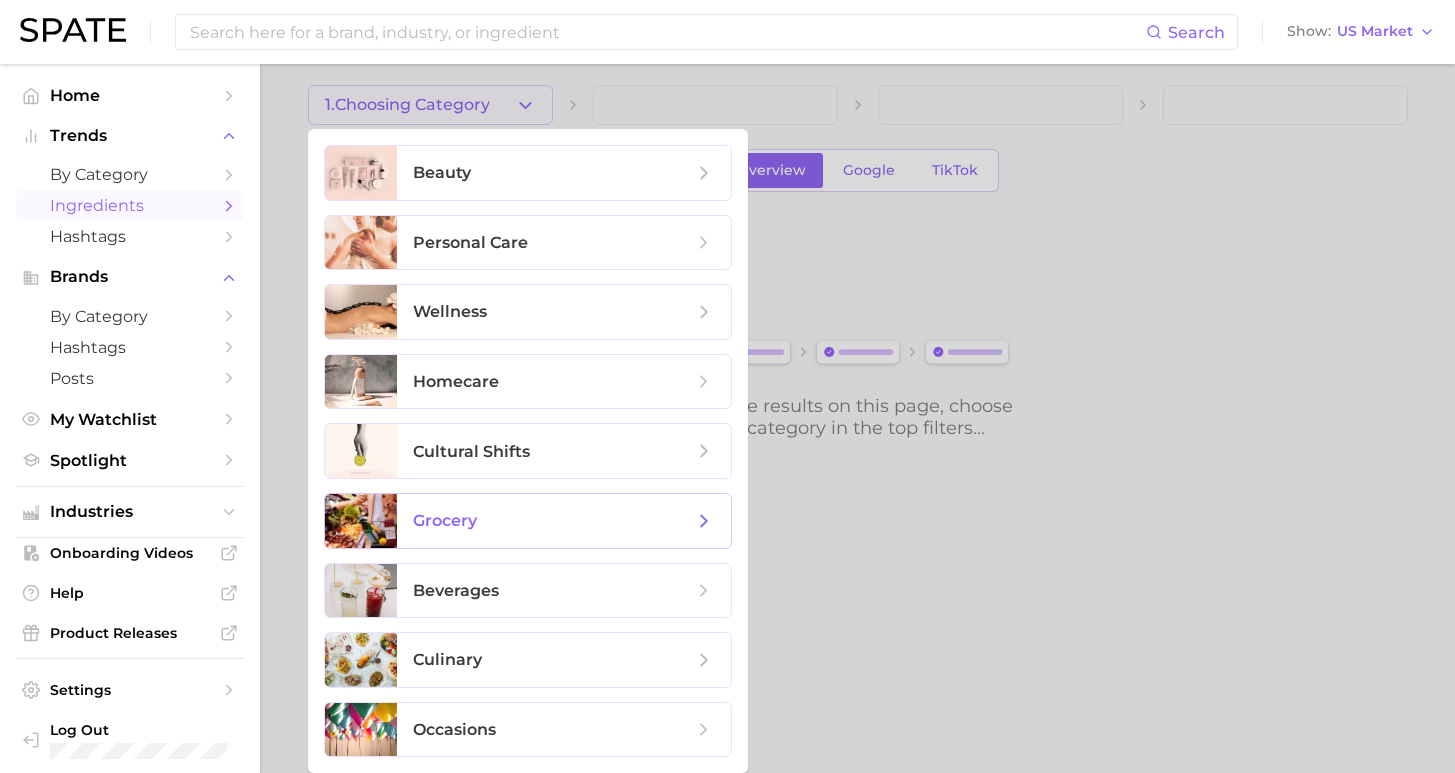 click on "grocery" at bounding box center [564, 521] 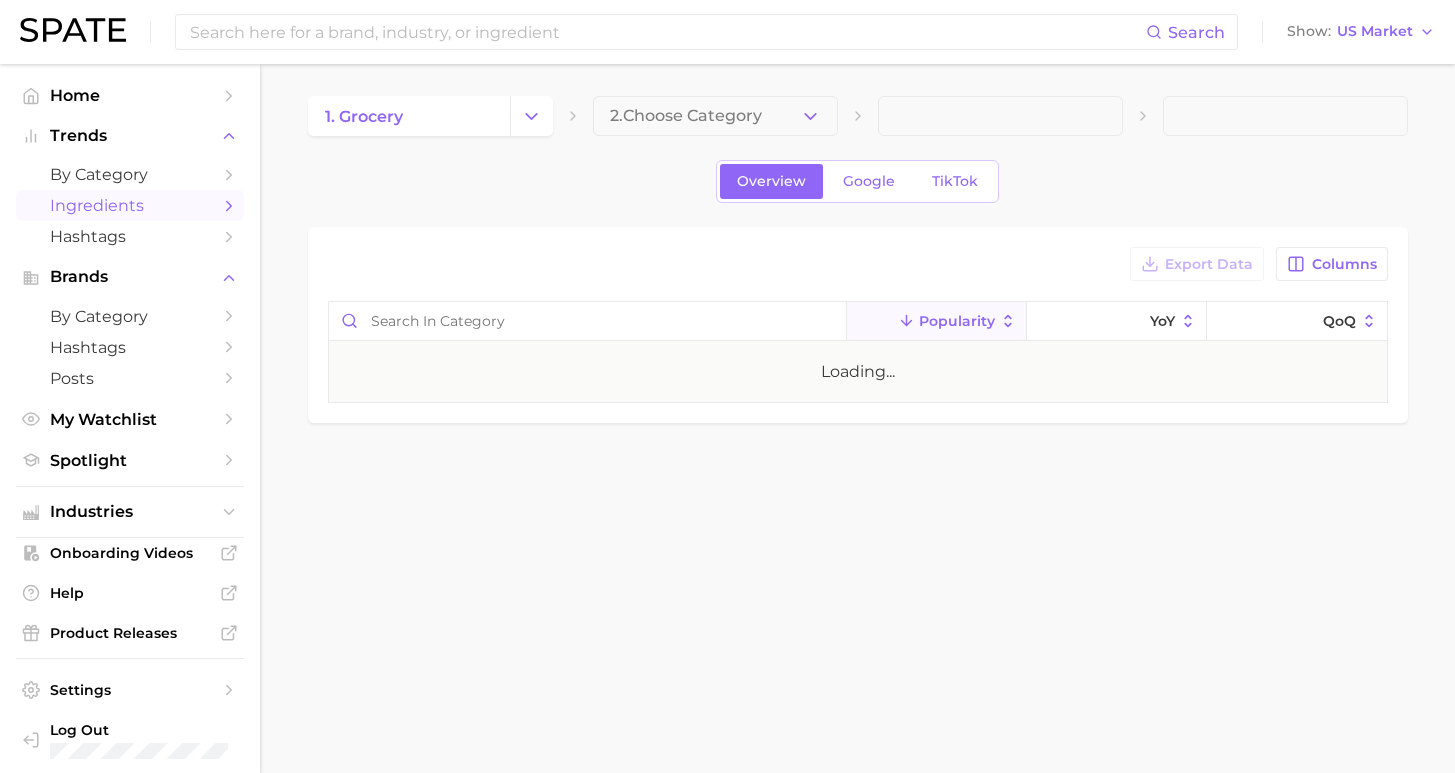 scroll, scrollTop: 0, scrollLeft: 0, axis: both 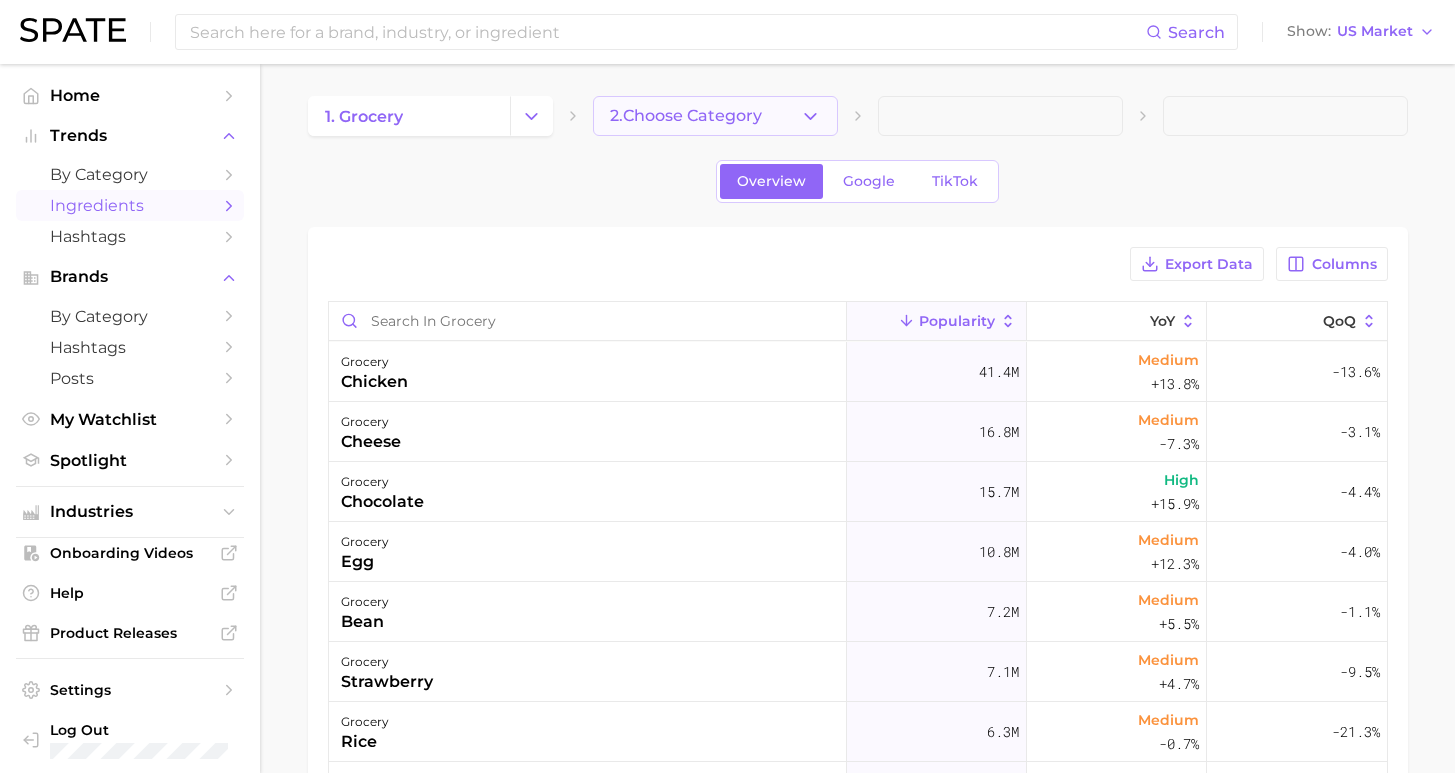 click on "2.  Choose Category" at bounding box center (686, 116) 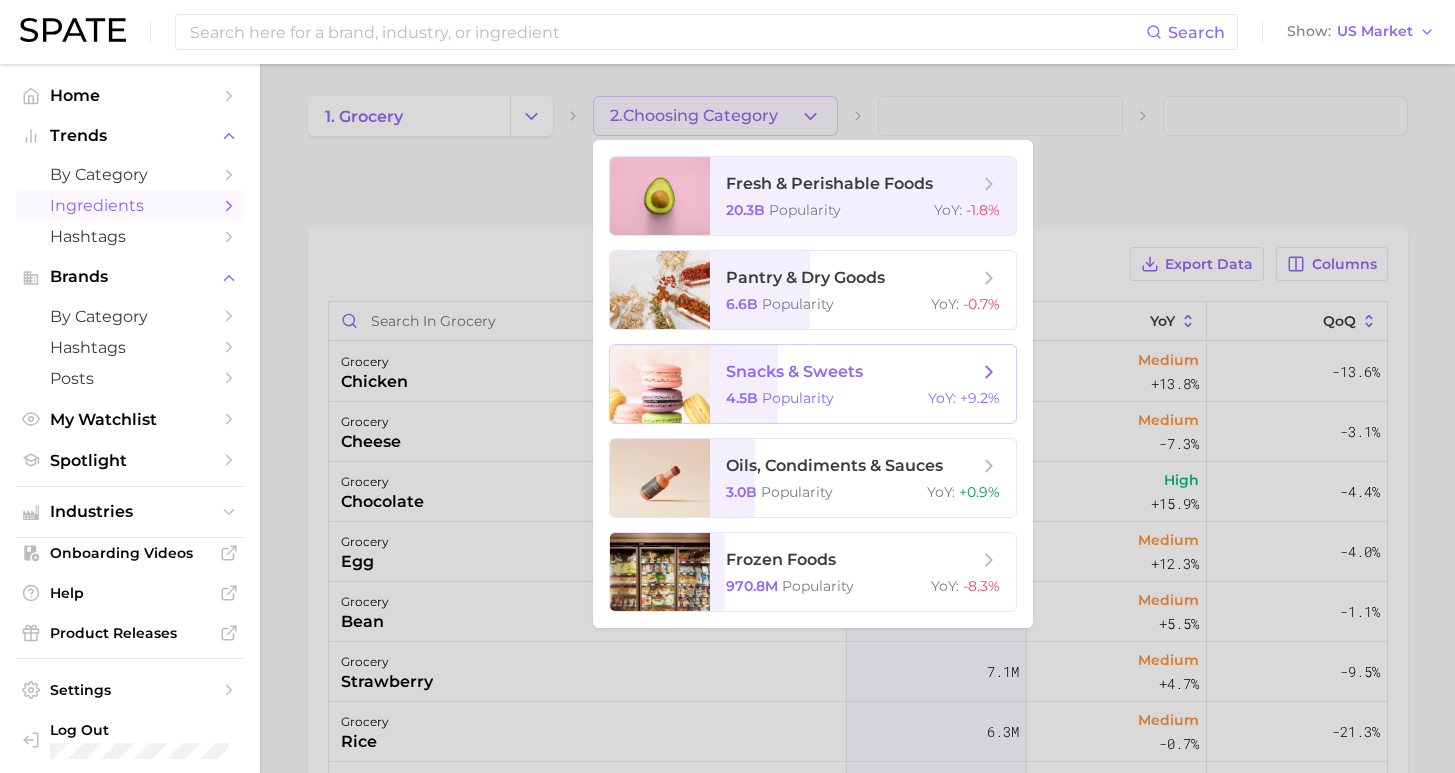 click on "snacks & sweets 4.5b   Popularity YoY :   +9.2%" at bounding box center (863, 384) 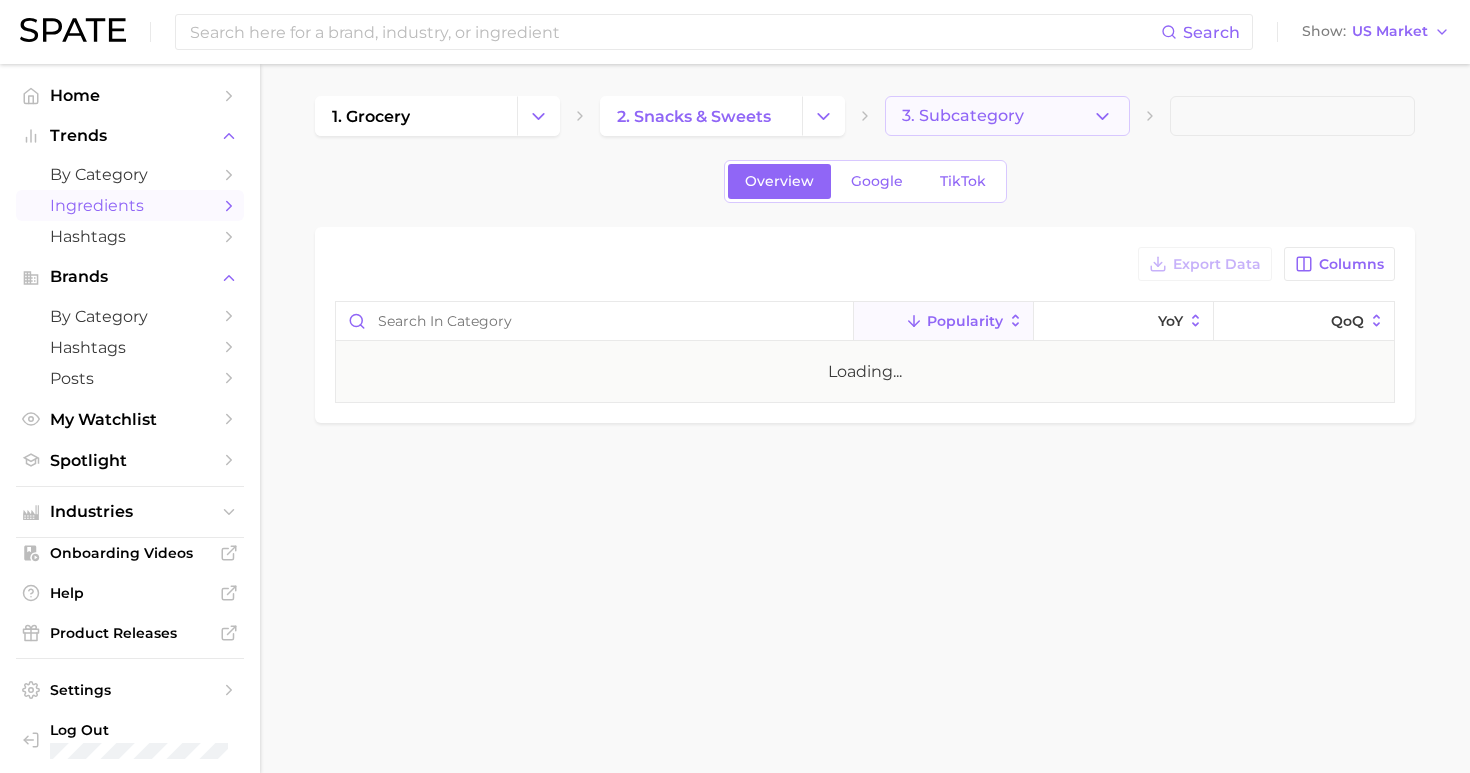 click on "3. Subcategory" at bounding box center [963, 116] 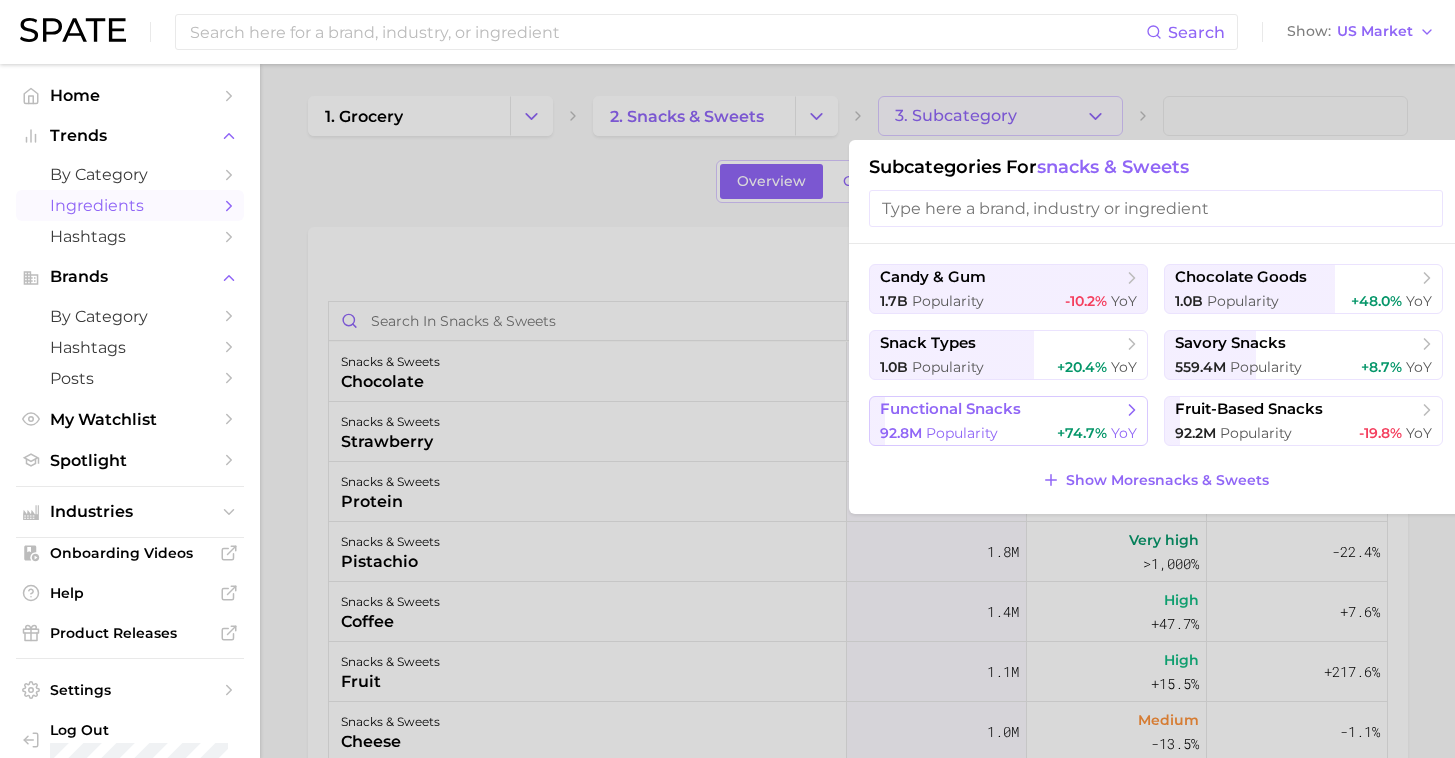 click on "functional snacks 92.8m   Popularity +74.7%   YoY" at bounding box center (1008, 421) 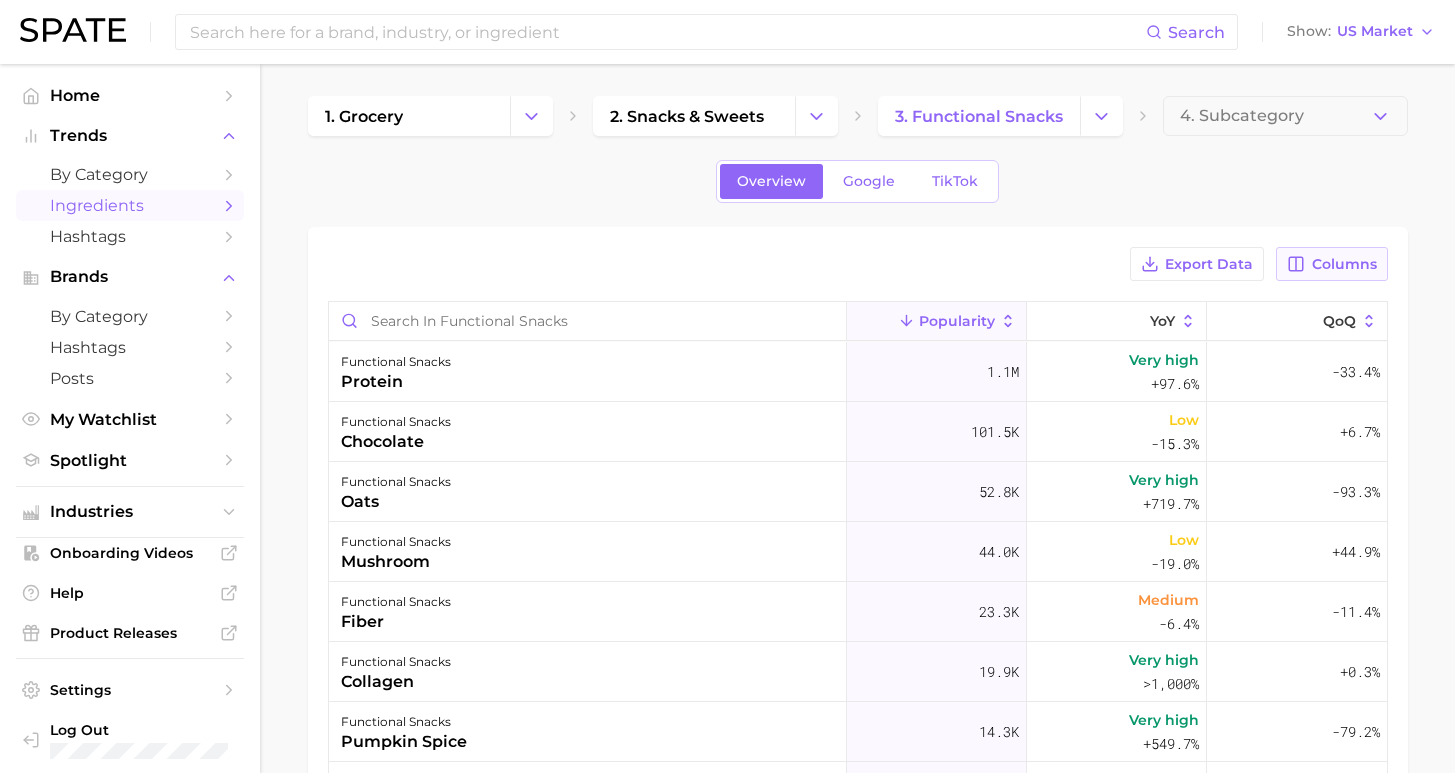 click on "Columns" at bounding box center (1344, 264) 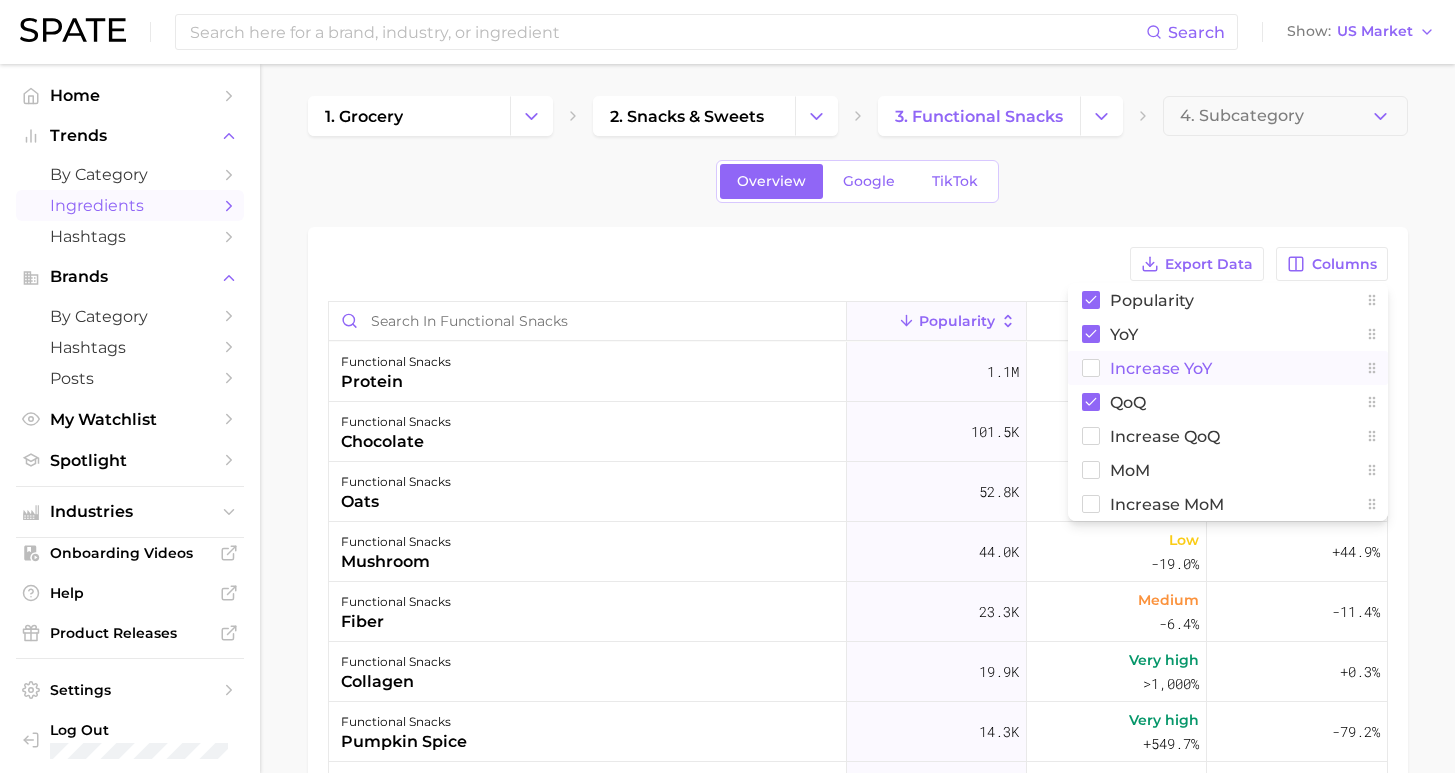 click on "Increase YoY" at bounding box center (1161, 368) 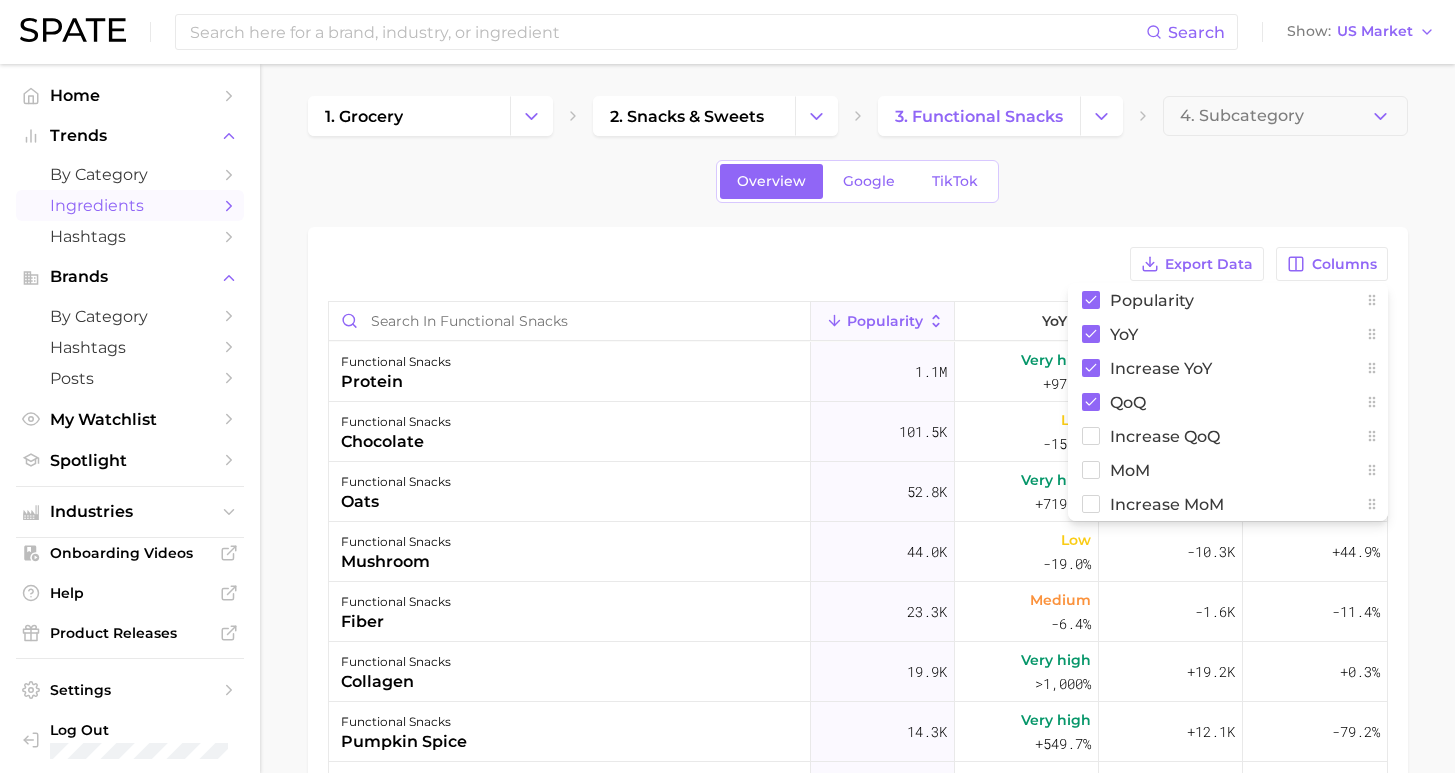 click on "Export Data Columns Popularity YoY Increase YoY QoQ Increase QoQ MoM Increase MoM" at bounding box center [858, 264] 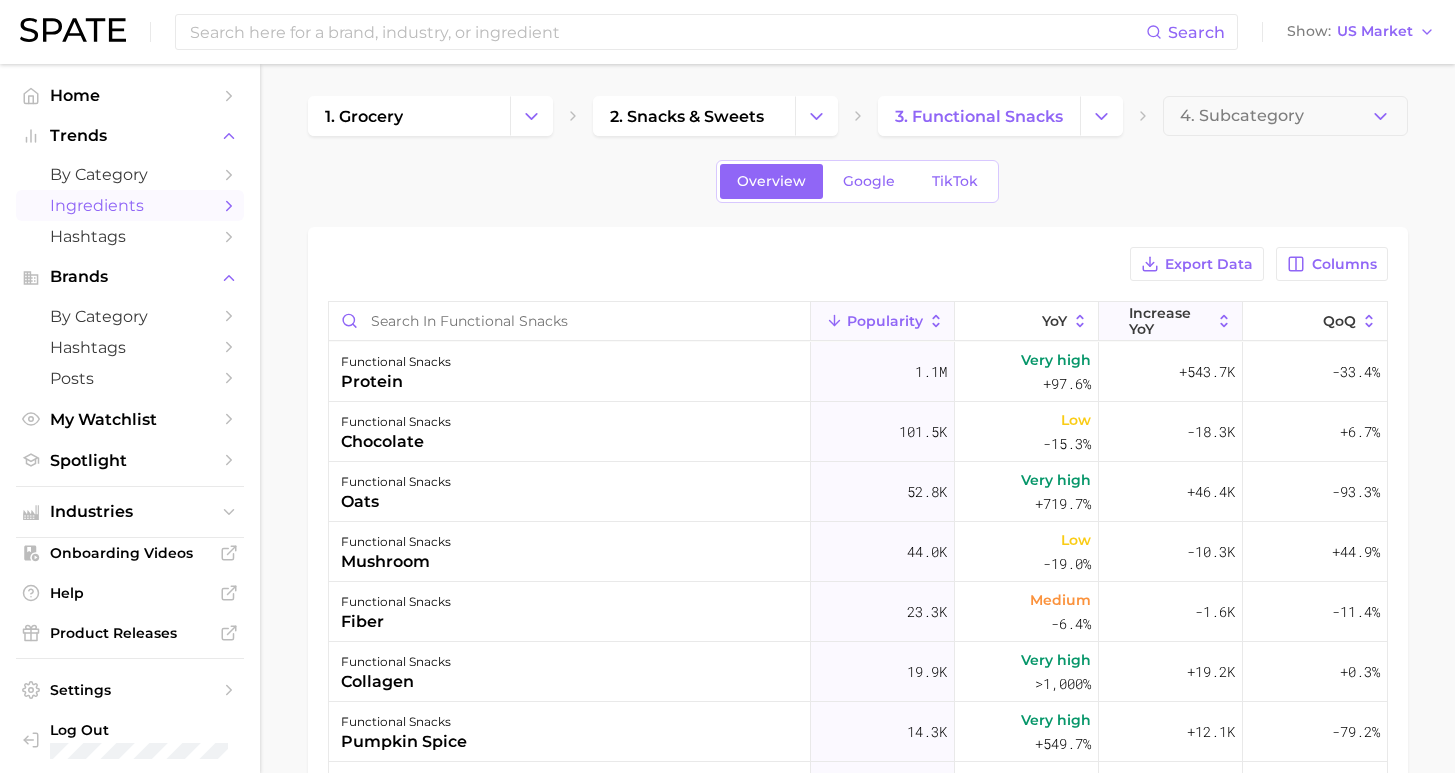 click on "Increase YoY" at bounding box center [1170, 321] 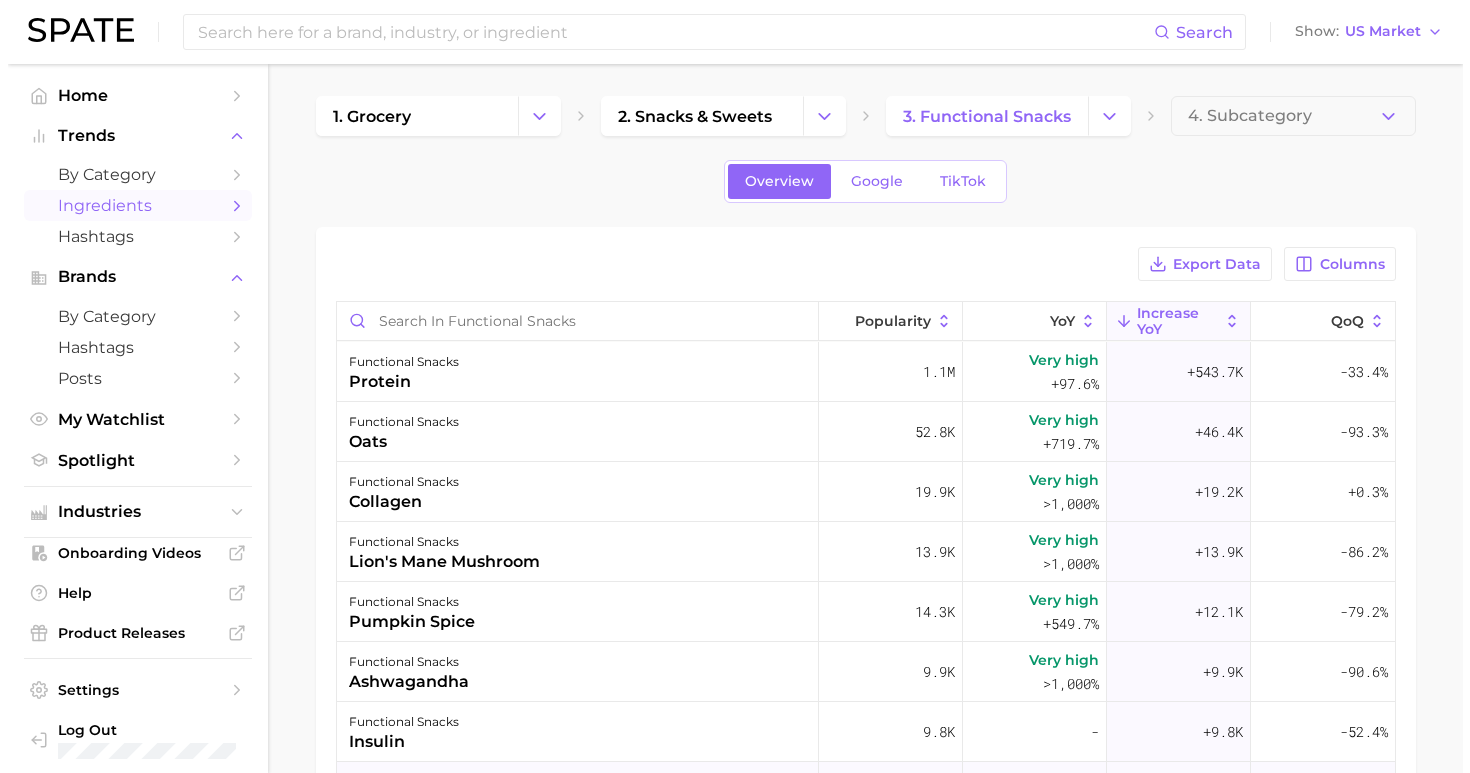 scroll, scrollTop: 18, scrollLeft: 0, axis: vertical 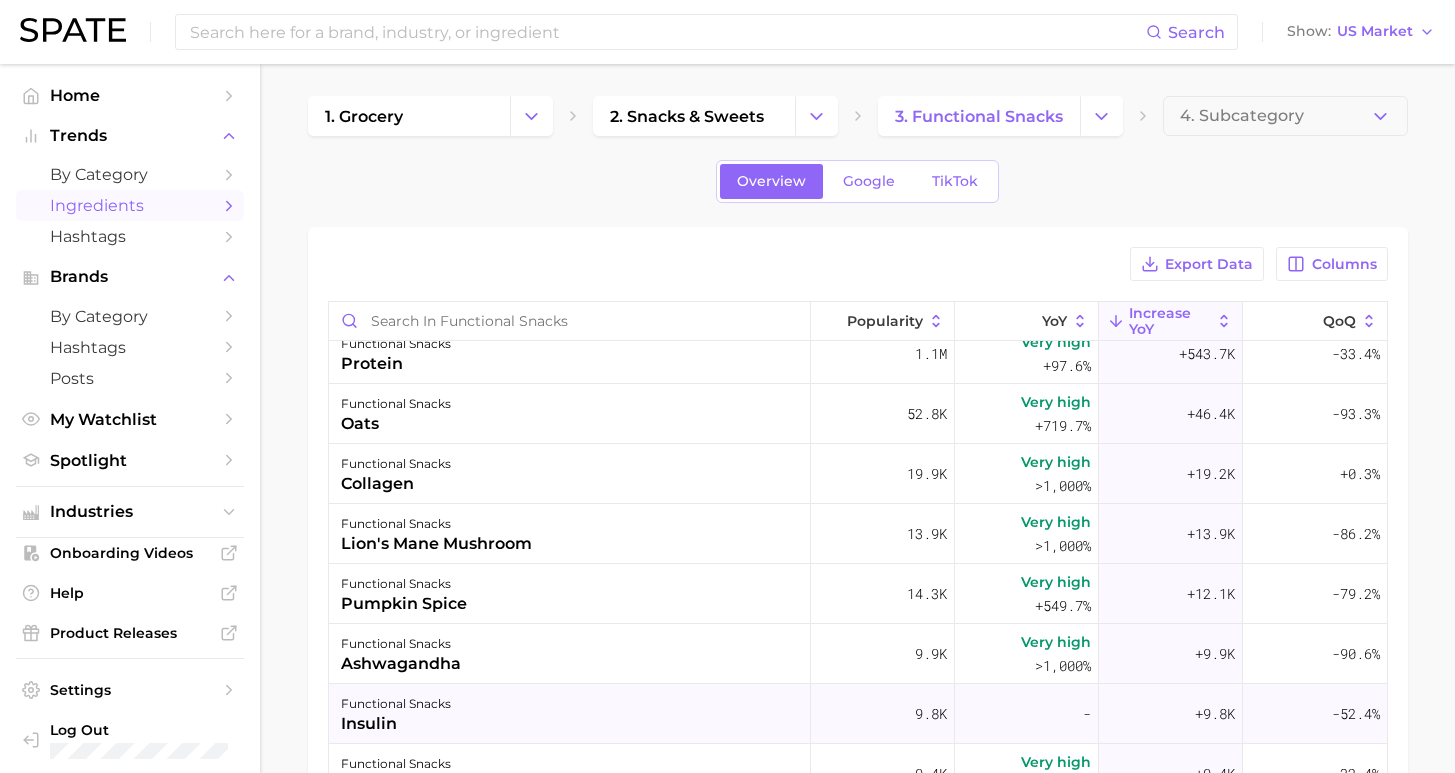 click on "functional snacks insulin" at bounding box center (570, 714) 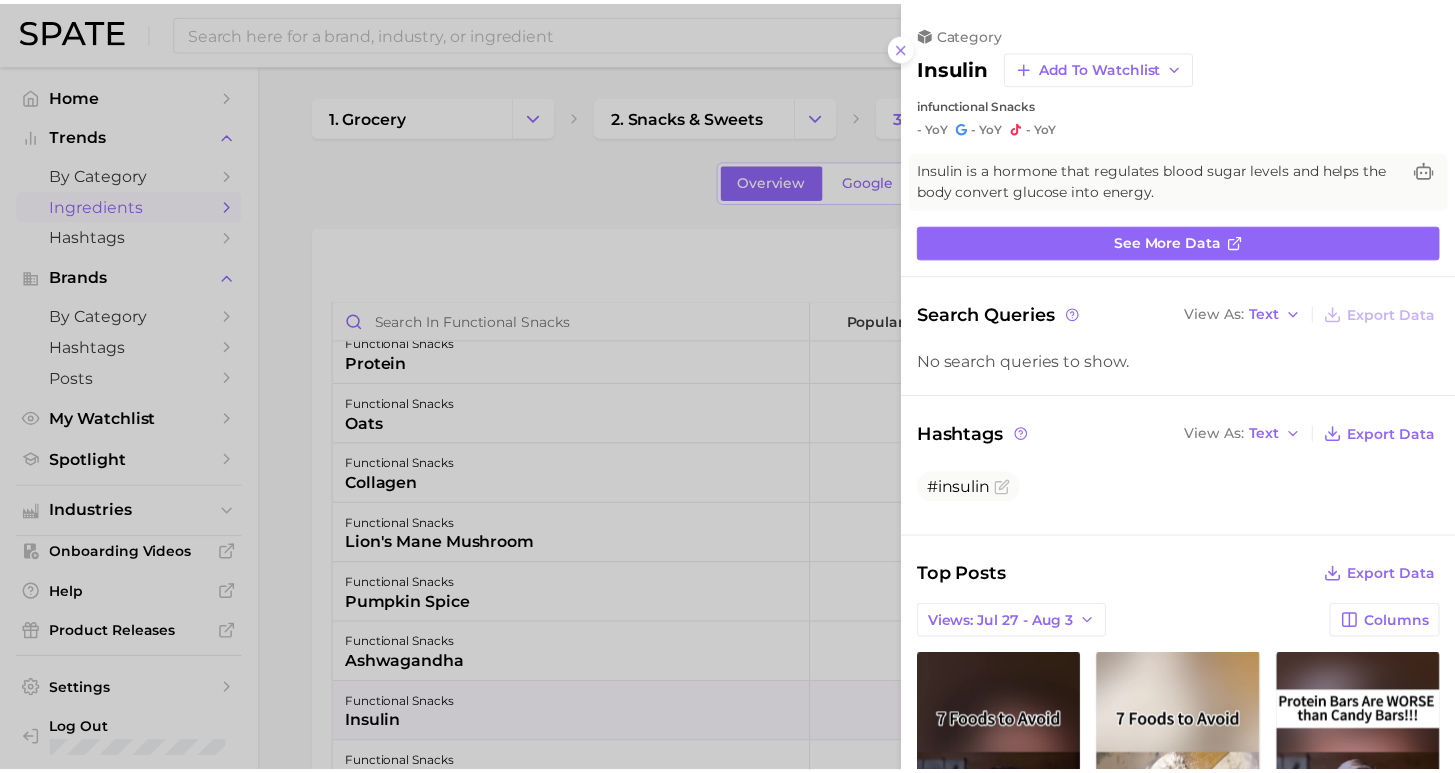 scroll, scrollTop: 0, scrollLeft: 0, axis: both 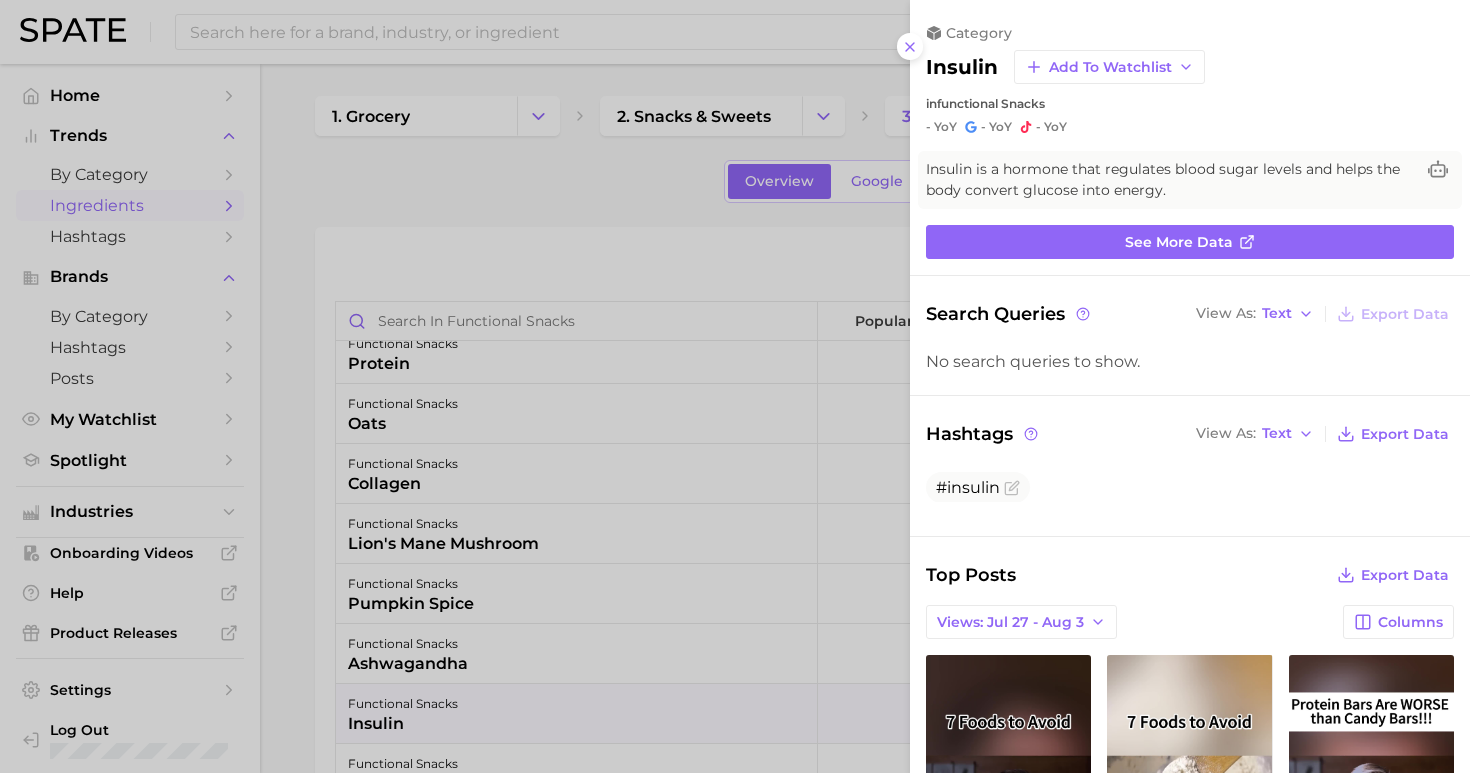click 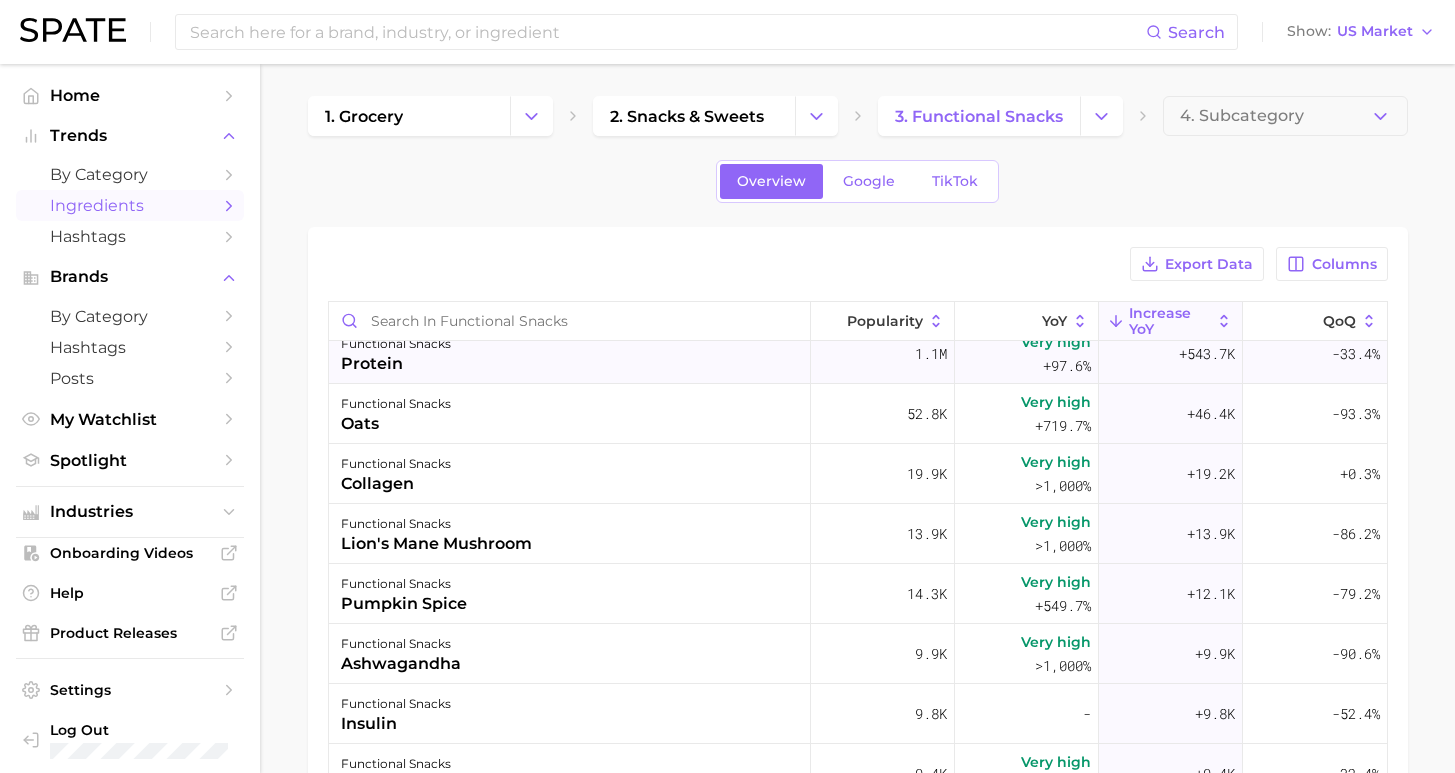 scroll, scrollTop: 160, scrollLeft: 0, axis: vertical 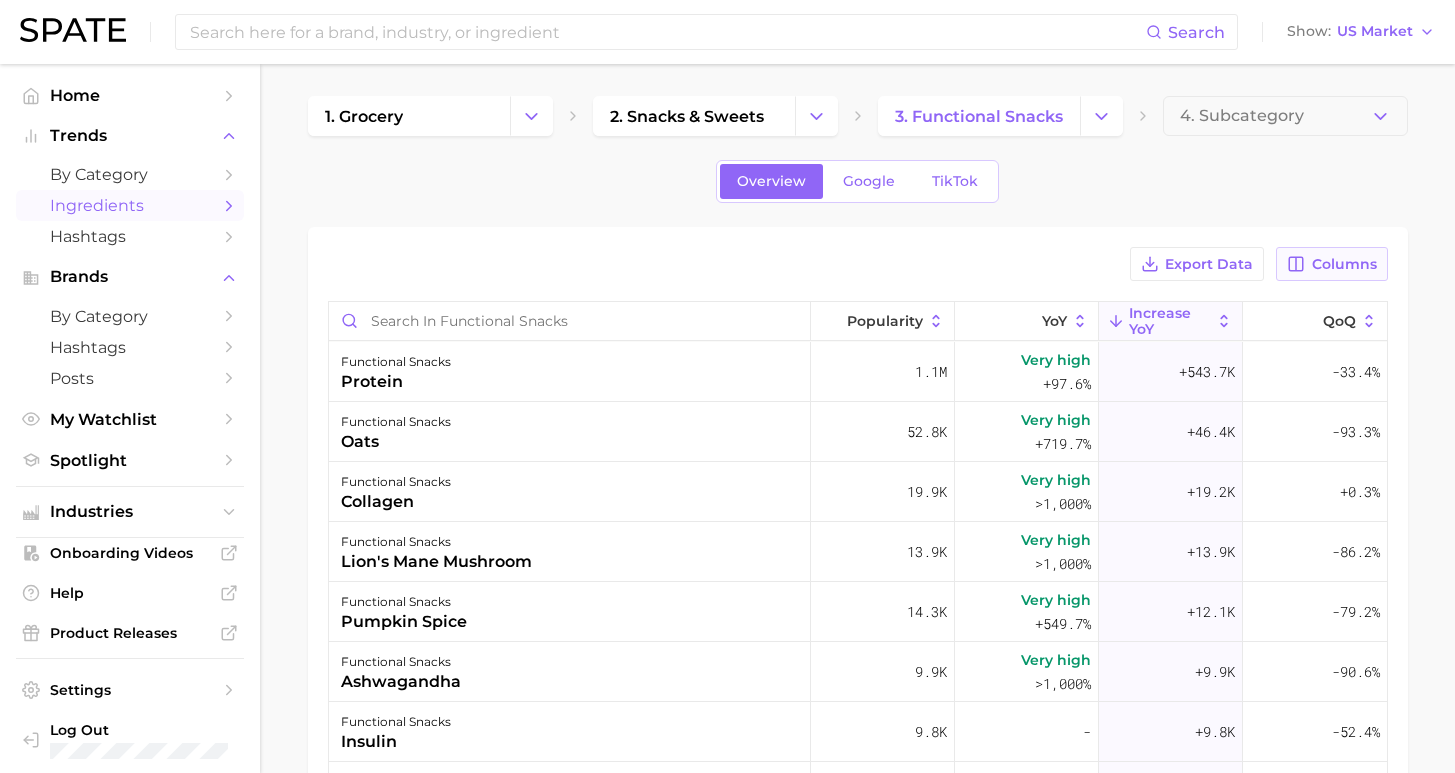 click on "Columns" at bounding box center [1344, 264] 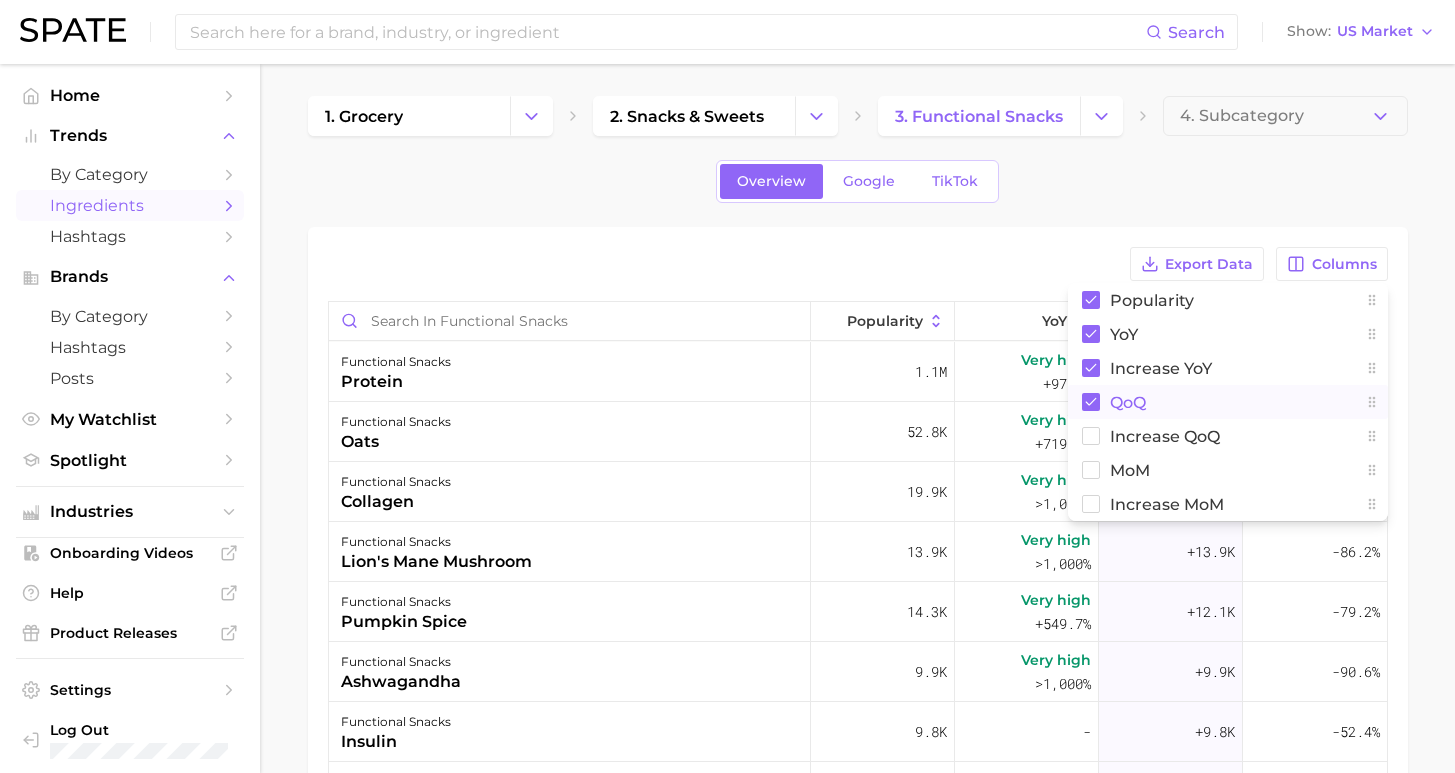 click on "QoQ" at bounding box center [1128, 402] 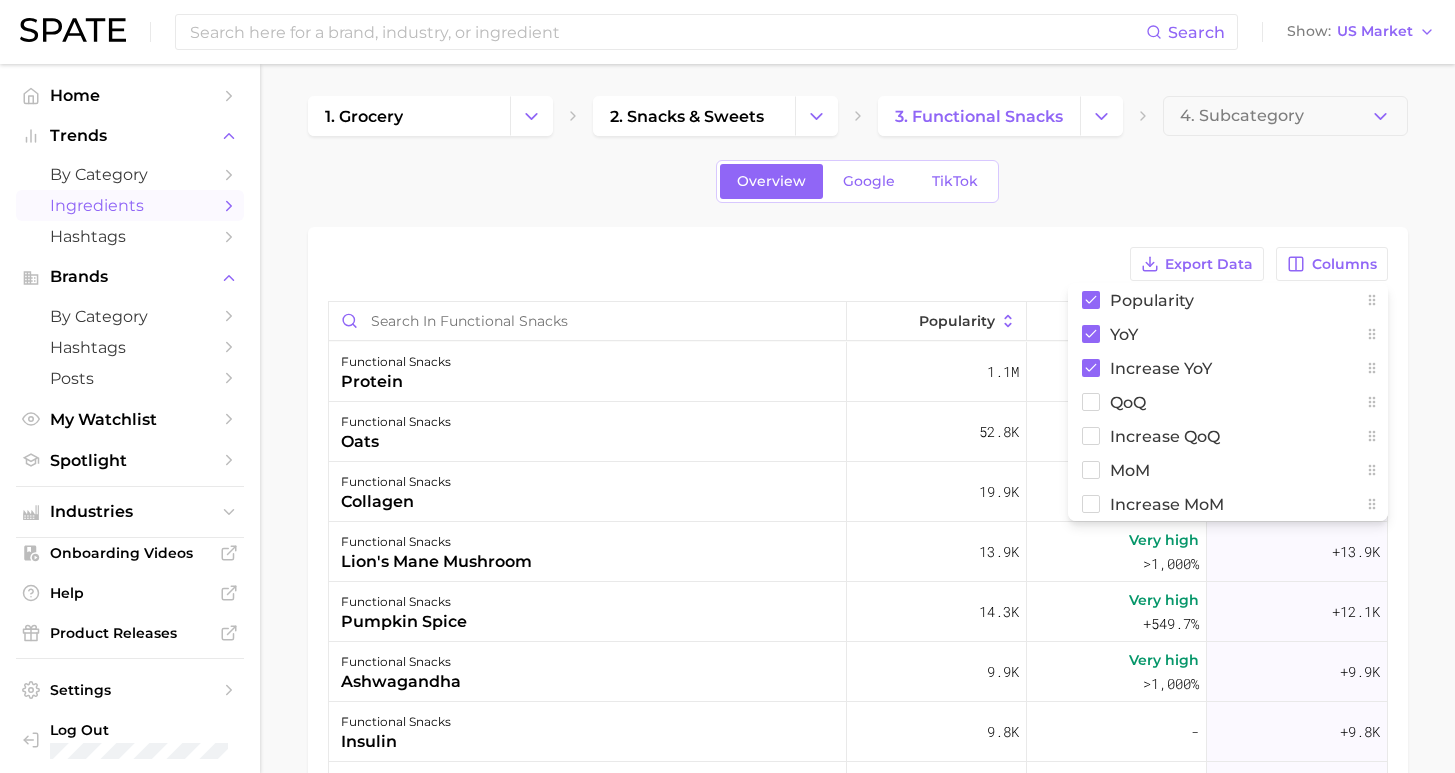 click on "1. grocery 2. snacks & sweets 3. functional snacks 4. Subcategory Overview Google TikTok Export Data Columns Popularity YoY Increase YoY QoQ Increase QoQ MoM Increase MoM Popularity YoY Increase YoY functional snacks protein 1.1m Very high +97.6% +543.7k functional snacks oats 52.8k Very high +719.7% +46.4k functional snacks collagen 19.9k Very high >1,000% +19.2k functional snacks lion's mane mushroom 13.9k Very high >1,000% +13.9k functional snacks pumpkin spice 14.3k Very high +549.7% +12.1k functional snacks ashwagandha 9.9k Very high >1,000% +9.9k functional snacks insulin 9.8k - +9.8k functional snacks seed oil 9.4k Very high >1,000% +9.4k functional snacks yogurt 7.0k Very high >1,000% +7.0k functional snacks chicken 7.1k Very high +296.3% +5.3k functional snacks pomegranate 5.2k Very high >1,000% +5.0k functional snacks oat protein 7.4k Very high +84.9% +3.4k functional snacks matcha 3.7k Very high +651.1% +3.2k functional snacks vitamins 3.3k Very high >1,000% +3.1k functional snacks whey protein -" at bounding box center (858, 595) 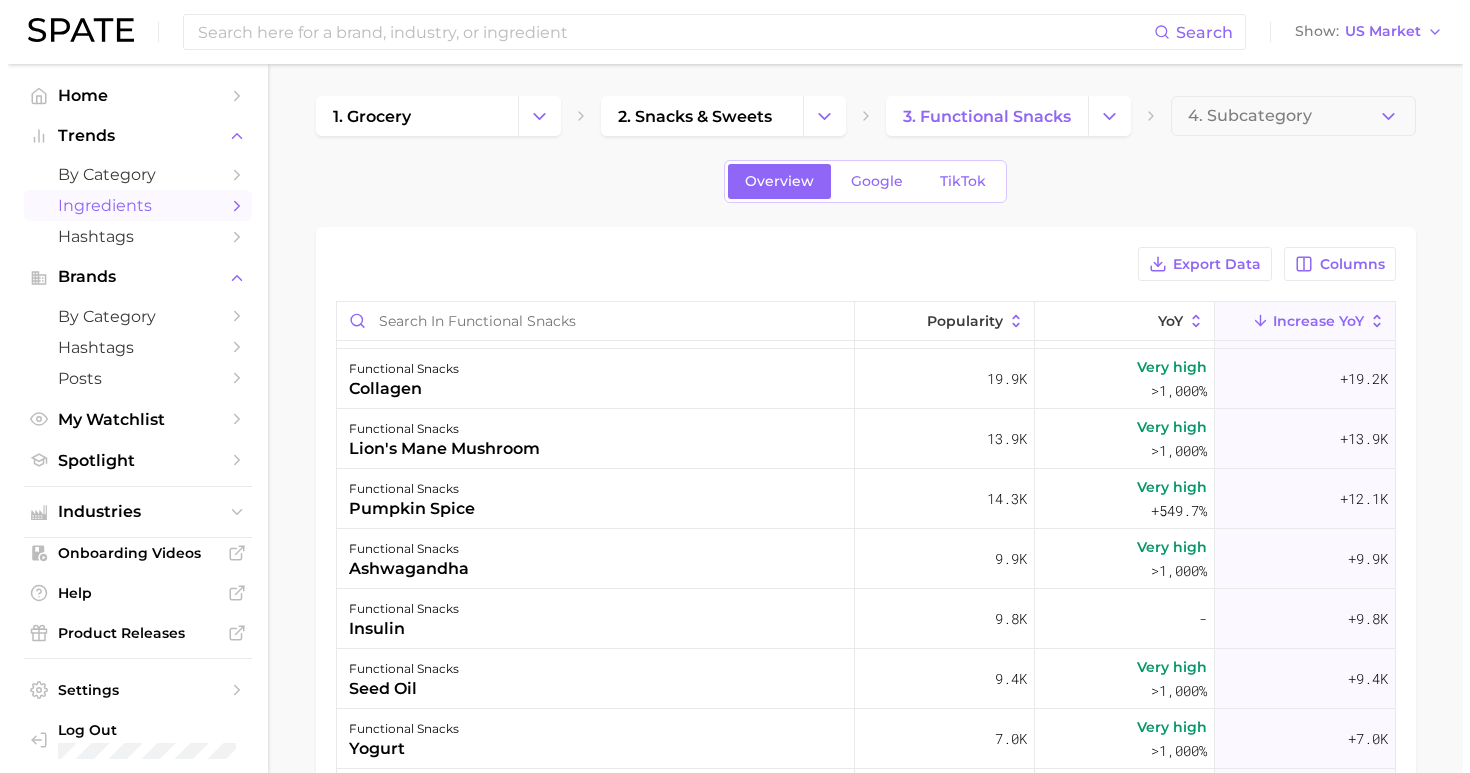scroll, scrollTop: 232, scrollLeft: 0, axis: vertical 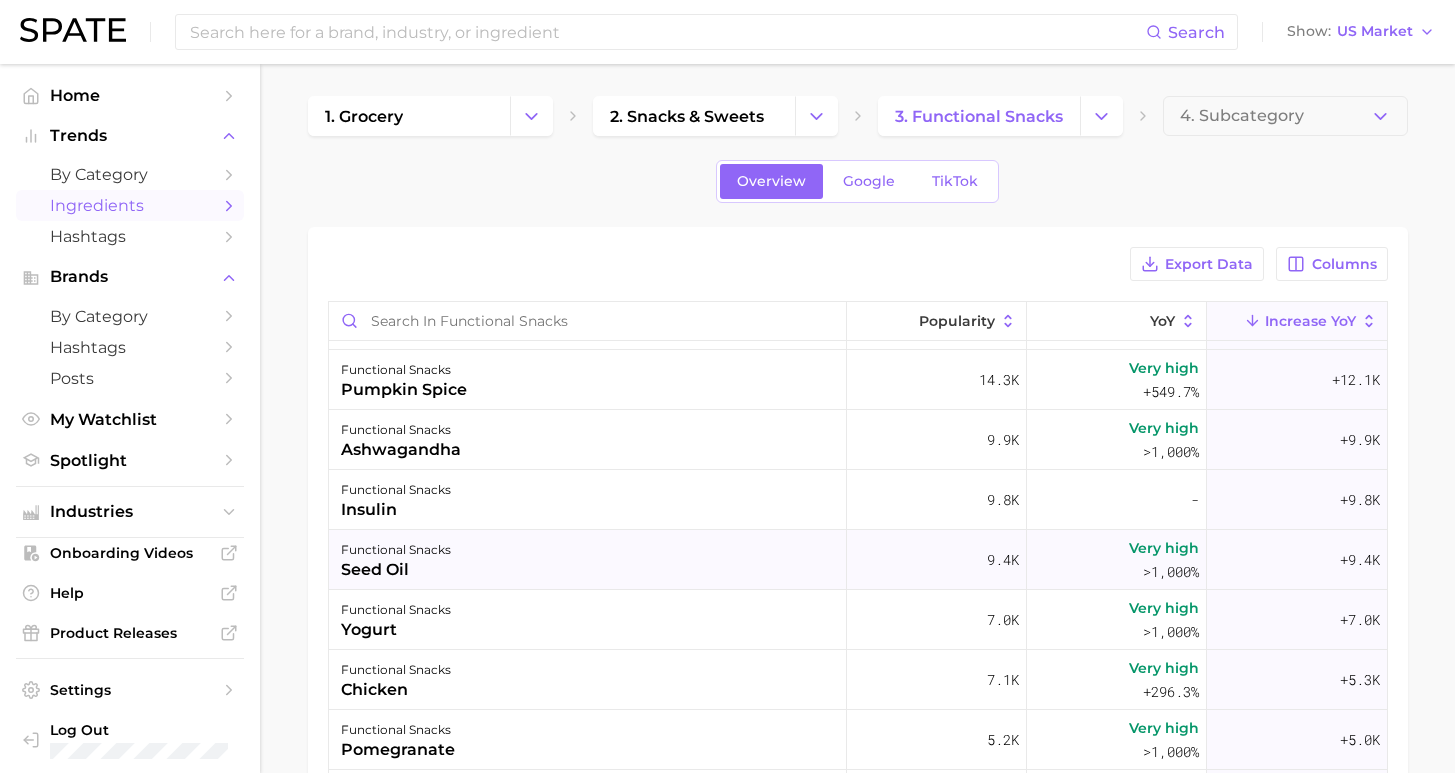 click on "functional snacks seed oil" at bounding box center [588, 560] 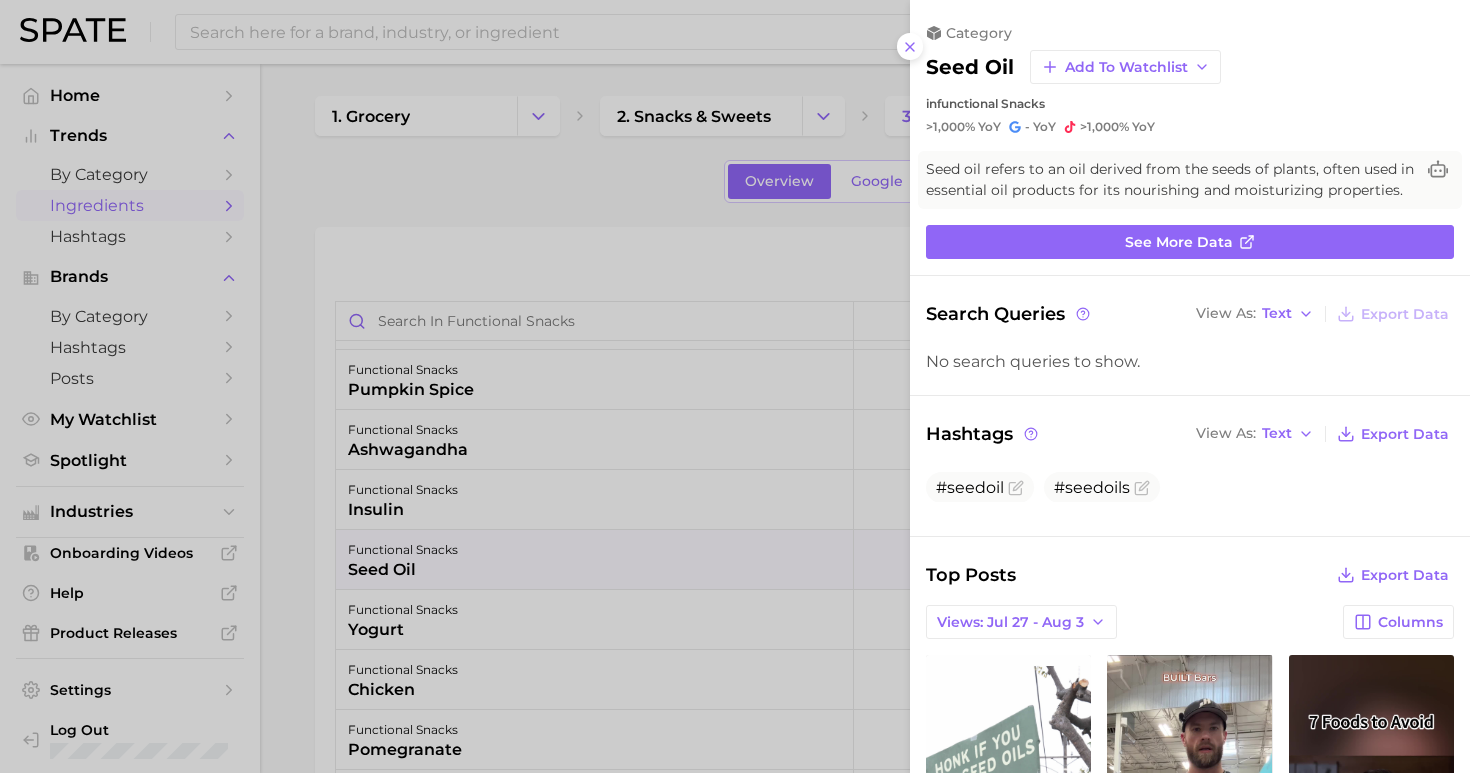 scroll, scrollTop: 0, scrollLeft: 0, axis: both 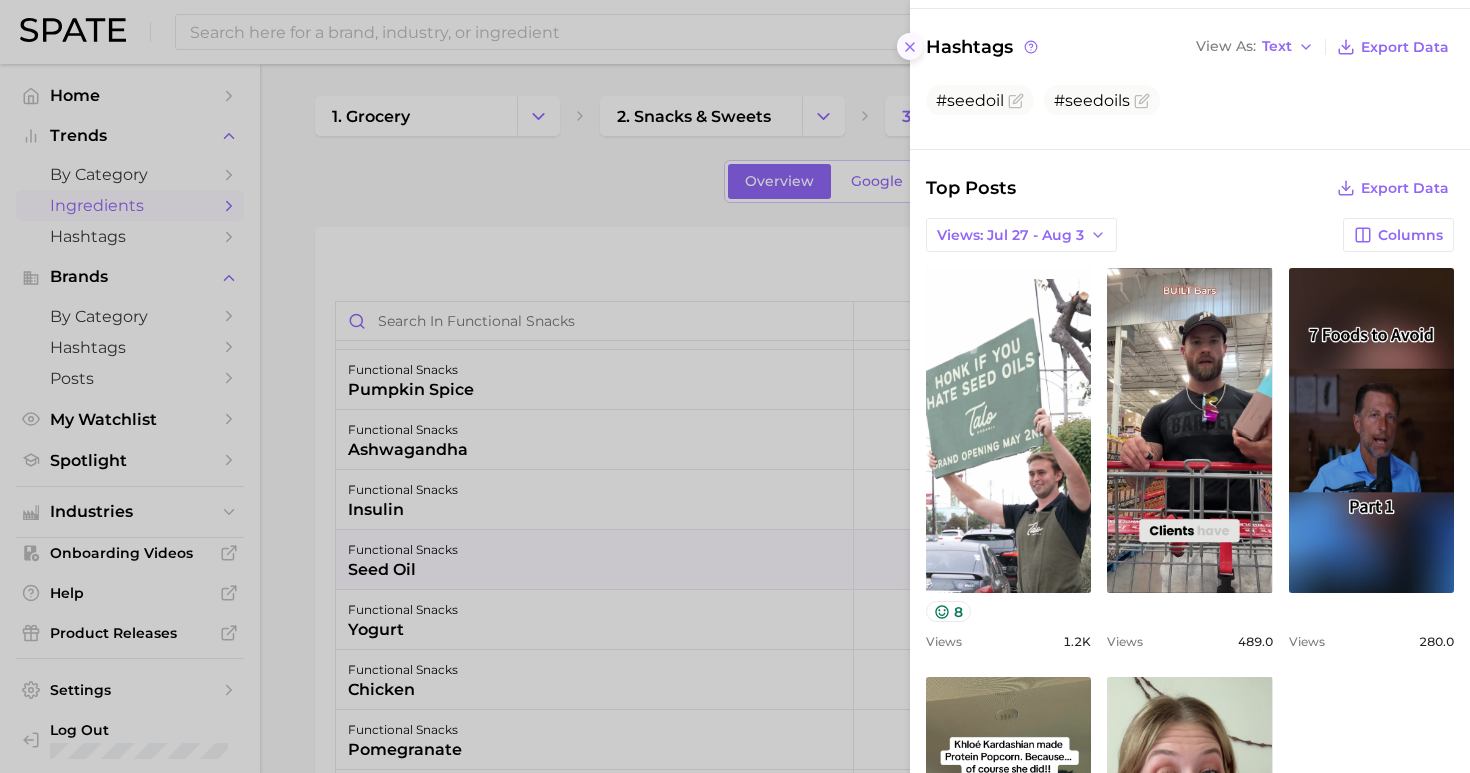 click on "category seed oil Add to Watchlist in functional snacks >1,000% YoY - YoY >1,000% YoY Seed oil refers to an oil derived from the seeds of plants, often used in essential oil products for its nourishing and moisturizing properties. See more data Search Queries View As Text Export Data No search queries to show. Hashtags View As Text Export Data #seedoil #seedoils Top Posts Export Data Views: Jul 27 - Aug 3 Columns view post on TikTok 8 Views 1.2k view post on TikTok Views 489.0 view post on TikTok Views 280.0 view post on TikTok paid Views 184.0 view post on TikTok paid Views 118.0 Show more posts" at bounding box center (1190, 386) 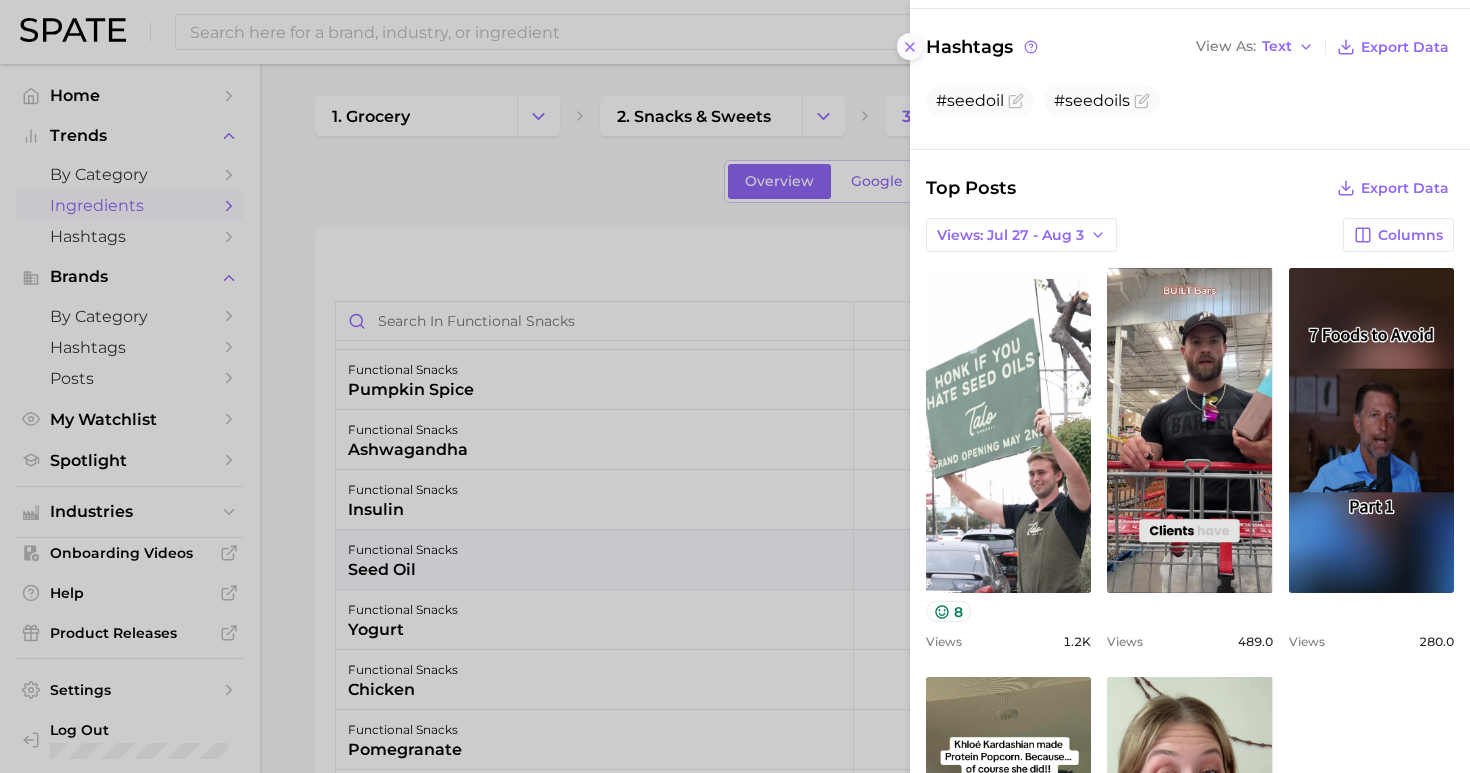 click 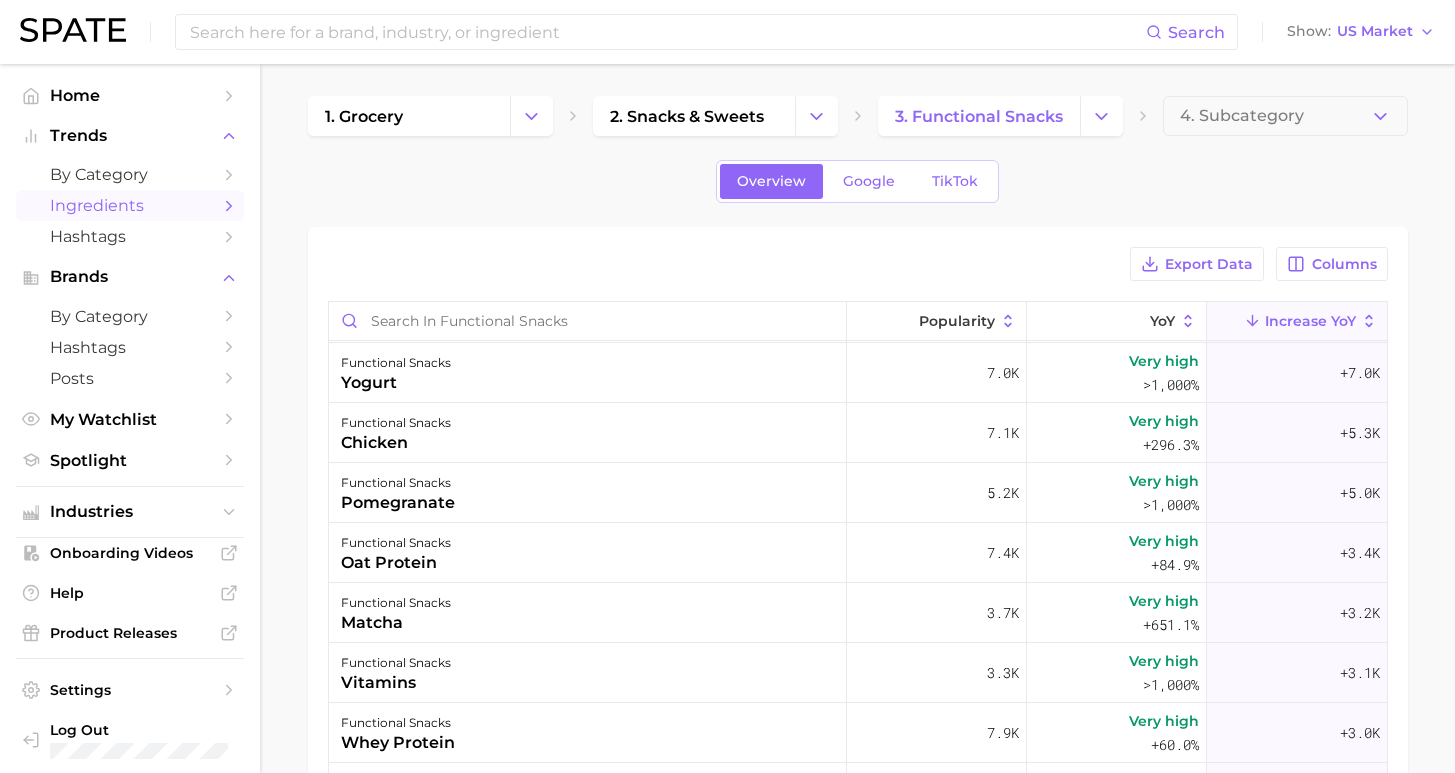 scroll, scrollTop: 0, scrollLeft: 0, axis: both 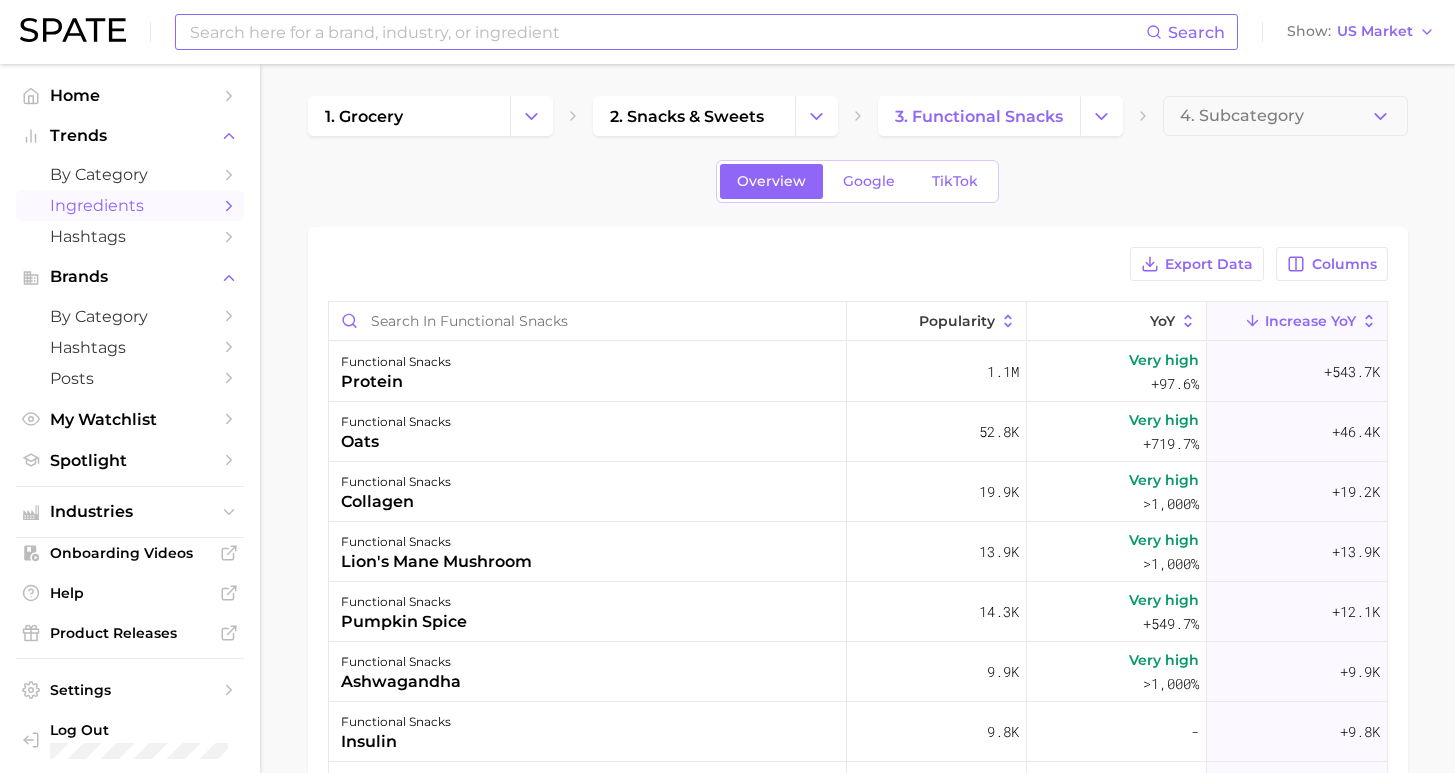 click at bounding box center (667, 32) 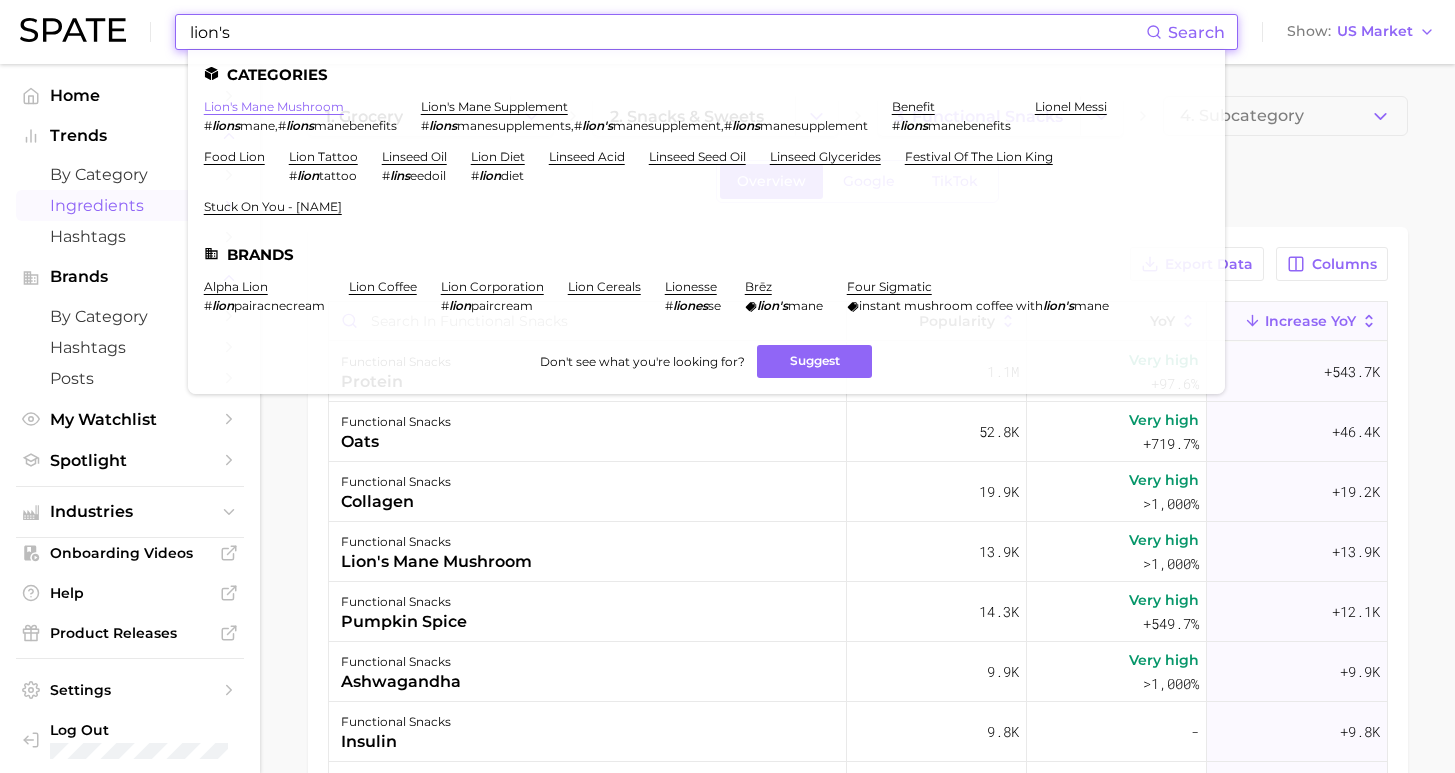type on "lion's" 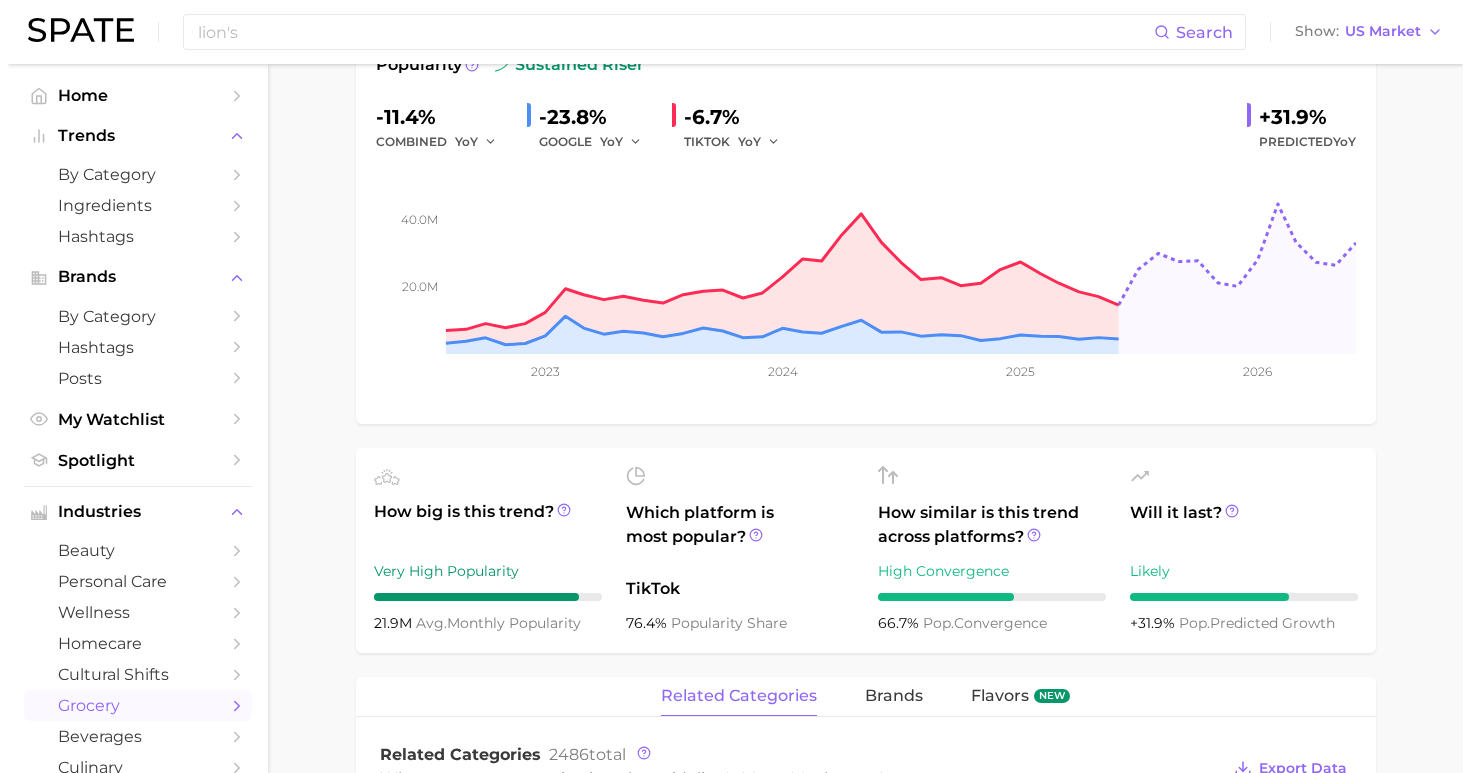 scroll, scrollTop: 0, scrollLeft: 0, axis: both 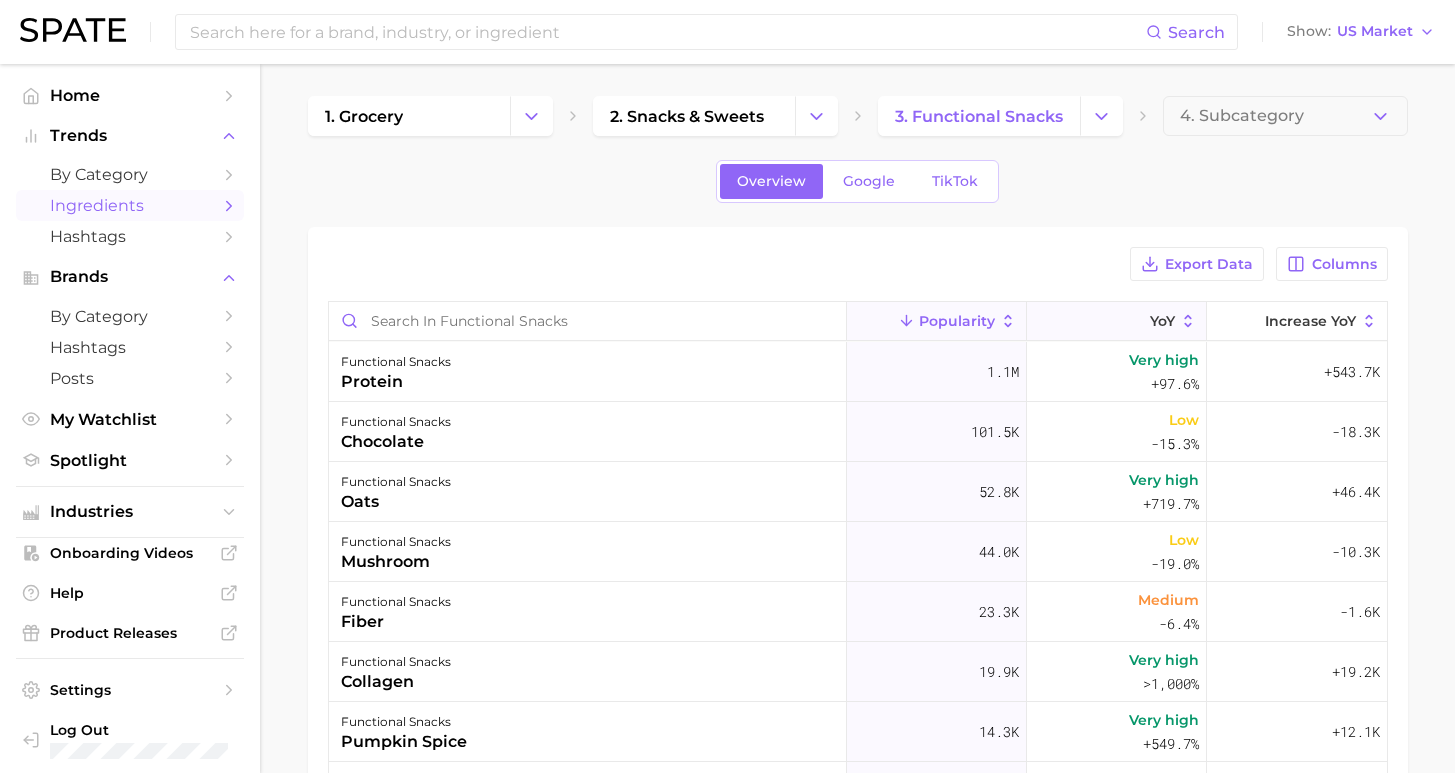 click on "YoY" at bounding box center [1117, 321] 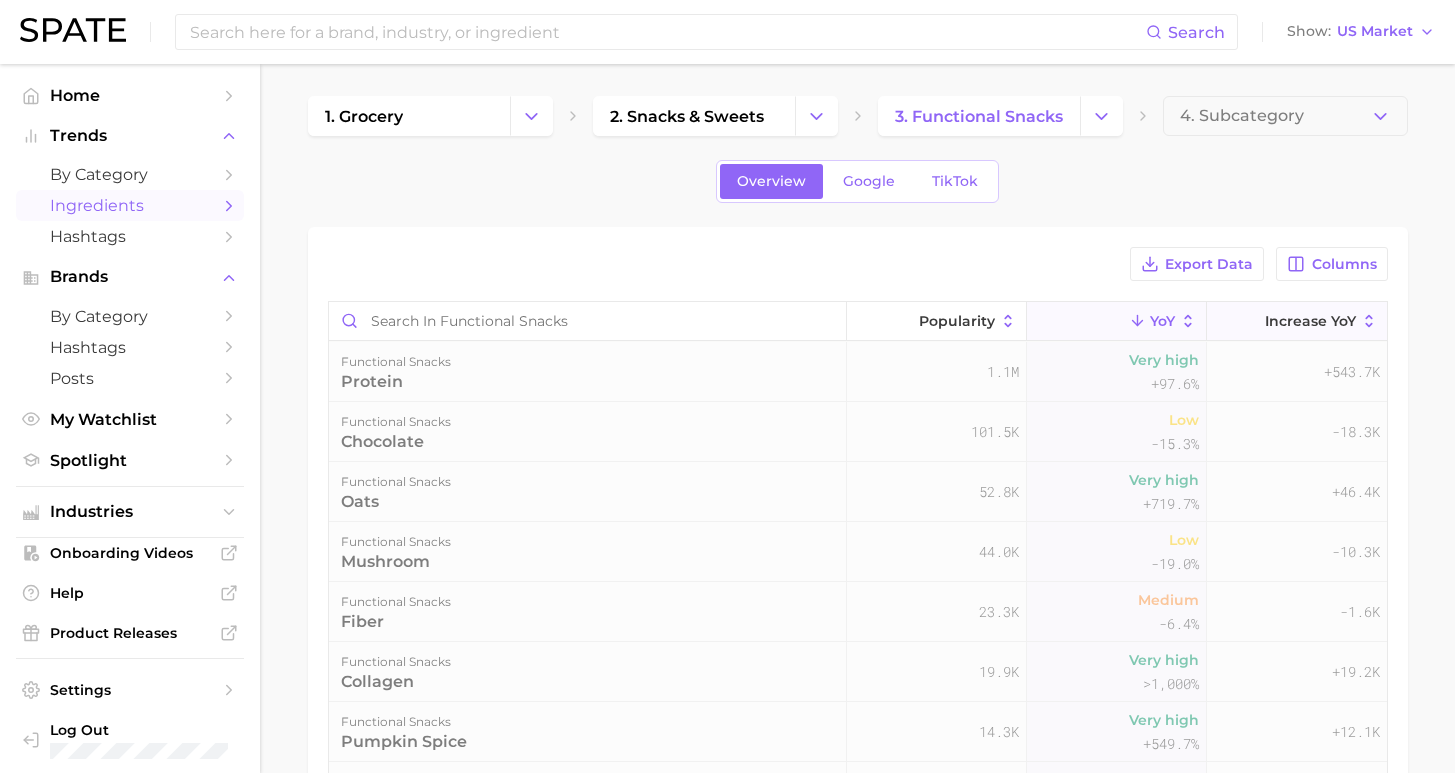 click on "Increase YoY" at bounding box center (1310, 321) 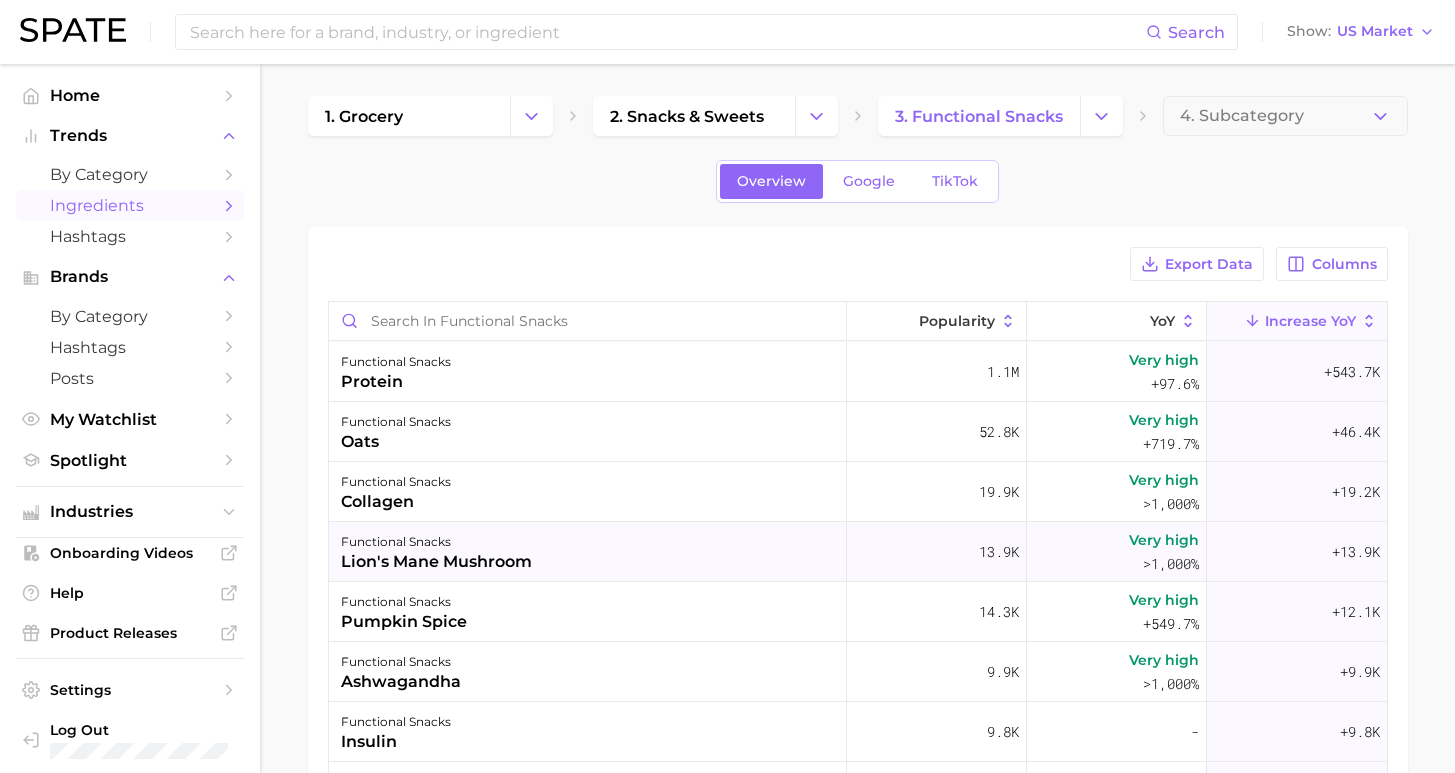 click on "functional snacks lion's mane mushroom" at bounding box center [588, 552] 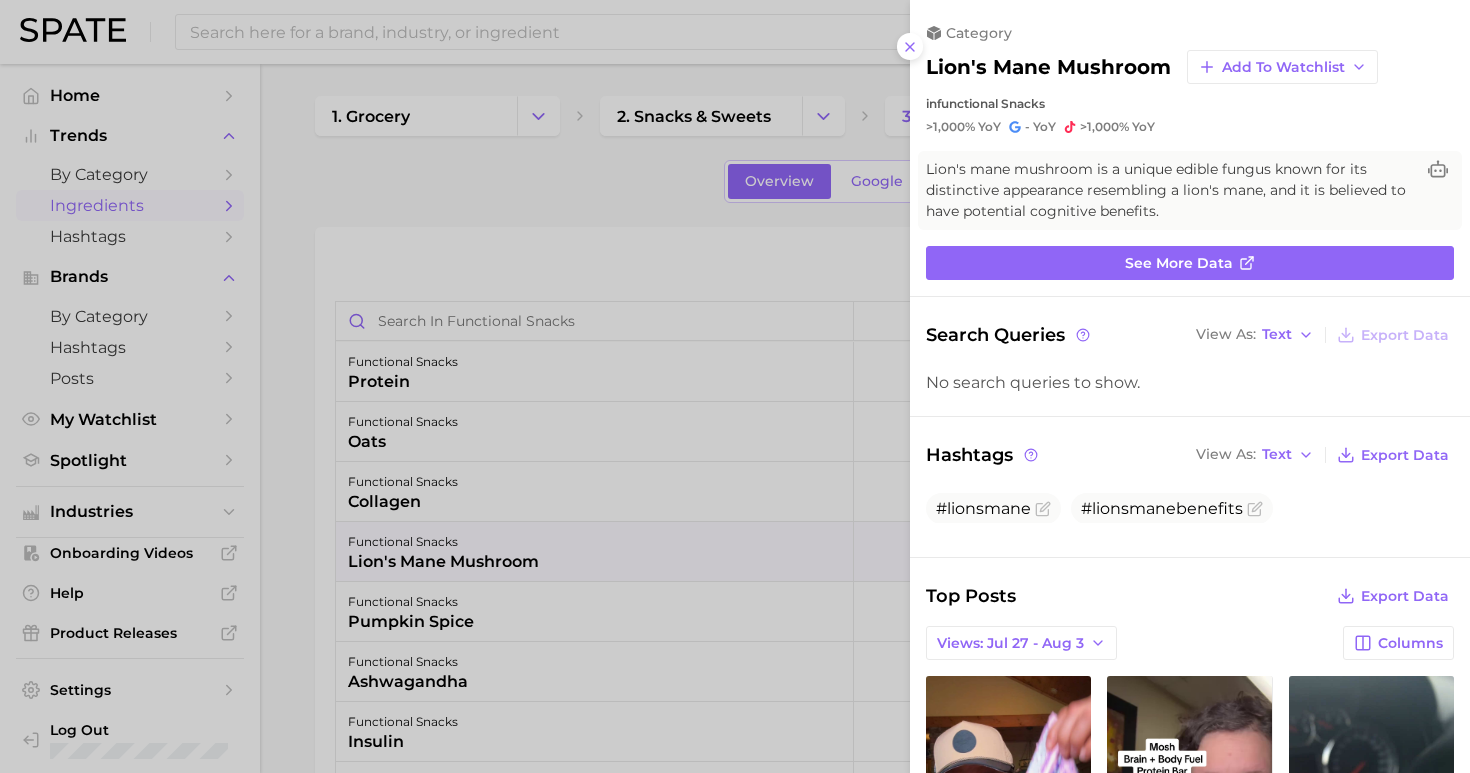 scroll, scrollTop: 0, scrollLeft: 0, axis: both 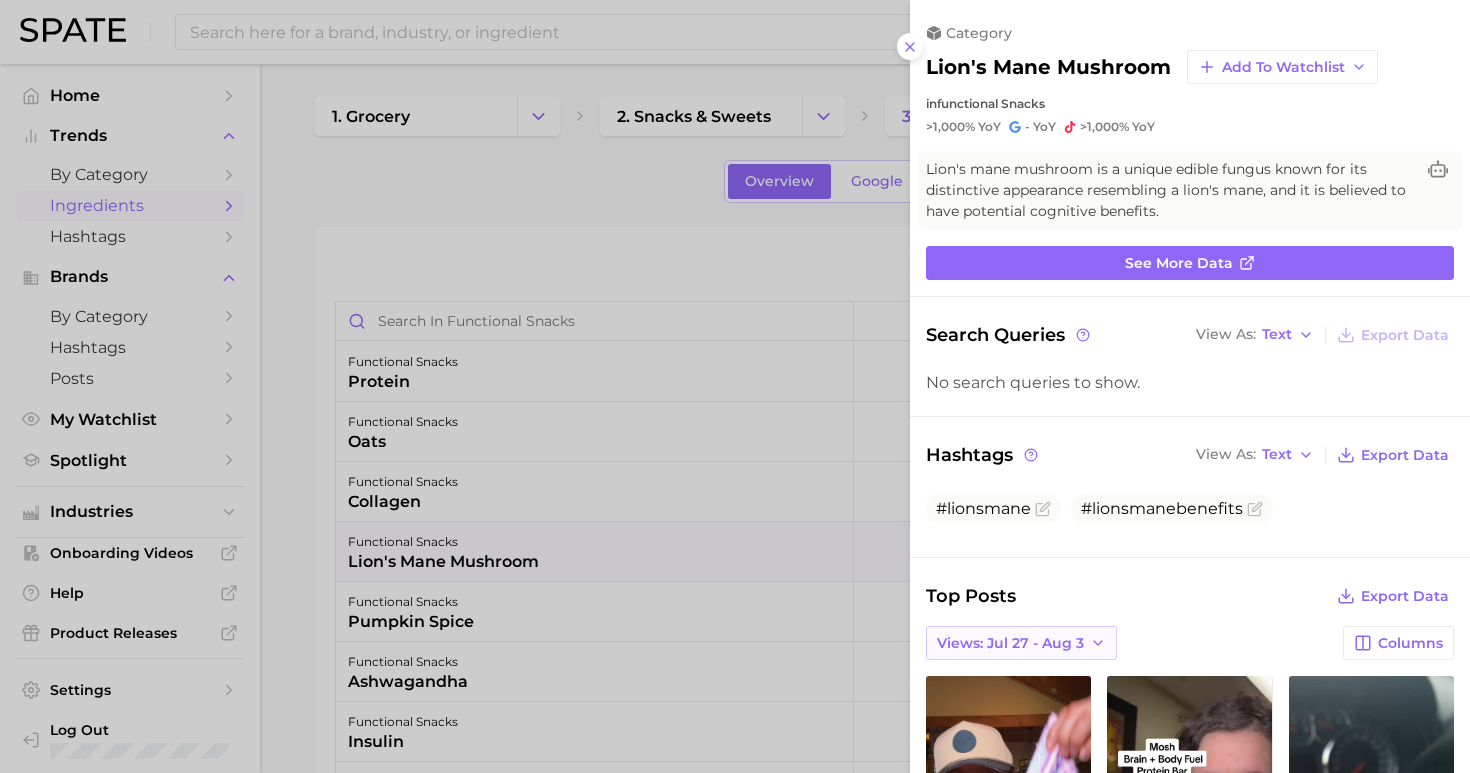 click on "Views: Jul 27 - Aug 3" at bounding box center [1010, 643] 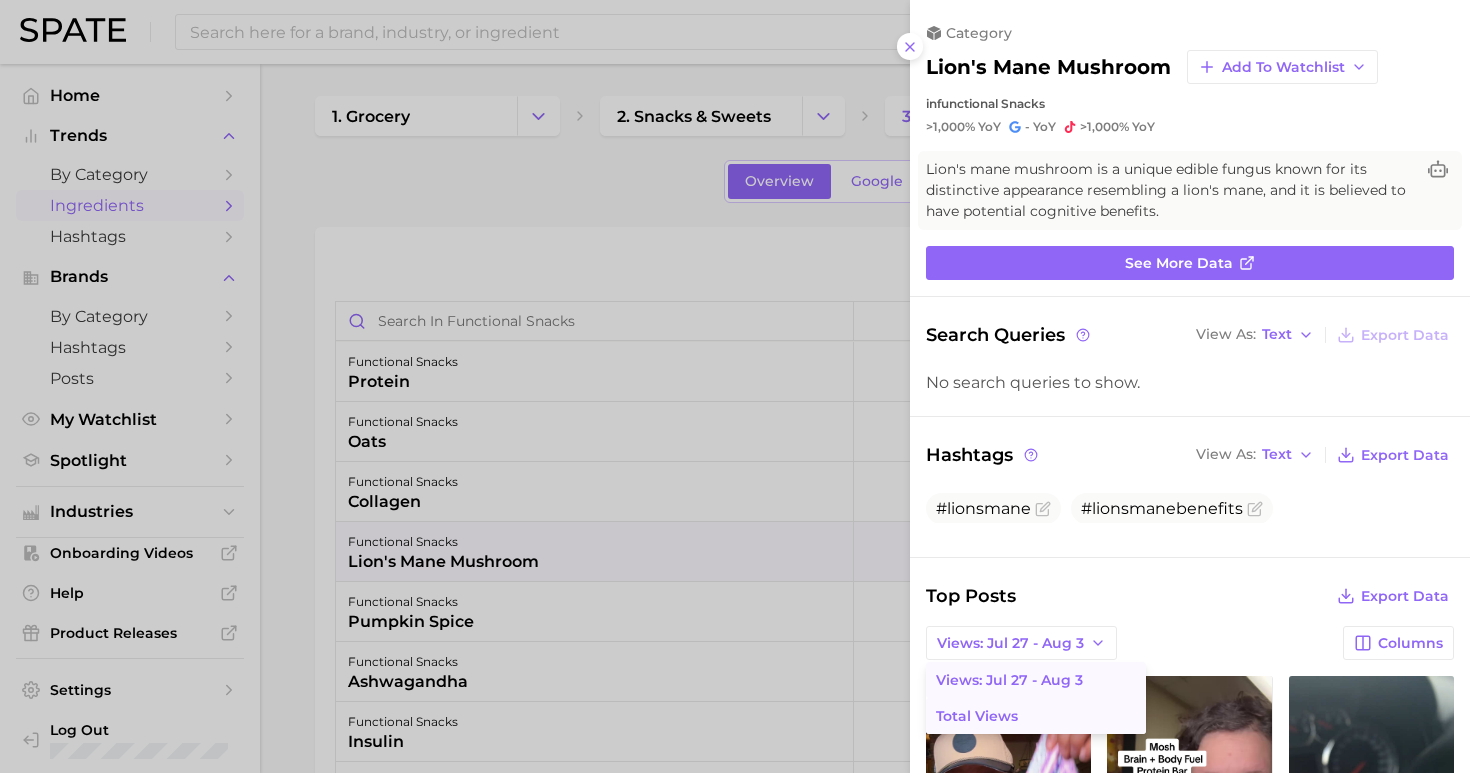 click on "Total Views" at bounding box center (1036, 716) 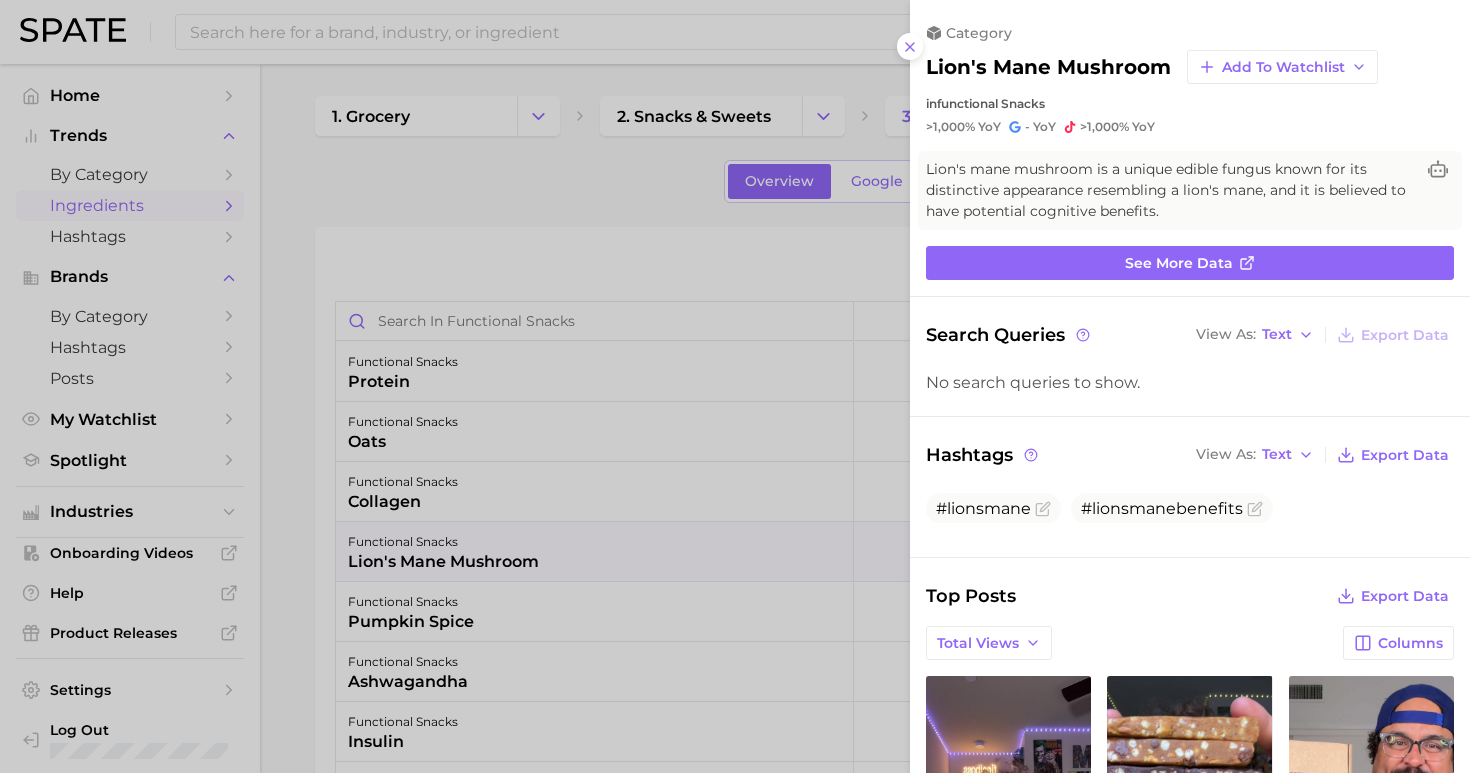 scroll, scrollTop: 0, scrollLeft: 0, axis: both 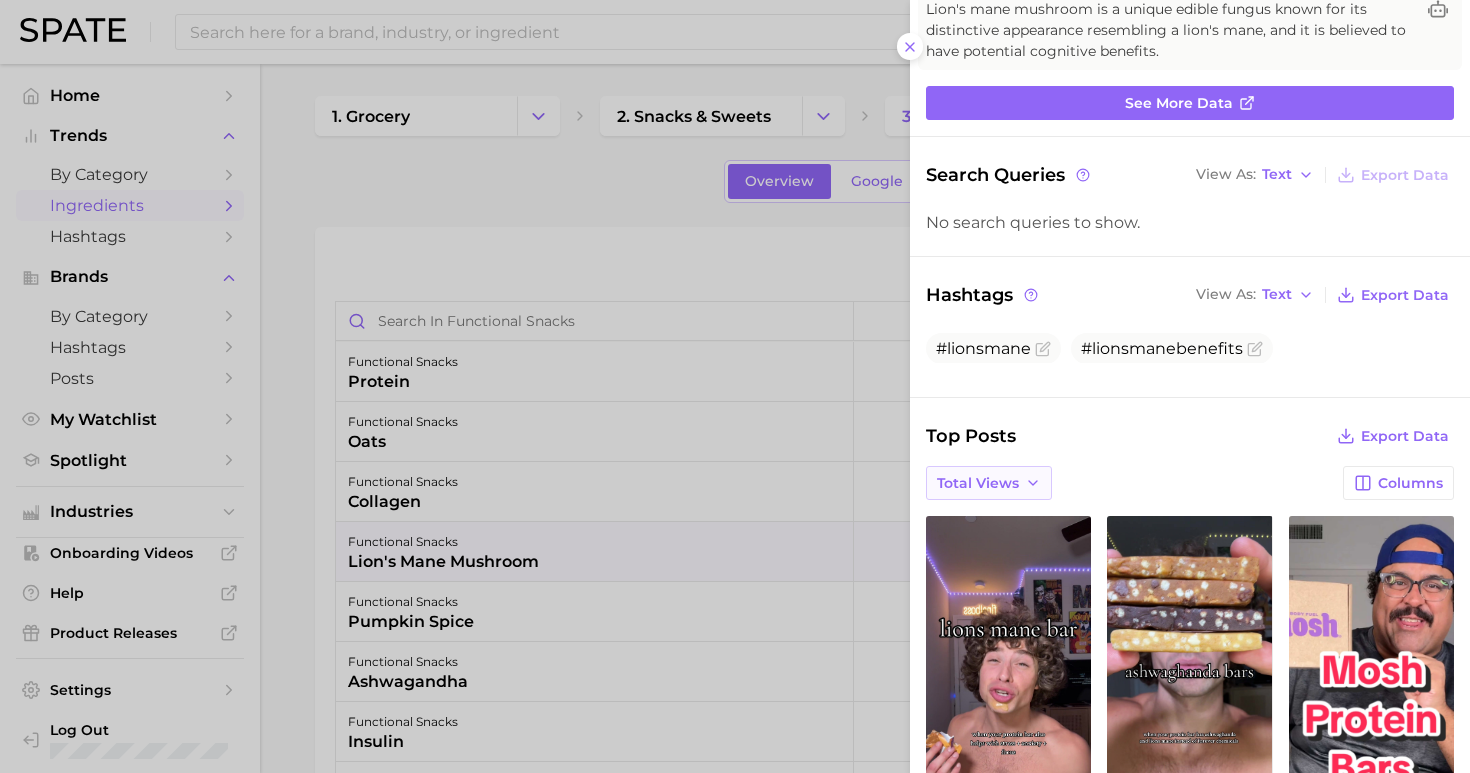 click on "Total Views" at bounding box center [989, 483] 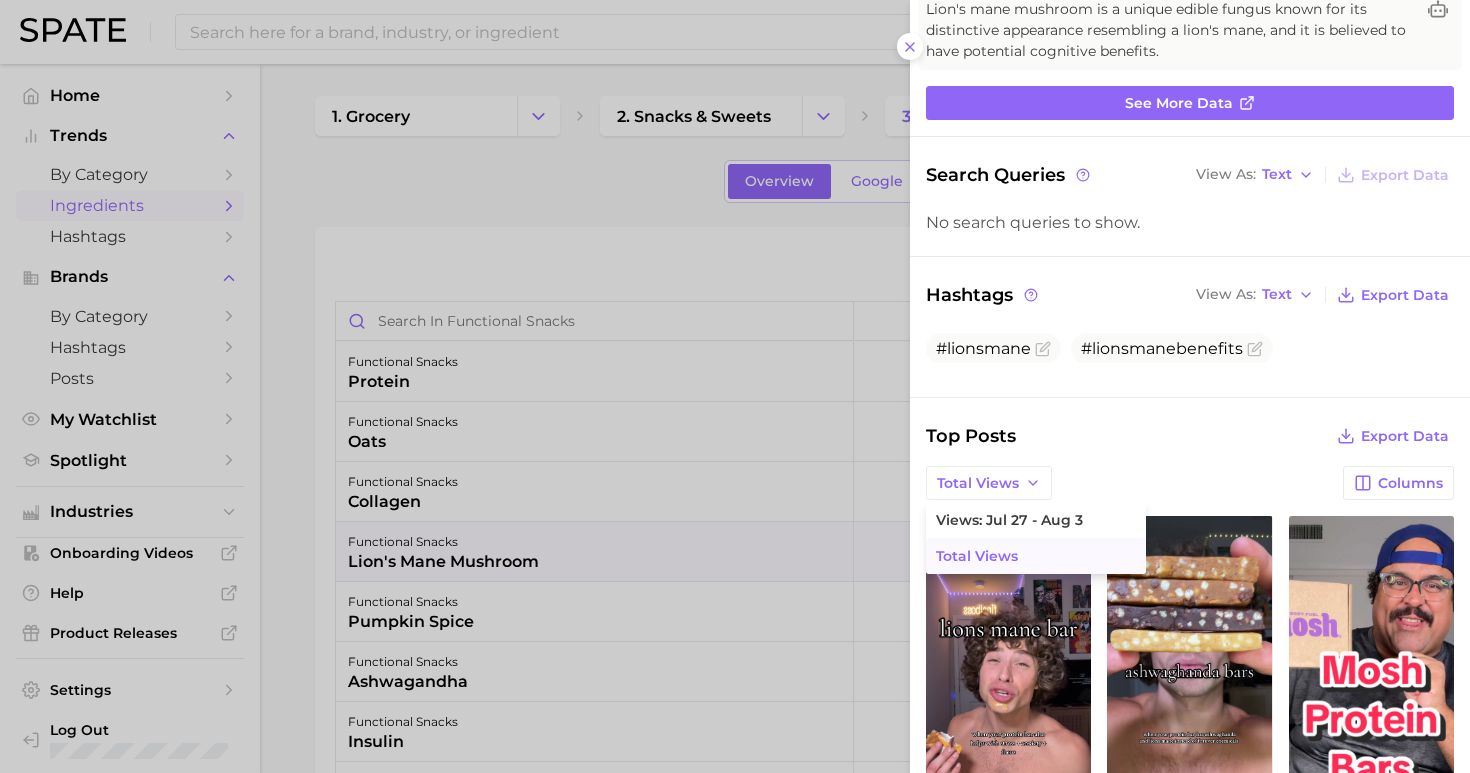 click on "Total Views" at bounding box center (977, 556) 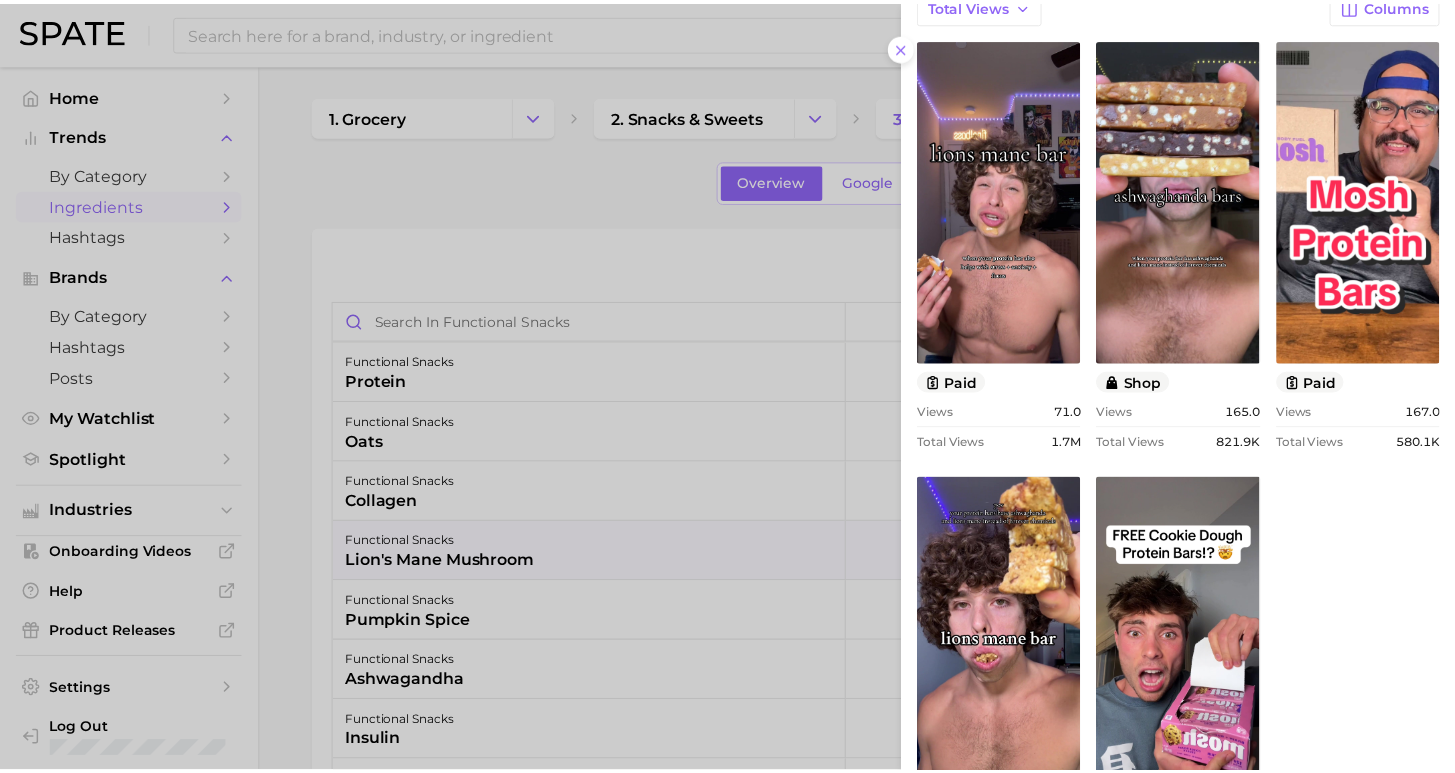 scroll, scrollTop: 804, scrollLeft: 0, axis: vertical 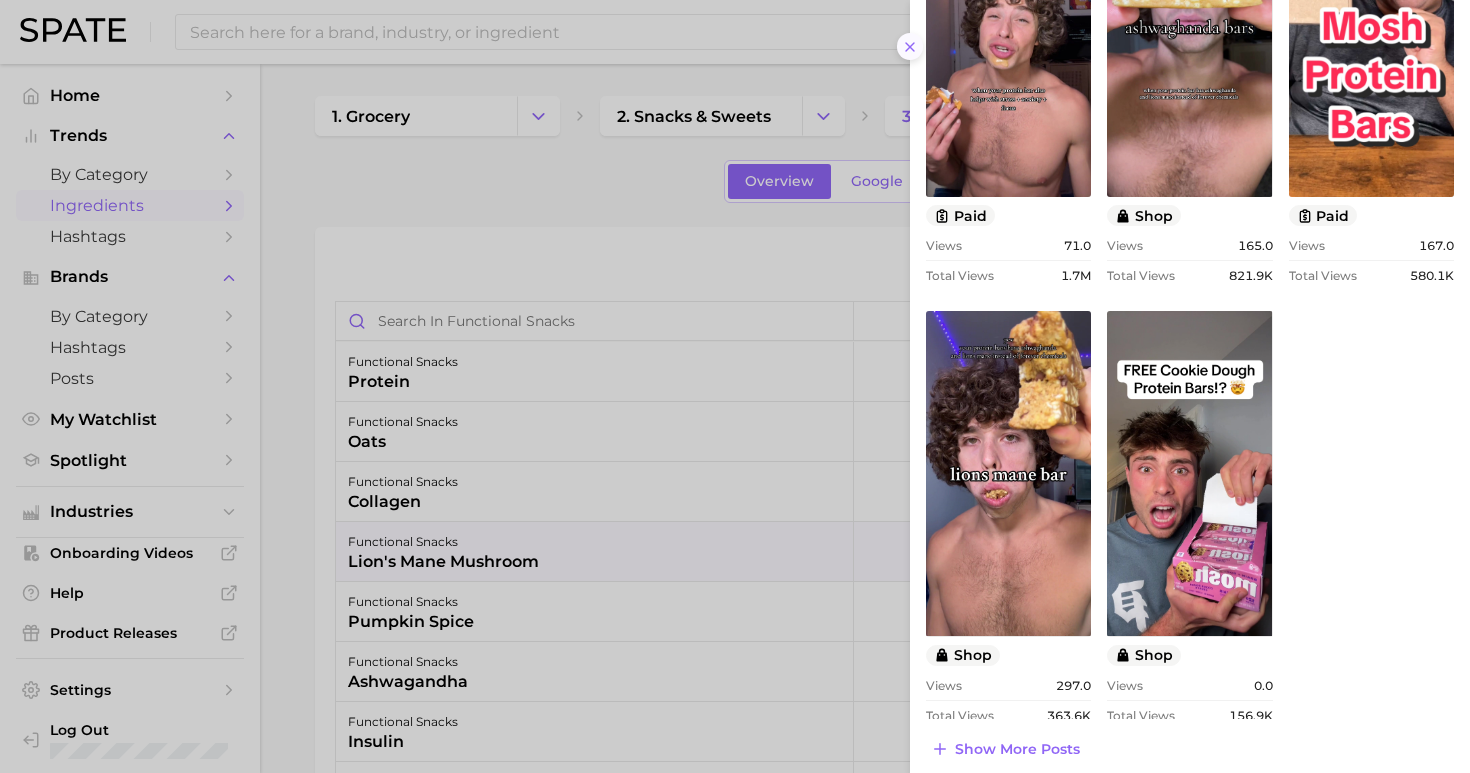 drag, startPoint x: 909, startPoint y: 37, endPoint x: 926, endPoint y: 36, distance: 17.029387 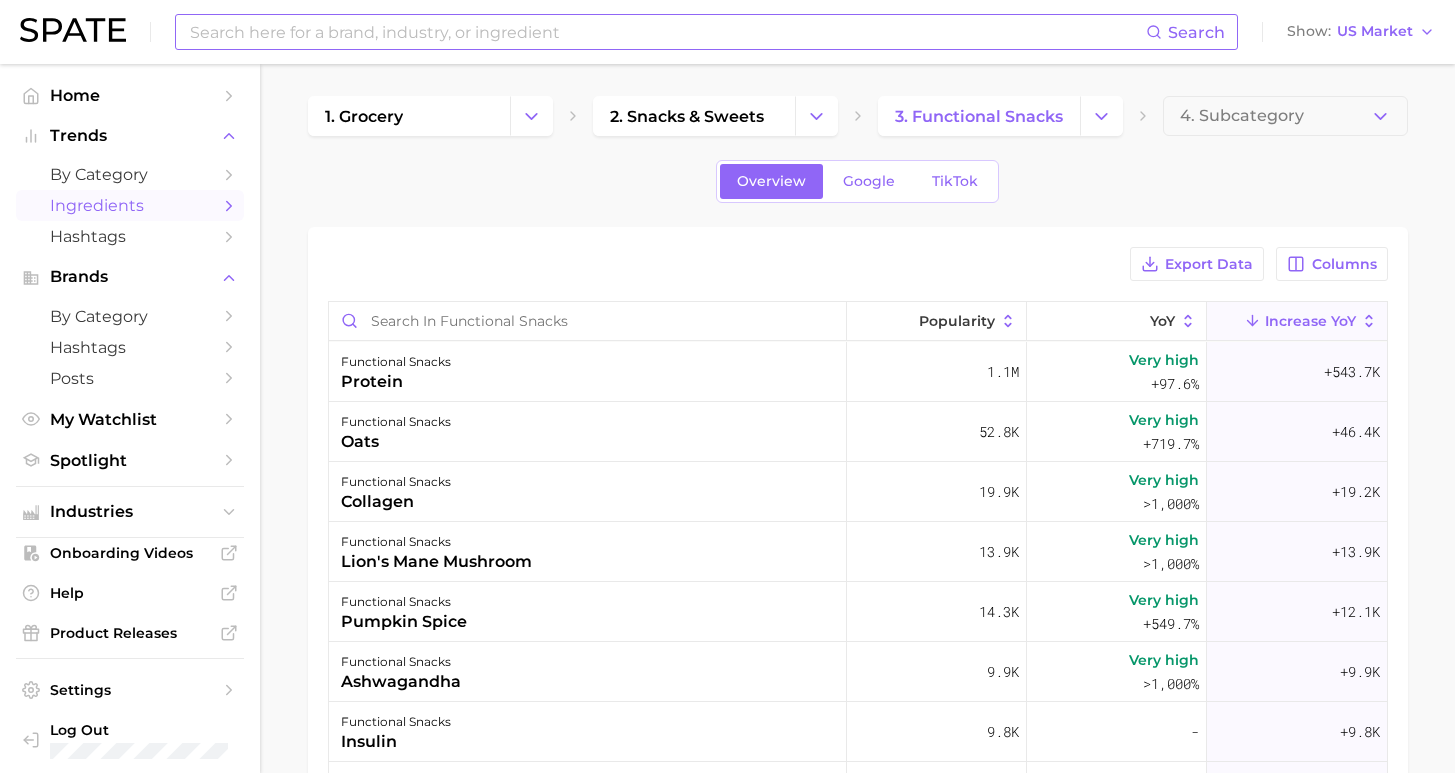 click at bounding box center [667, 32] 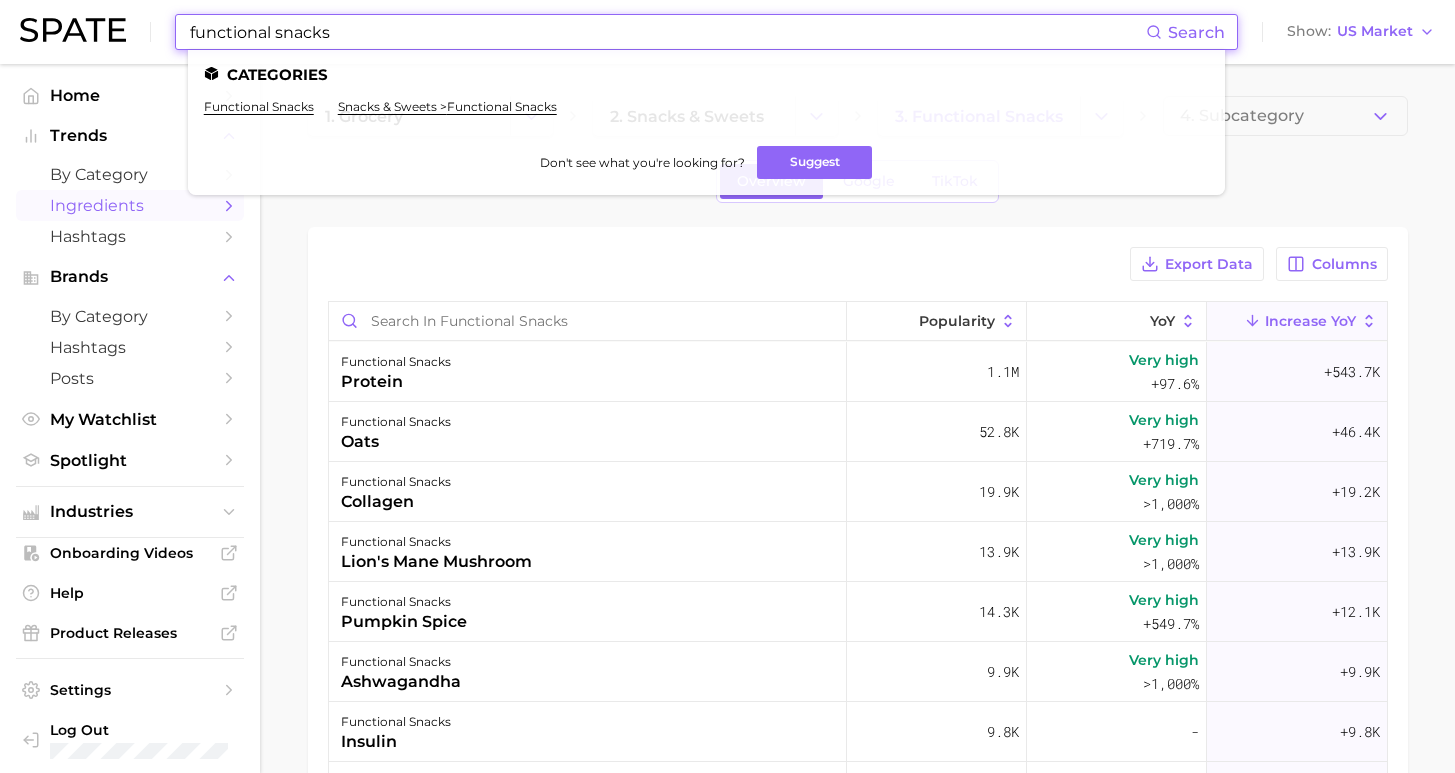 type on "functional snacks" 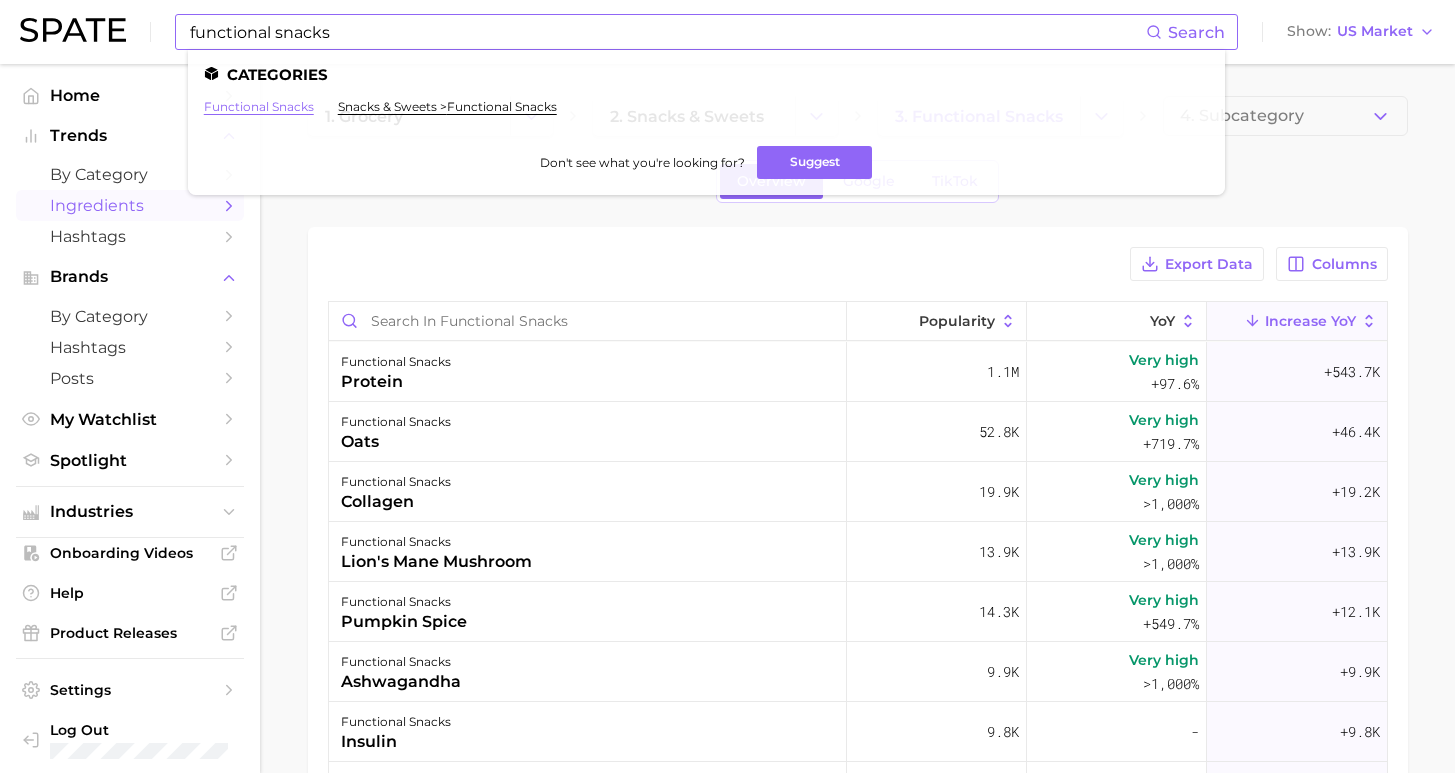 click on "functional snacks" at bounding box center [259, 106] 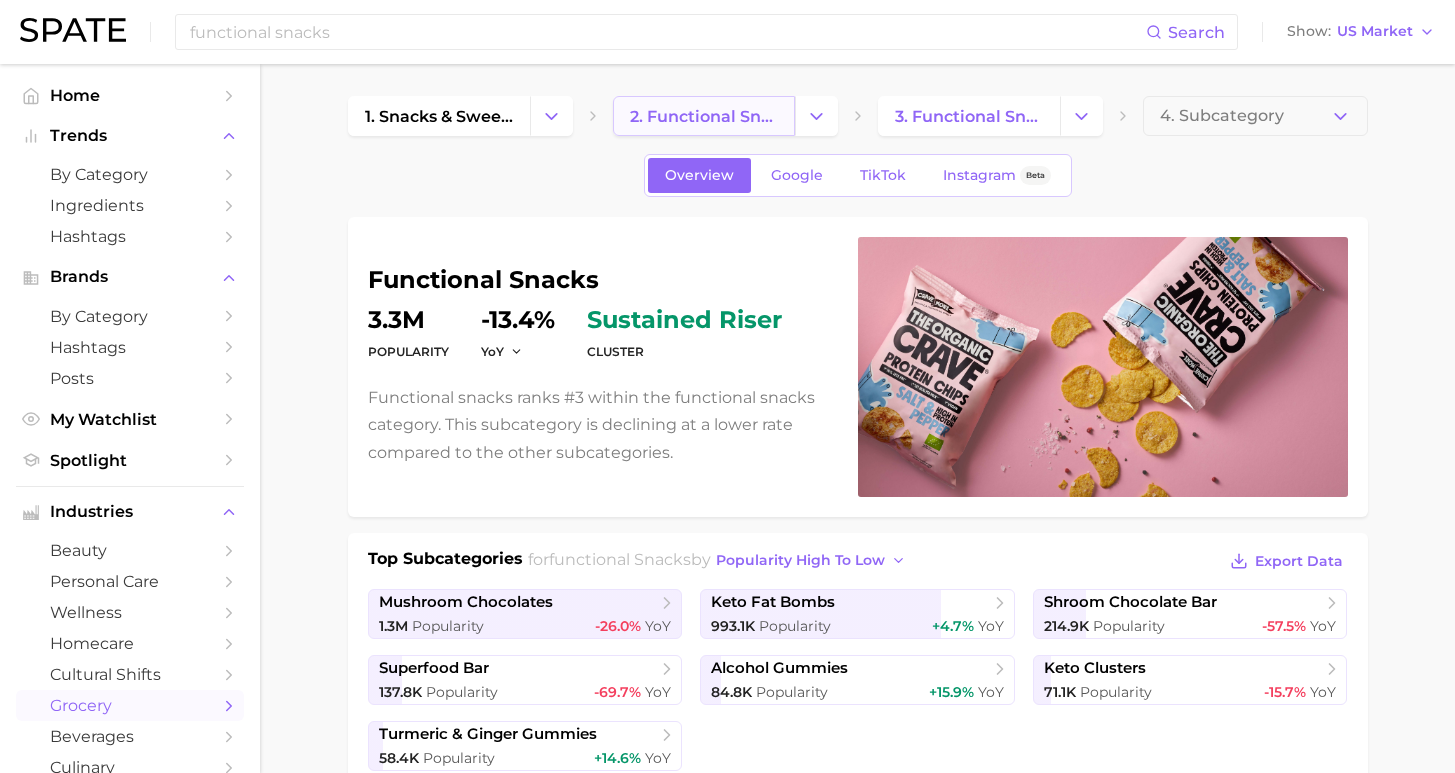 click on "2. functional snacks" at bounding box center [704, 116] 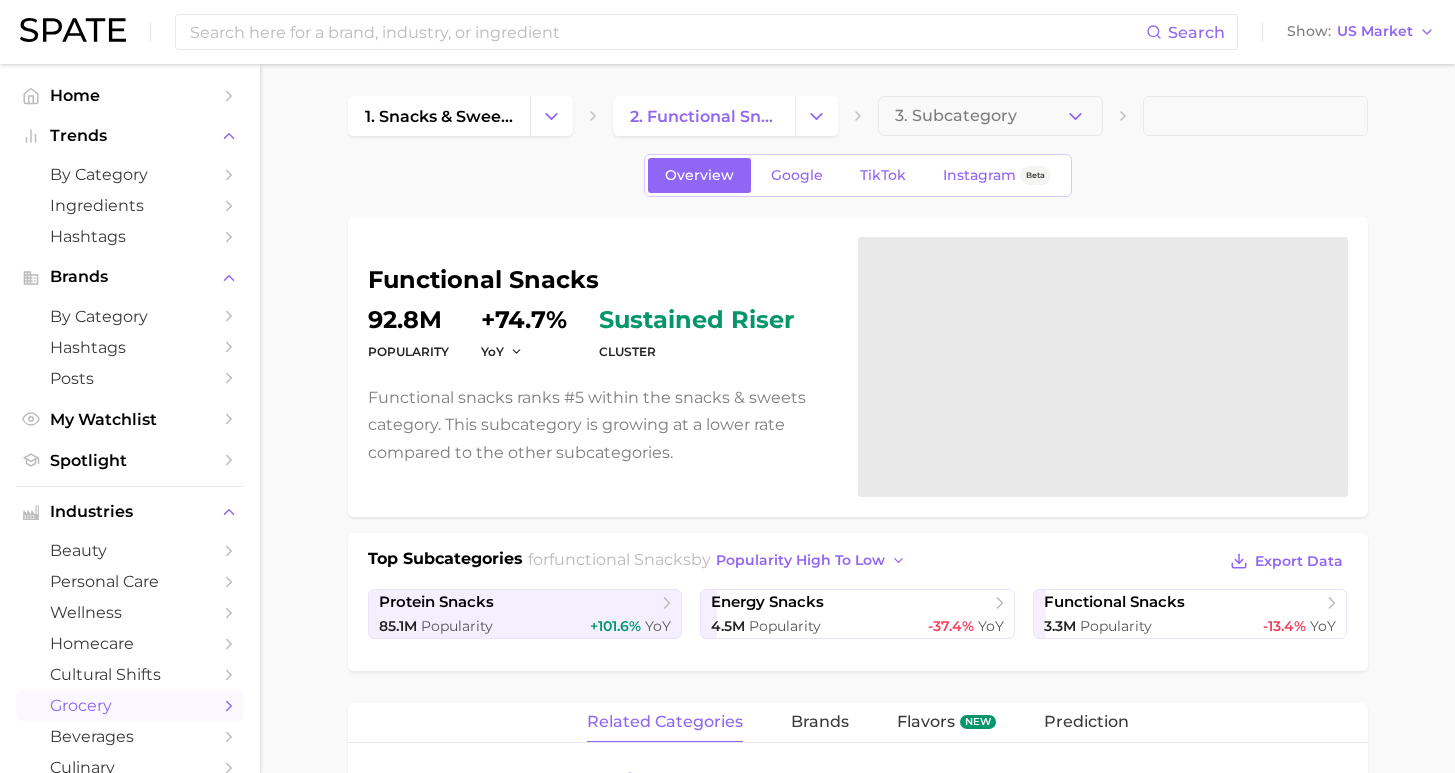 scroll, scrollTop: 694, scrollLeft: 0, axis: vertical 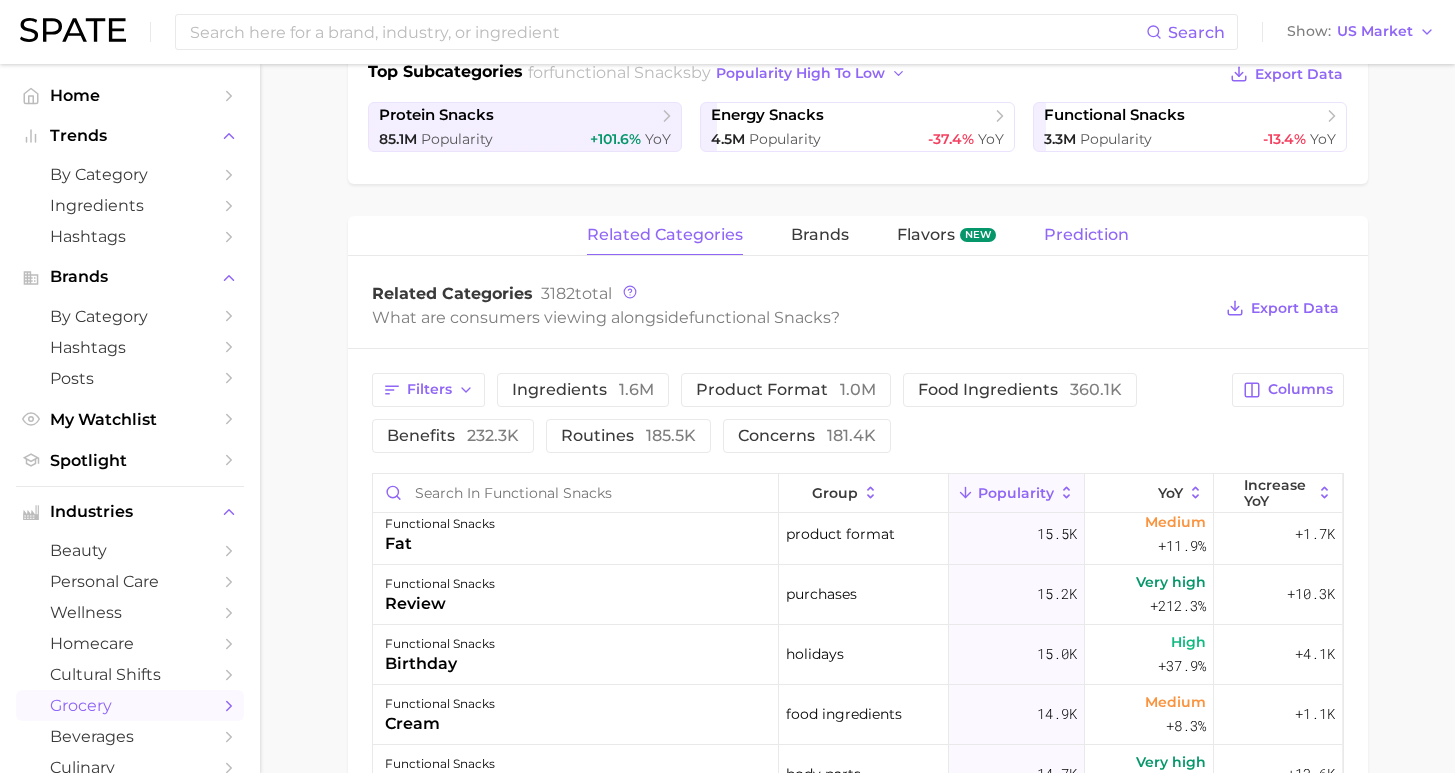 click on "Prediction" at bounding box center [1086, 235] 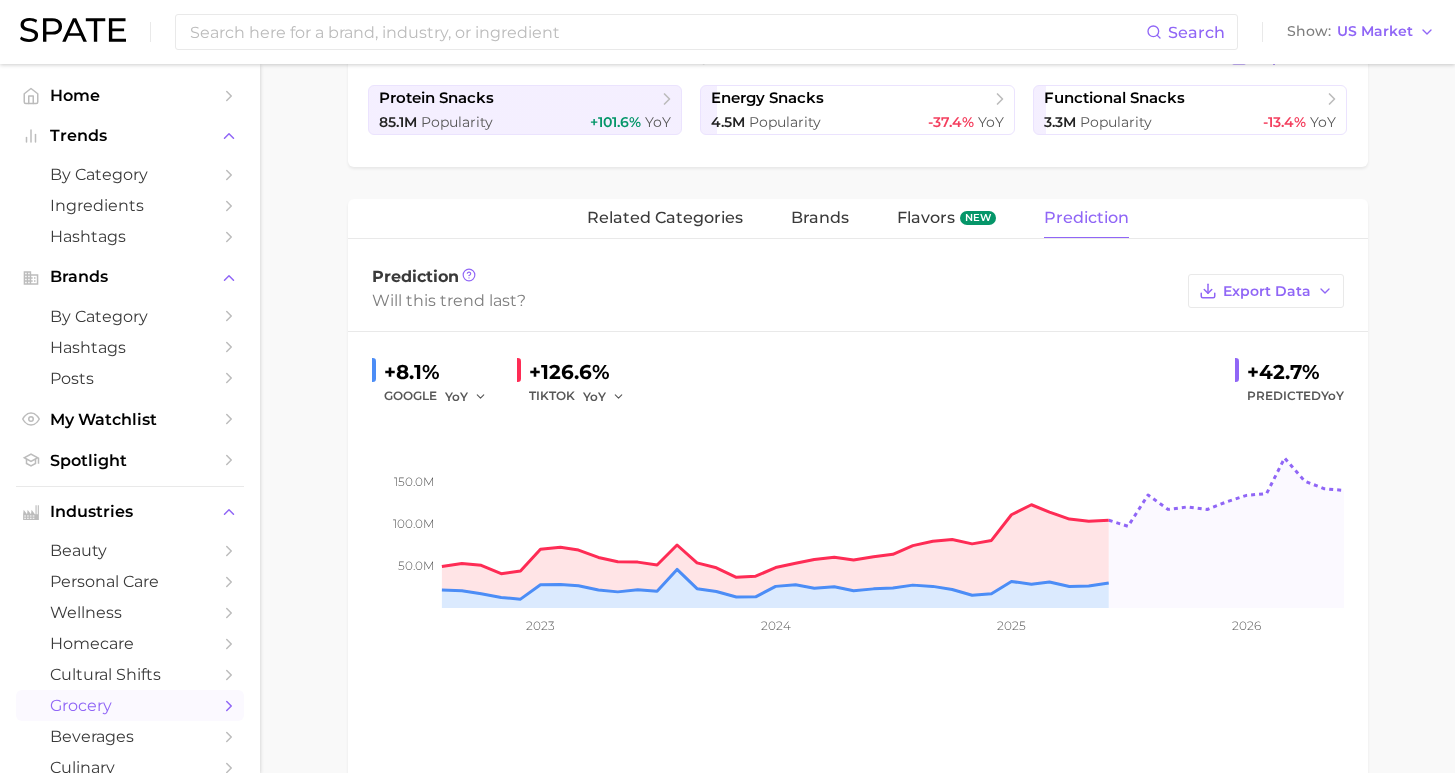 scroll, scrollTop: 106, scrollLeft: 0, axis: vertical 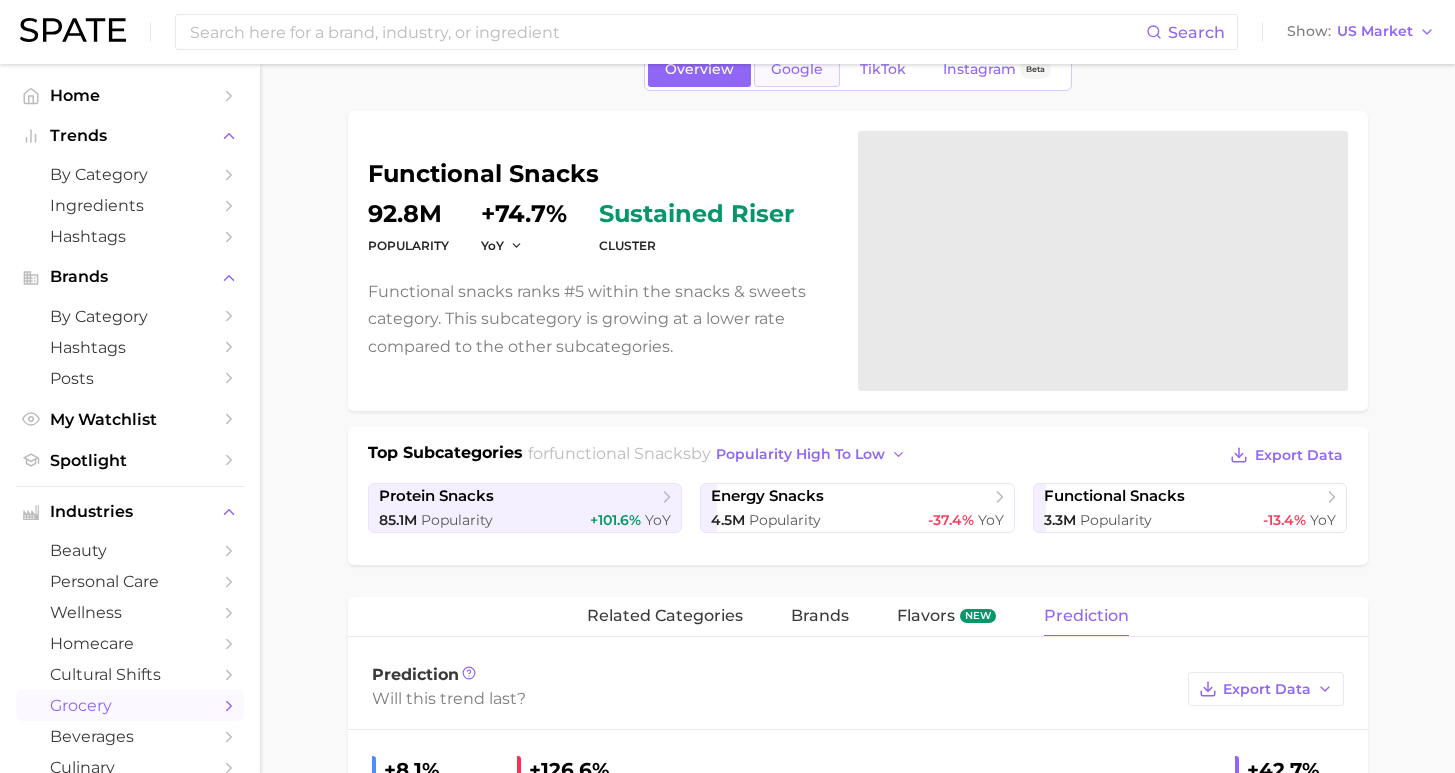 click on "Google" at bounding box center (797, 69) 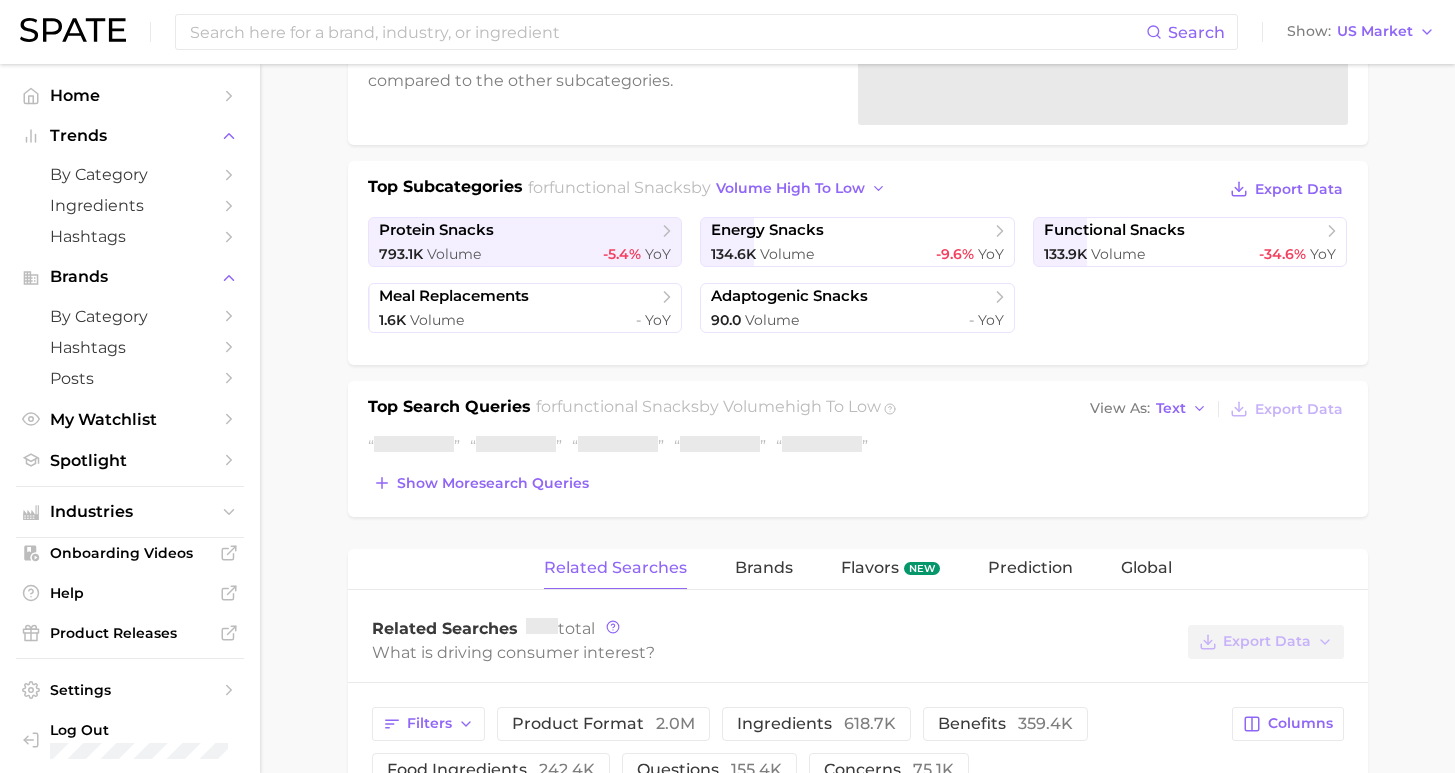 scroll, scrollTop: 601, scrollLeft: 0, axis: vertical 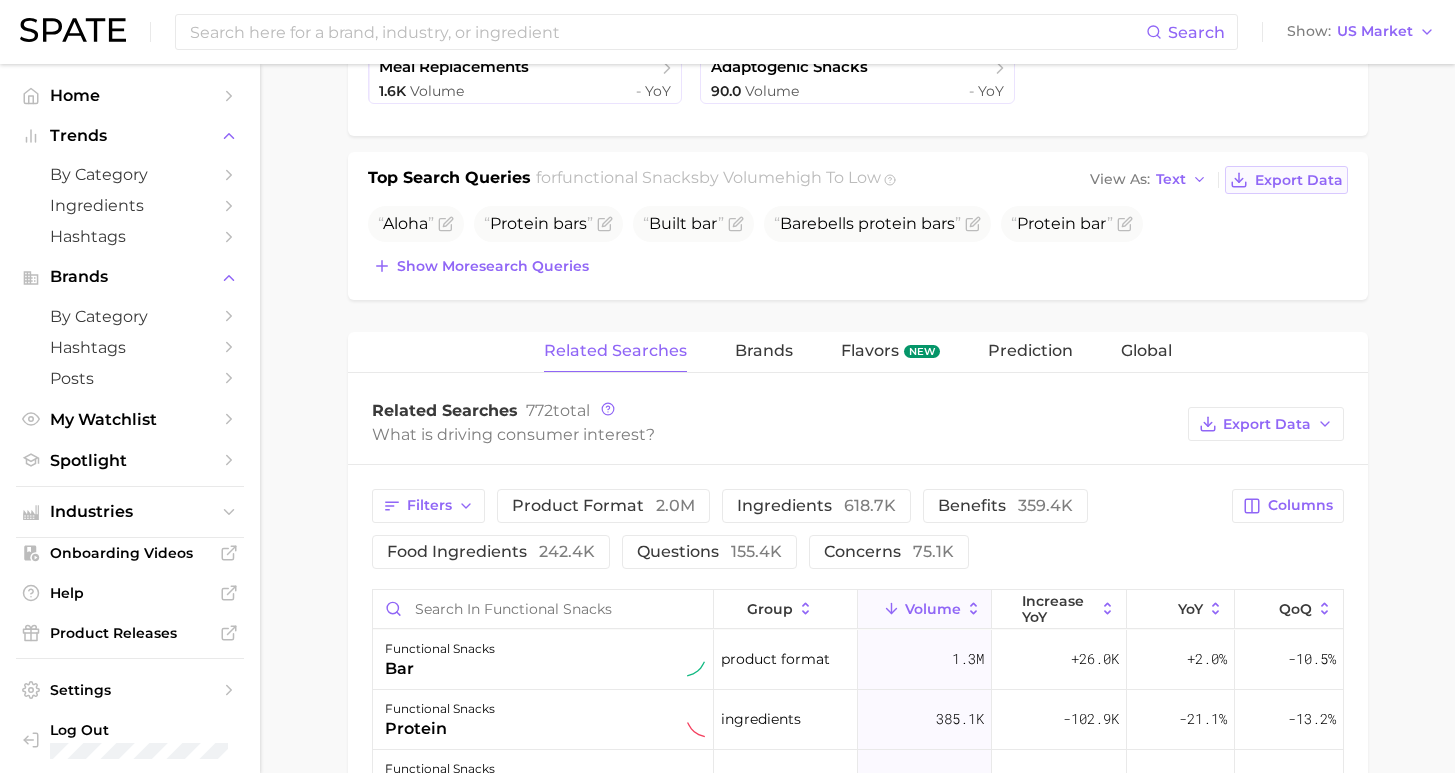 click on "Export Data" at bounding box center [1299, 180] 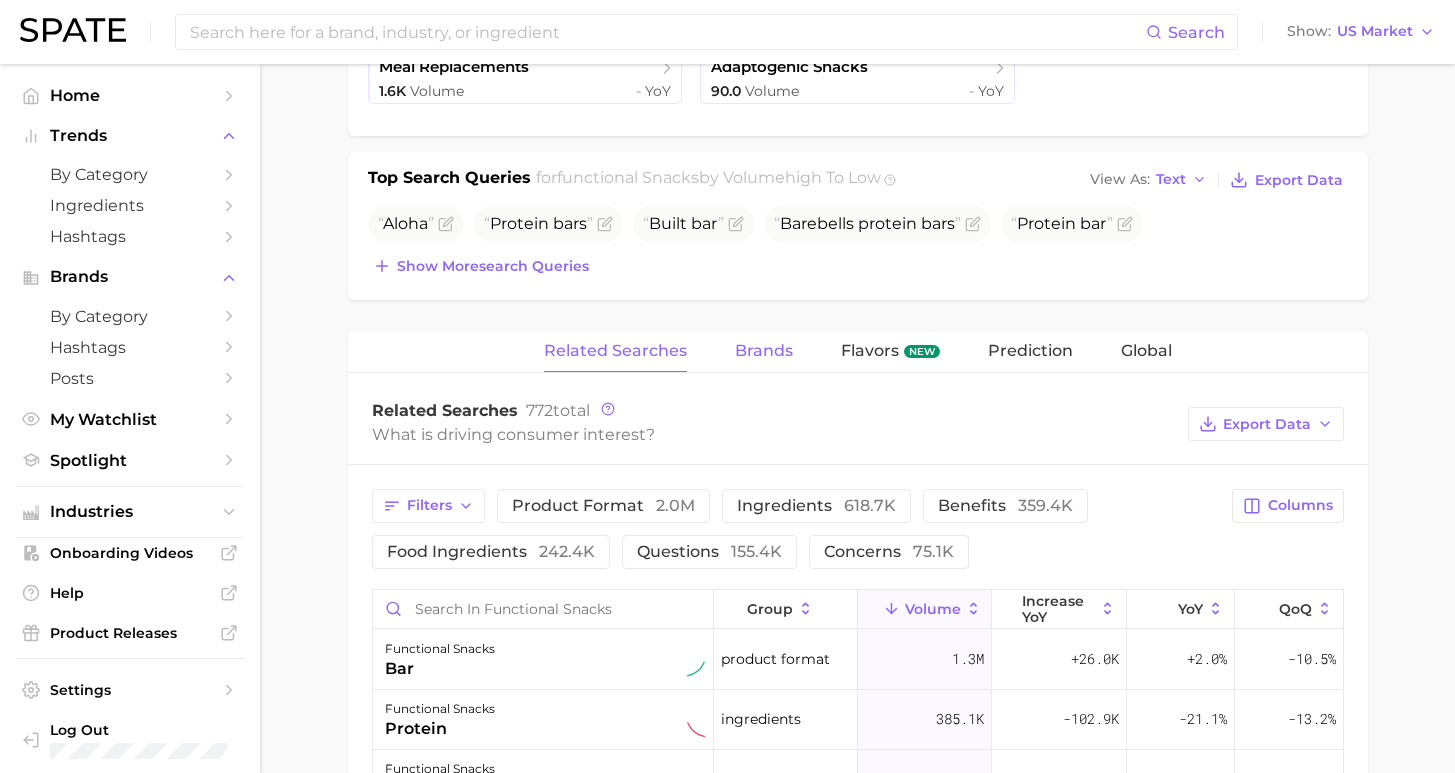 click on "Brands" at bounding box center (764, 351) 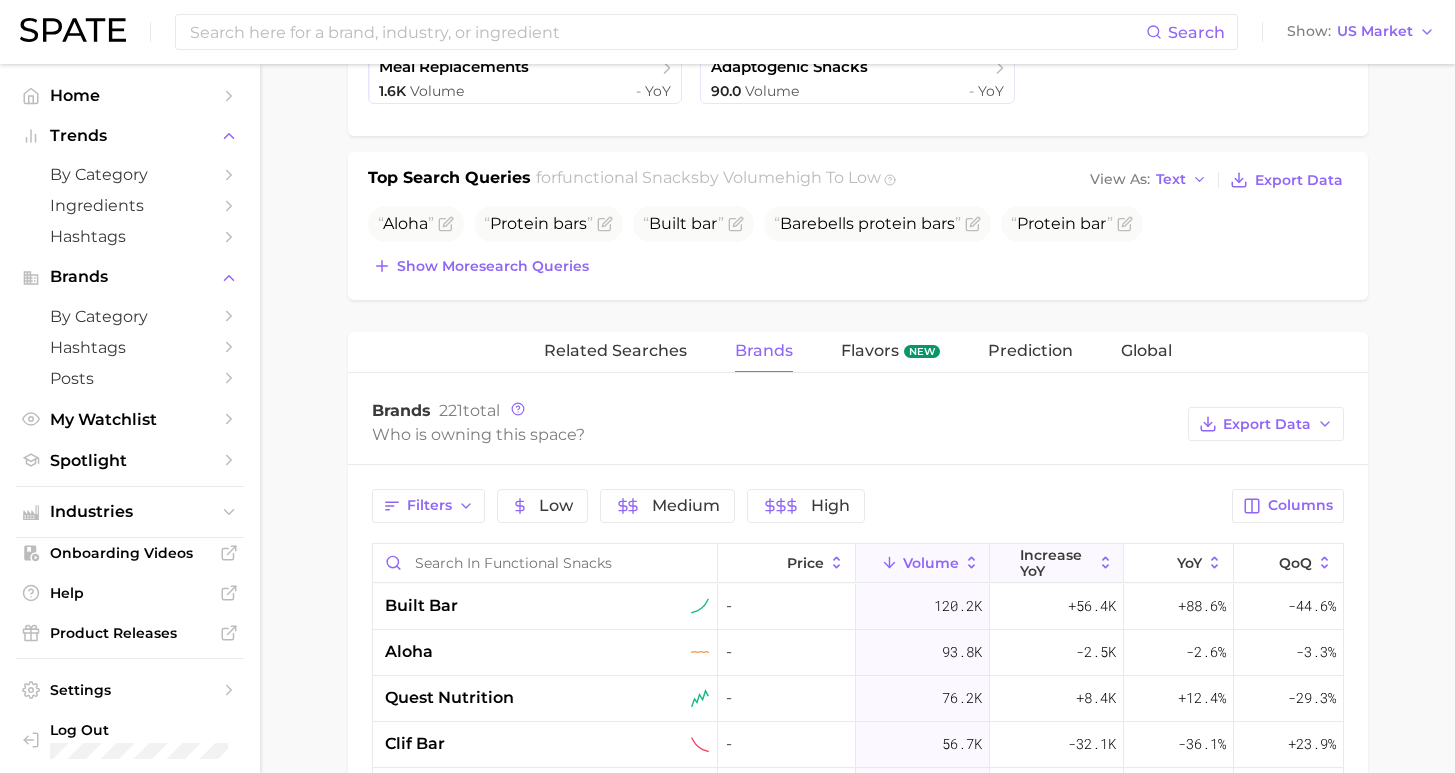click on "increase YoY" at bounding box center [1056, 563] 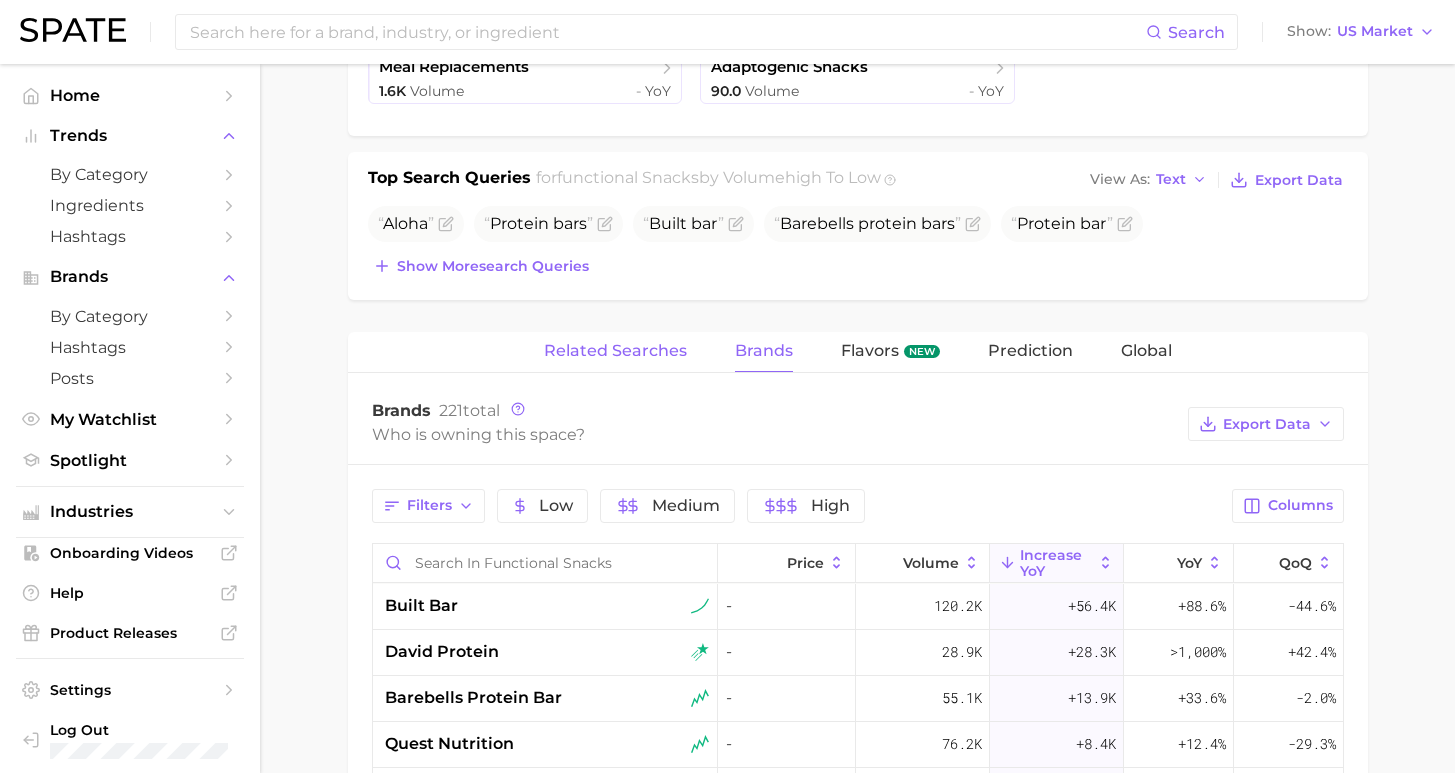 click on "Related Searches" at bounding box center (615, 351) 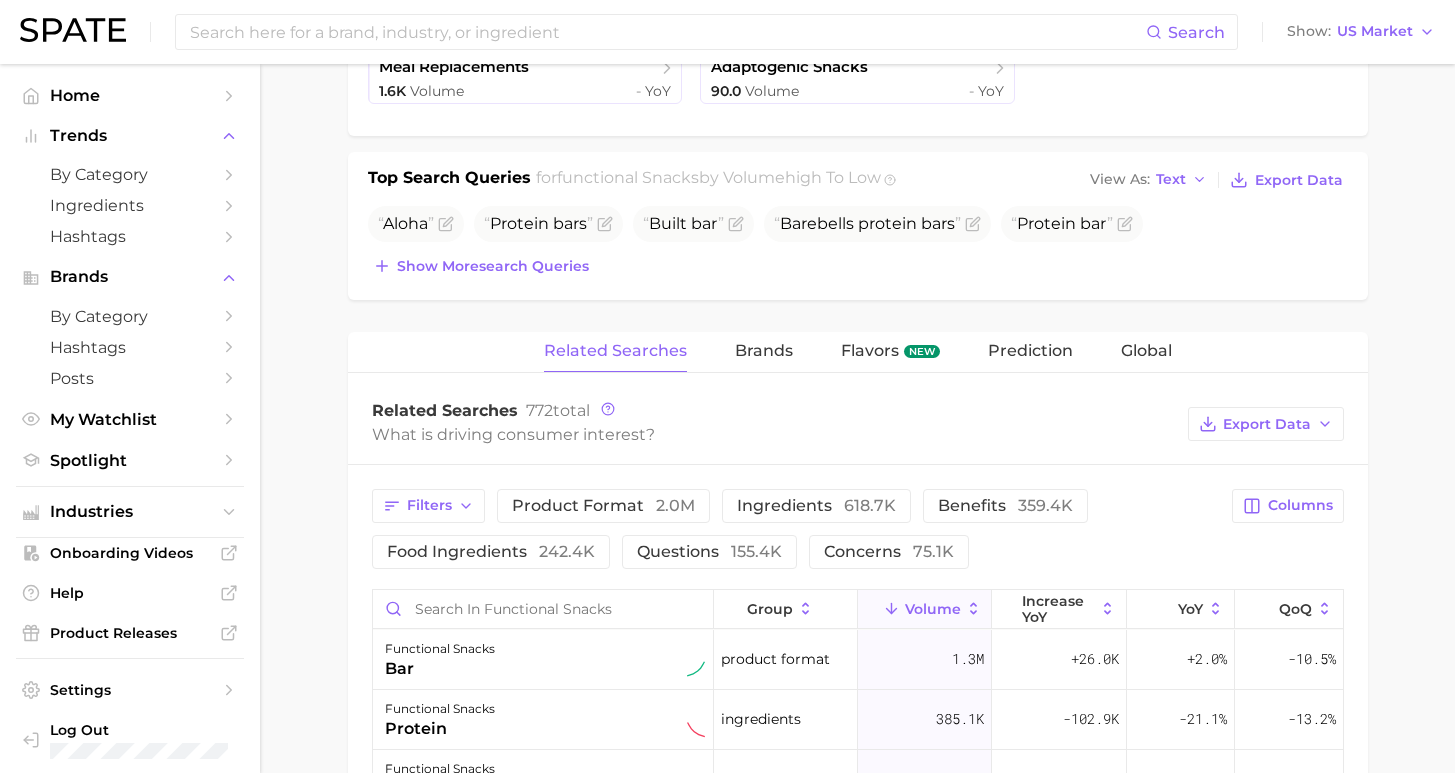 scroll, scrollTop: 733, scrollLeft: 0, axis: vertical 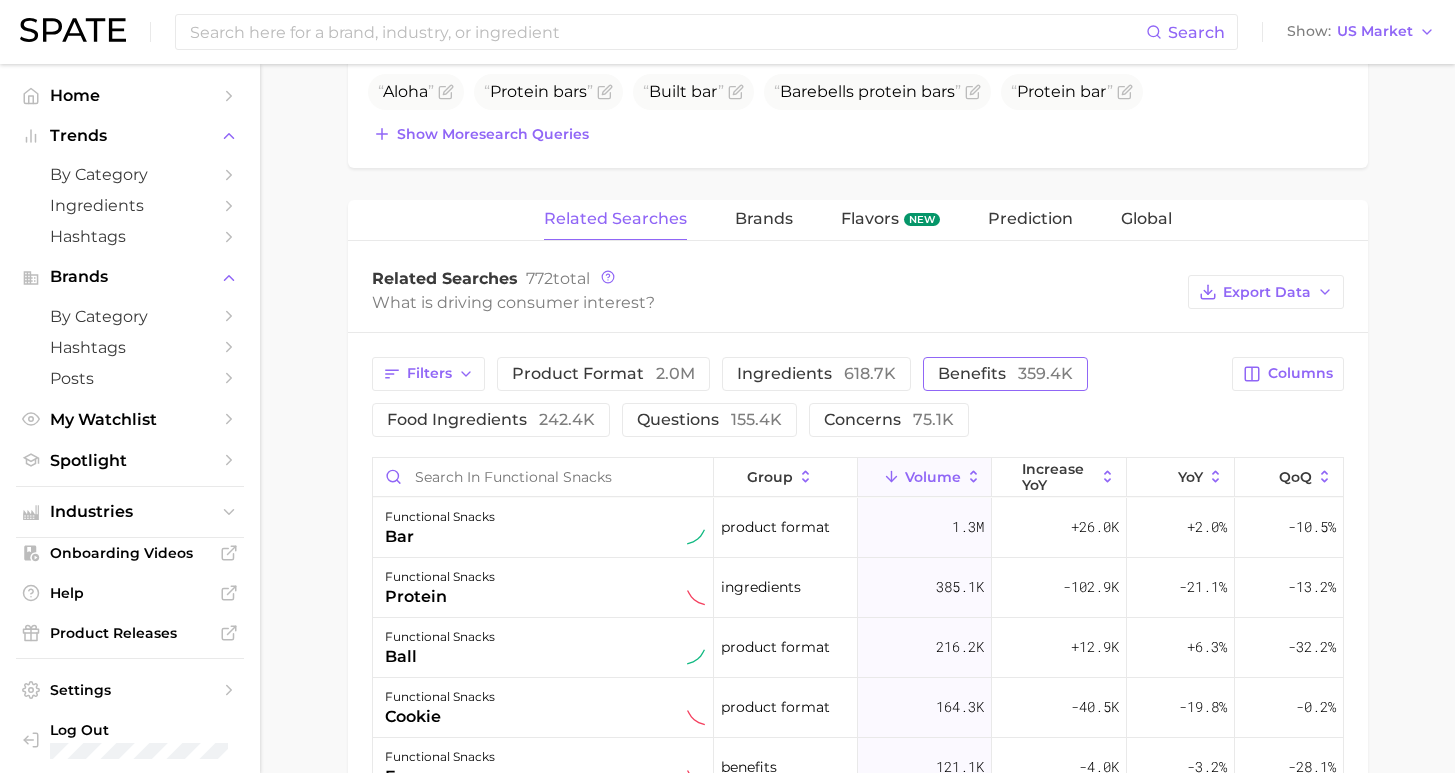 click on "benefits   359.4k" at bounding box center (1005, 373) 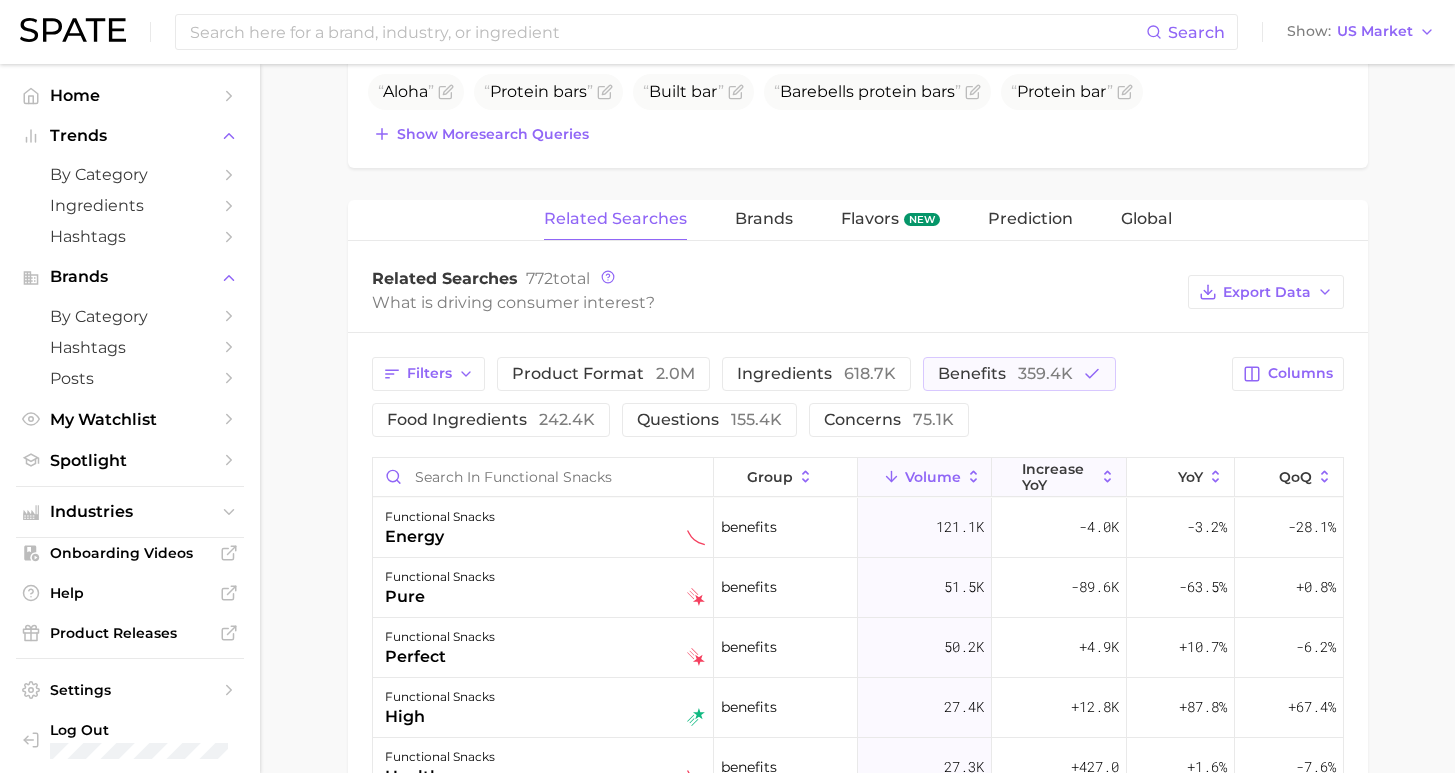 click on "increase YoY" at bounding box center [1058, 477] 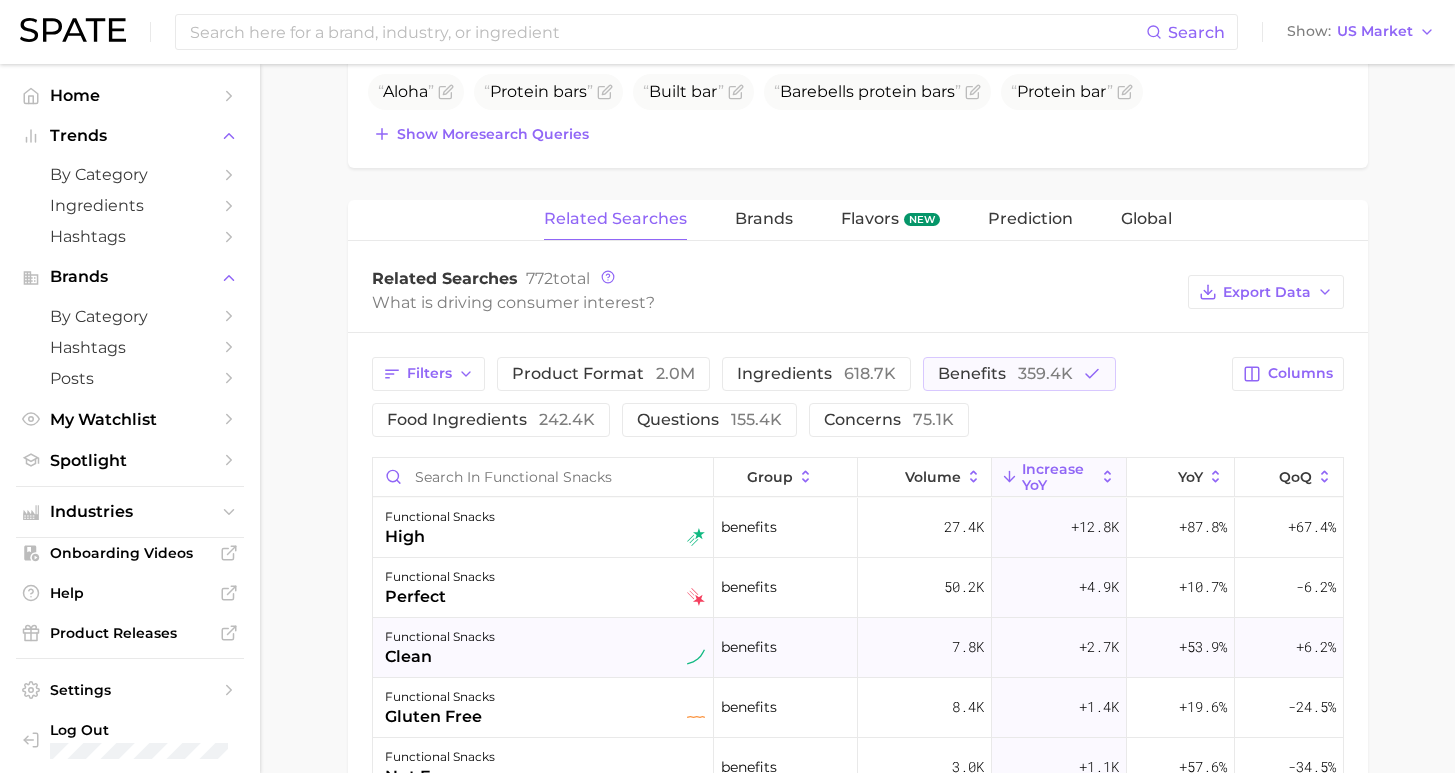 click on "functional snacks clean" at bounding box center (545, 647) 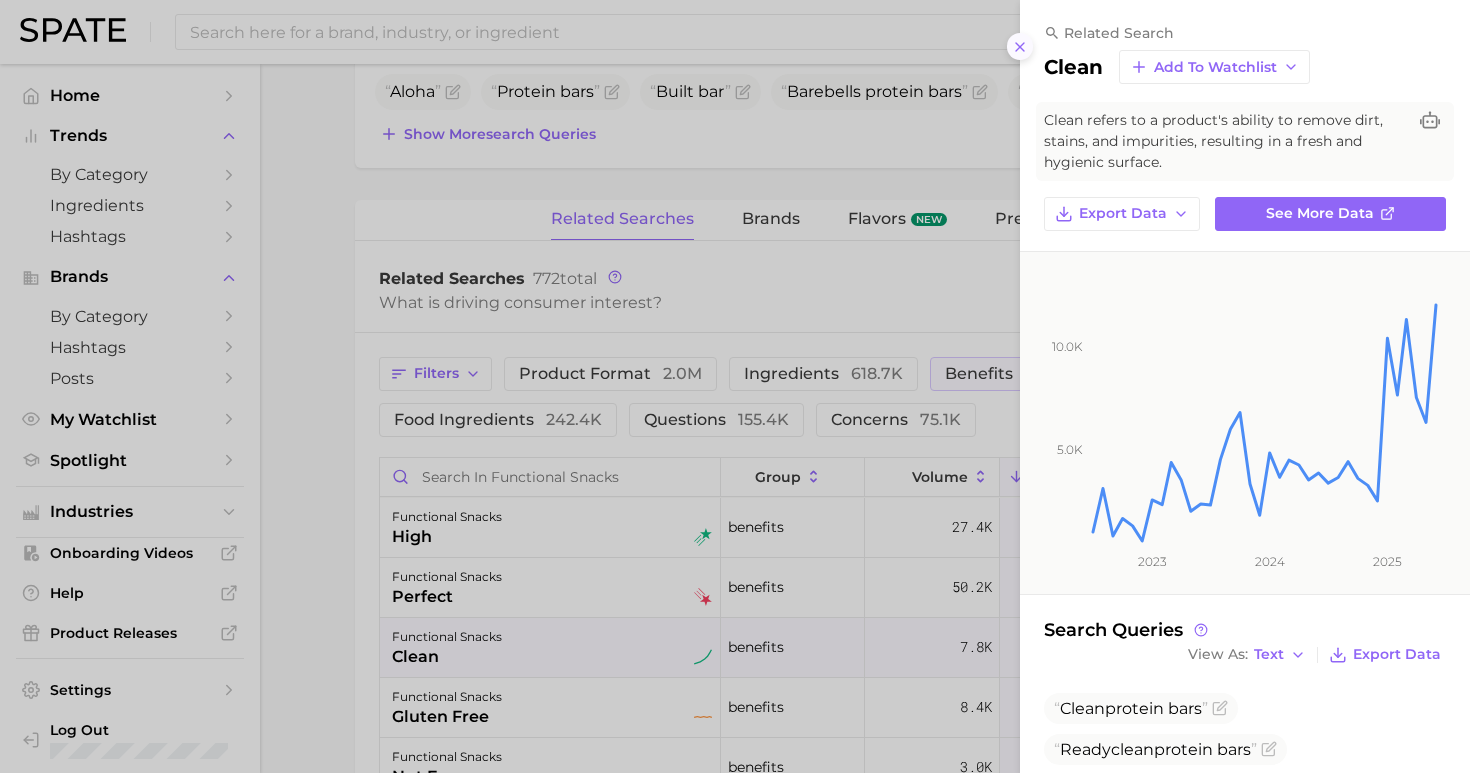click 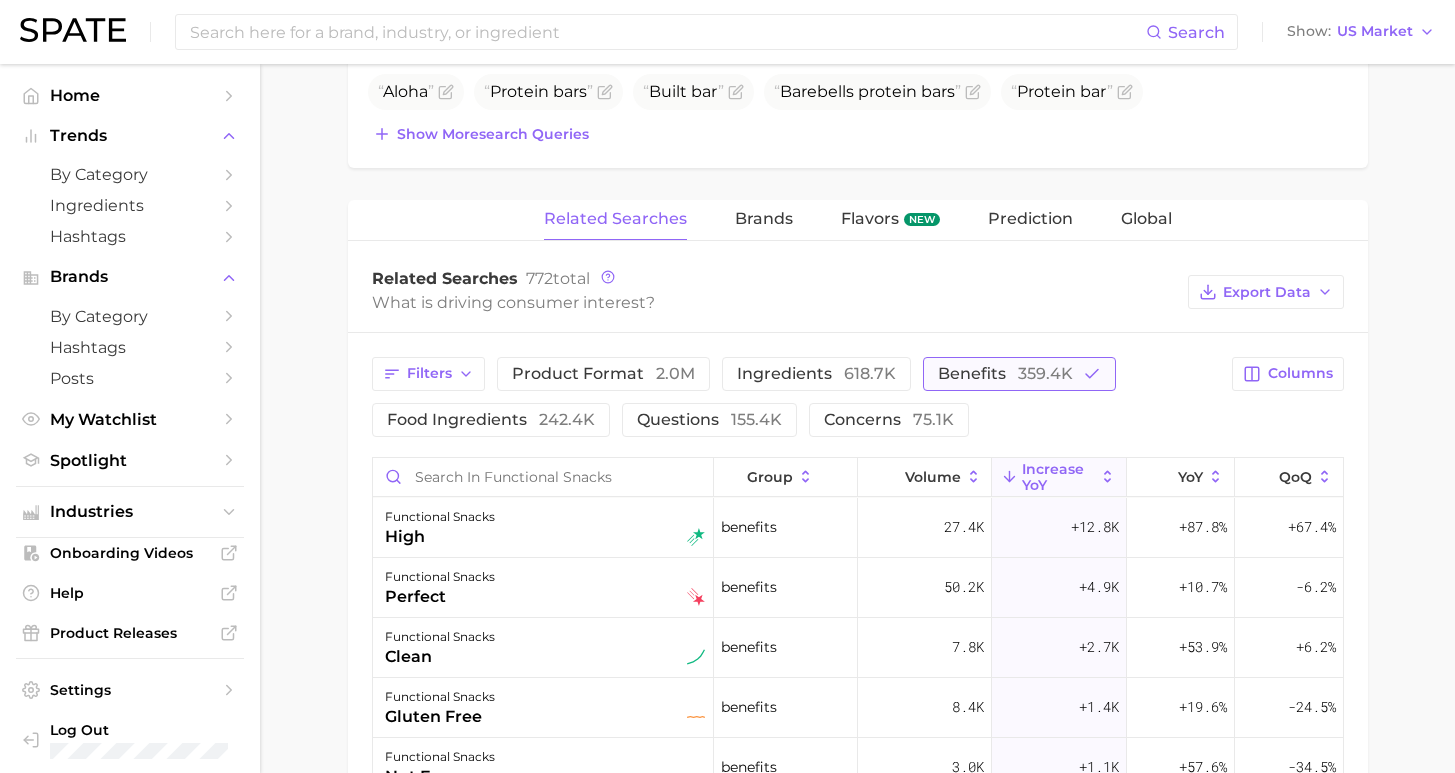 click on "benefits   359.4k" at bounding box center [1019, 374] 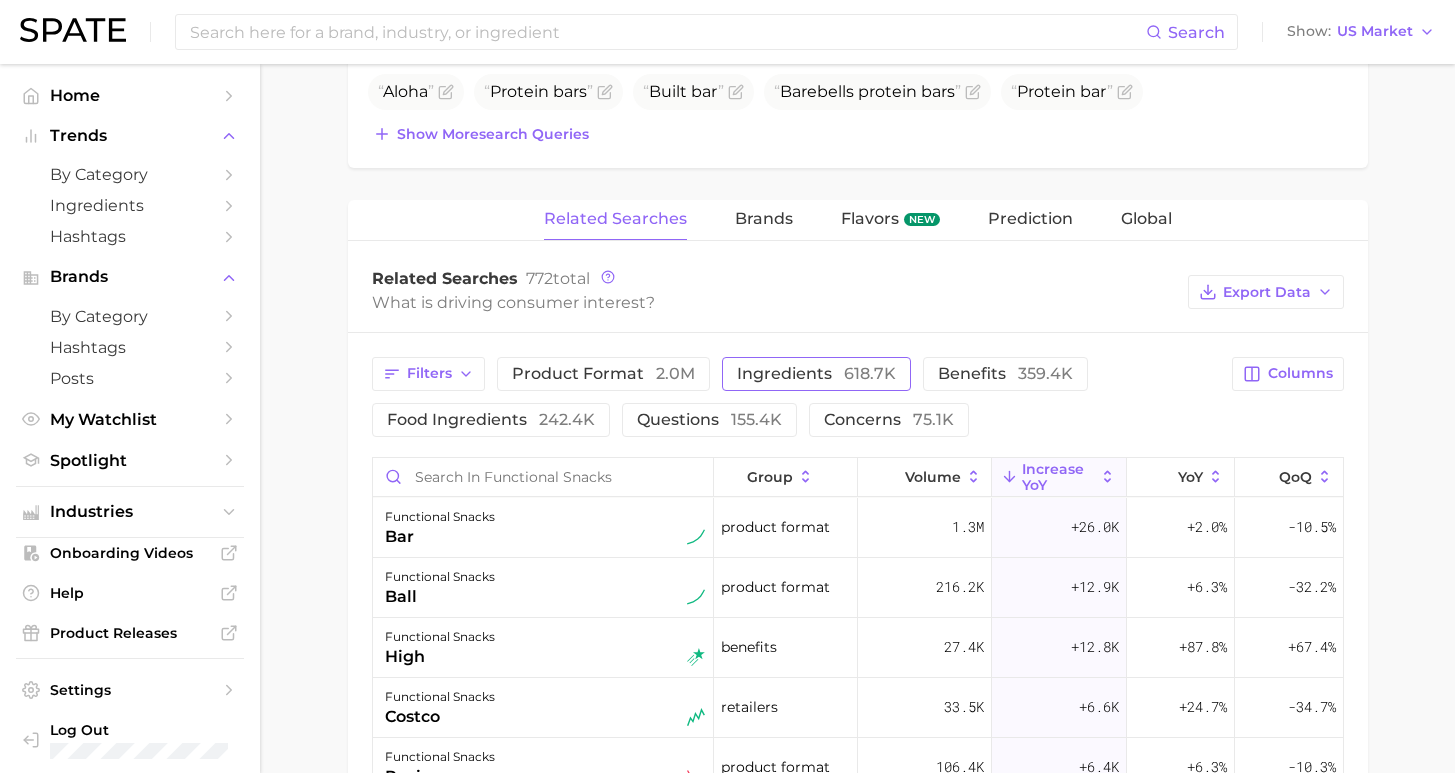 click on "ingredients   618.7k" at bounding box center (816, 373) 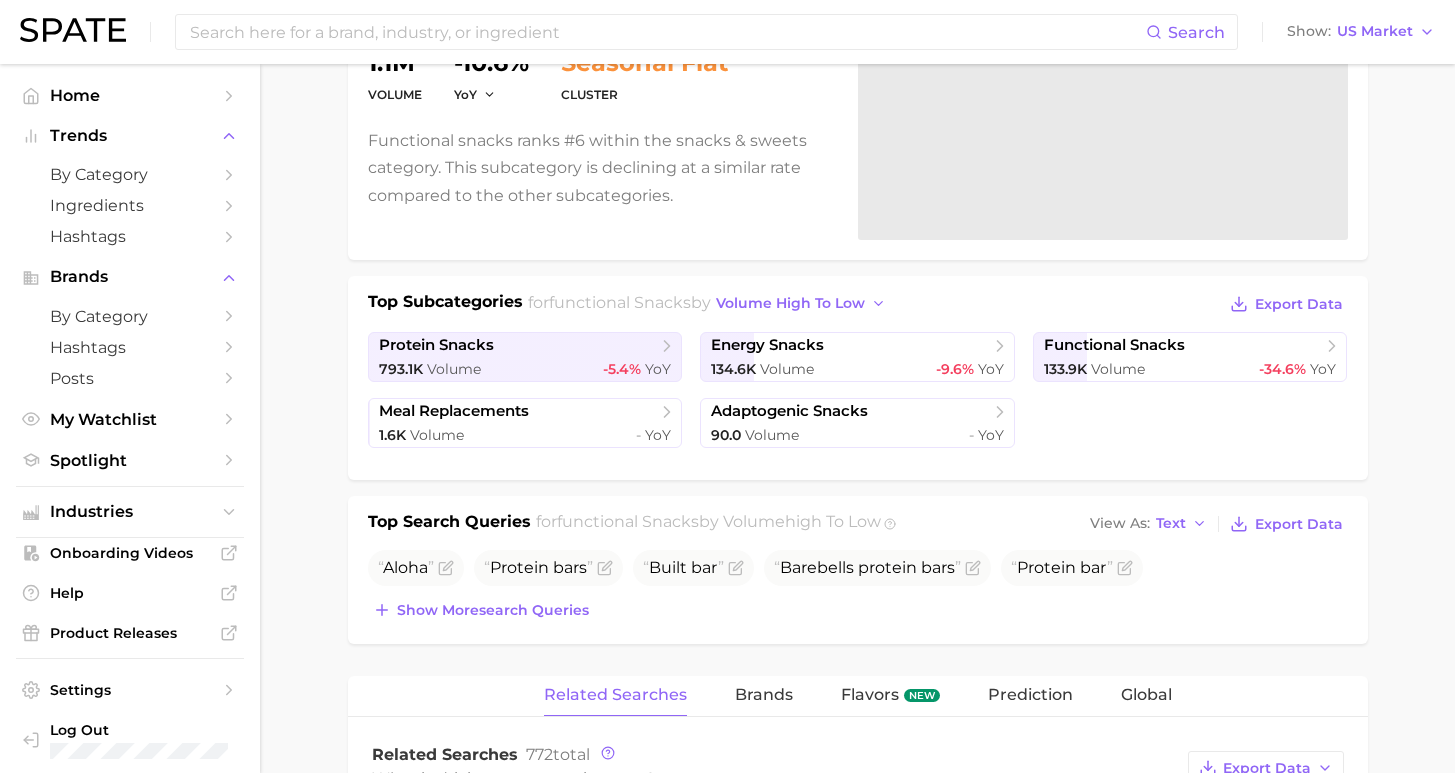 scroll, scrollTop: 0, scrollLeft: 0, axis: both 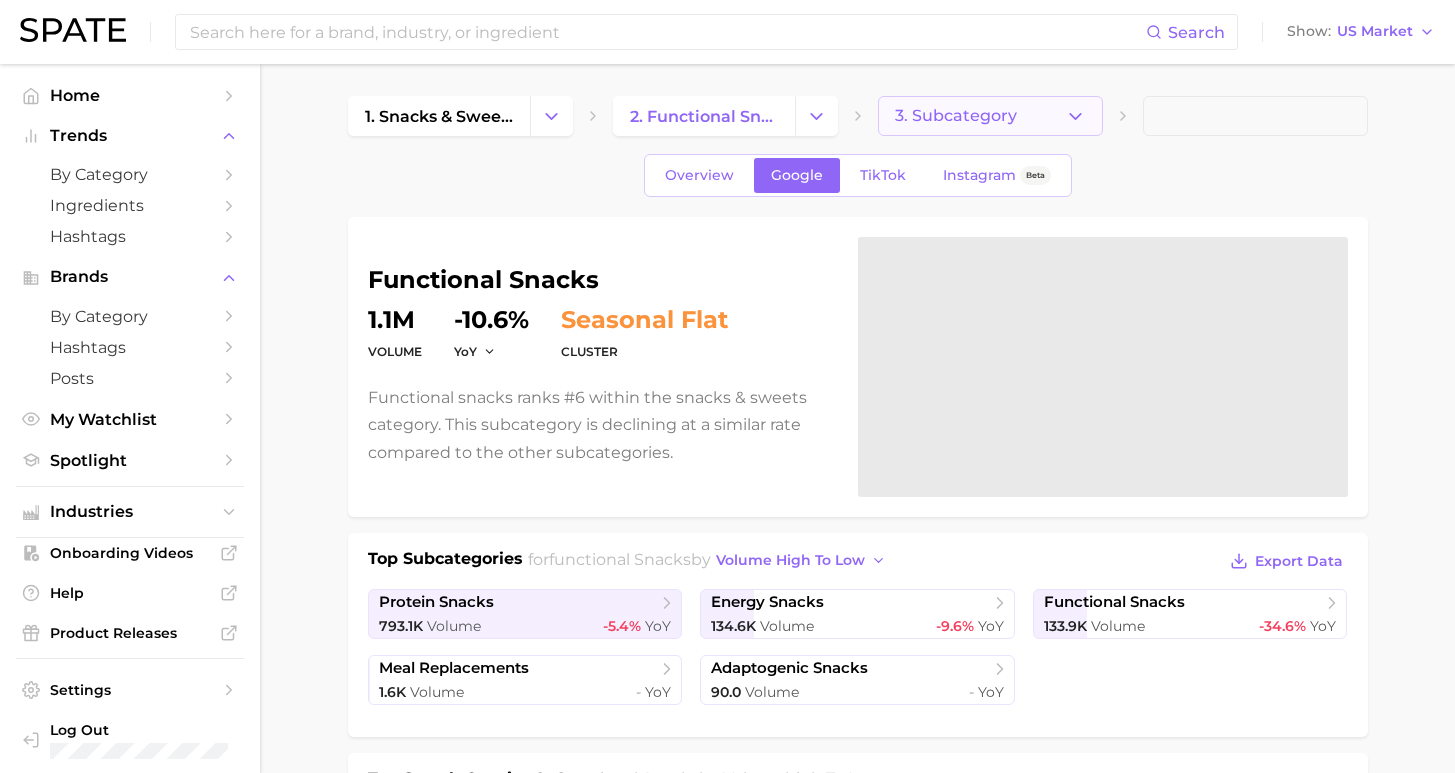 click on "3. Subcategory" at bounding box center [956, 116] 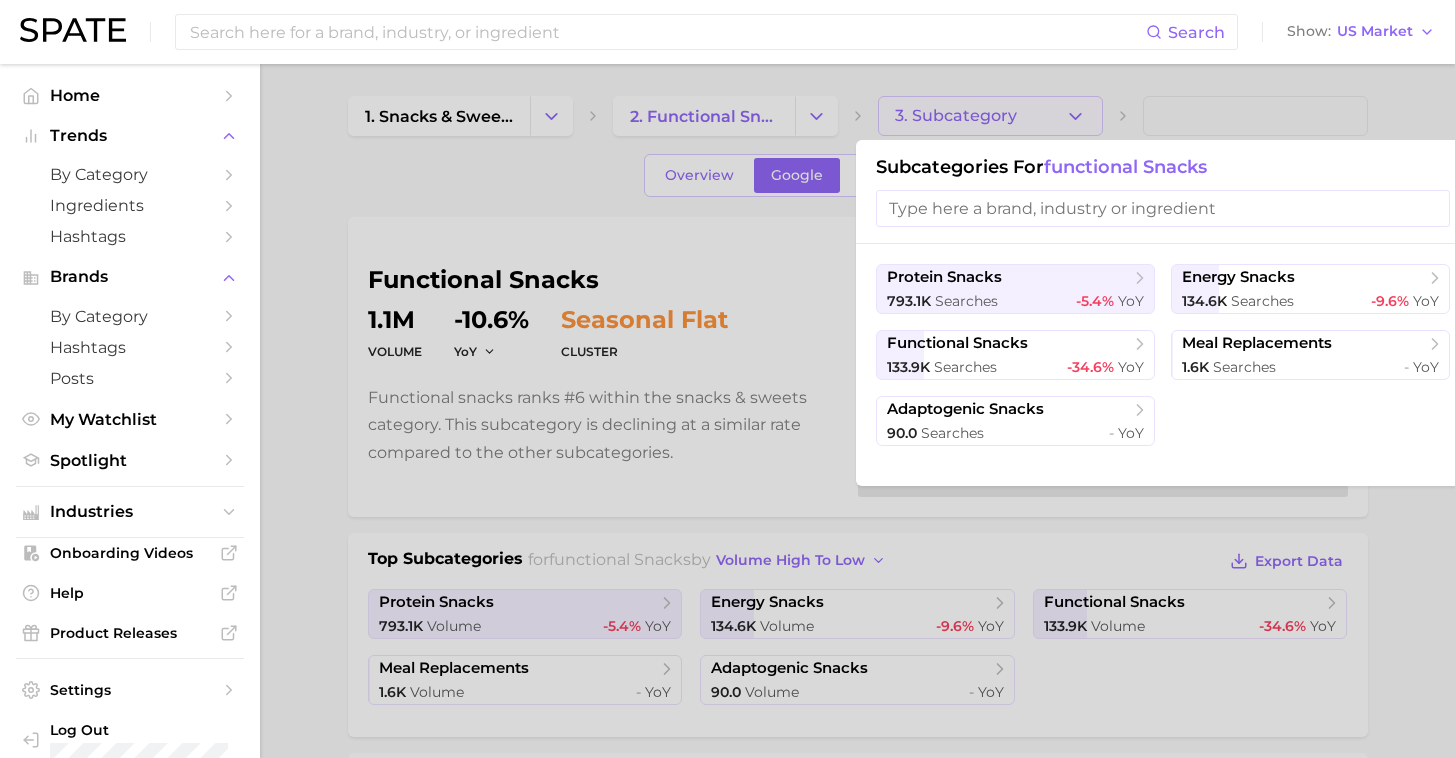 click at bounding box center [727, 379] 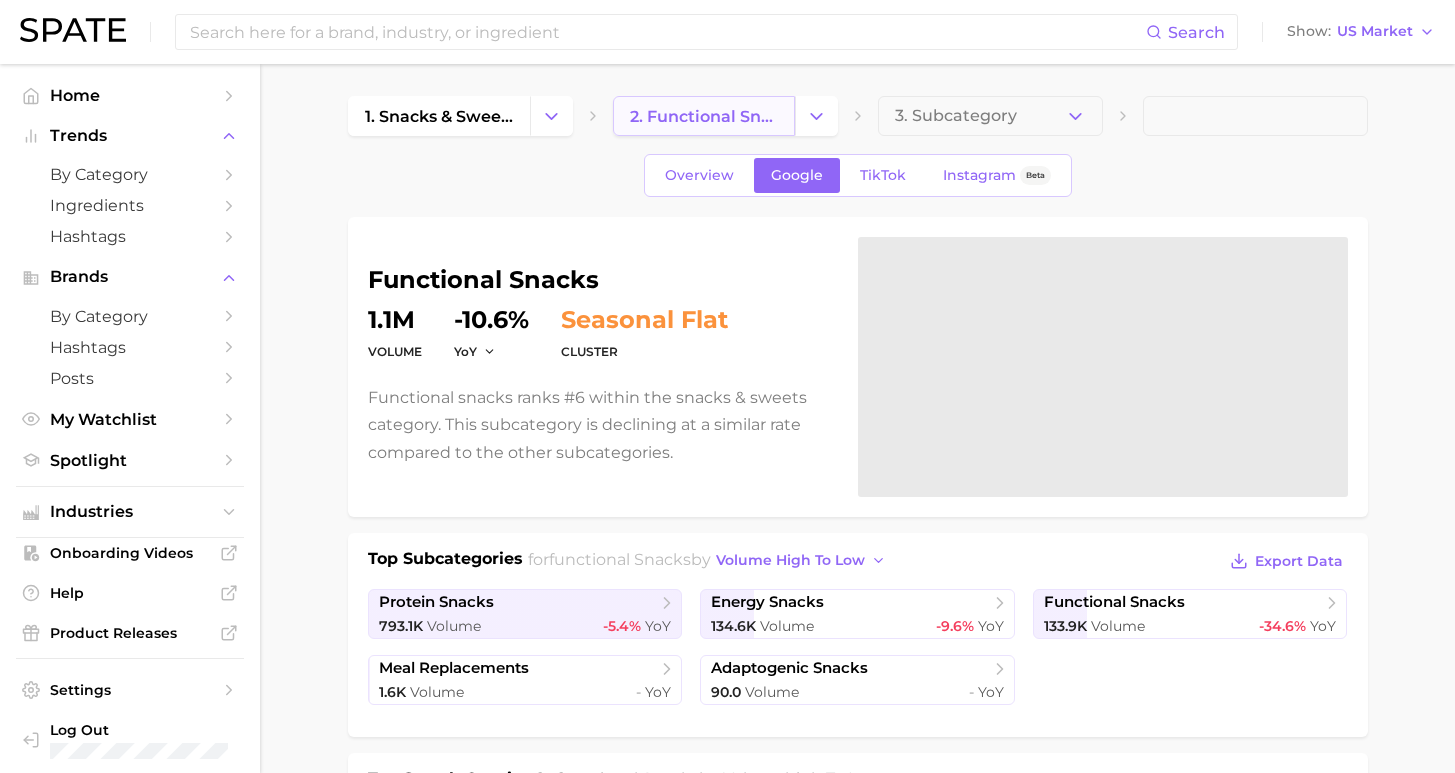 click on "2. functional snacks" at bounding box center [704, 116] 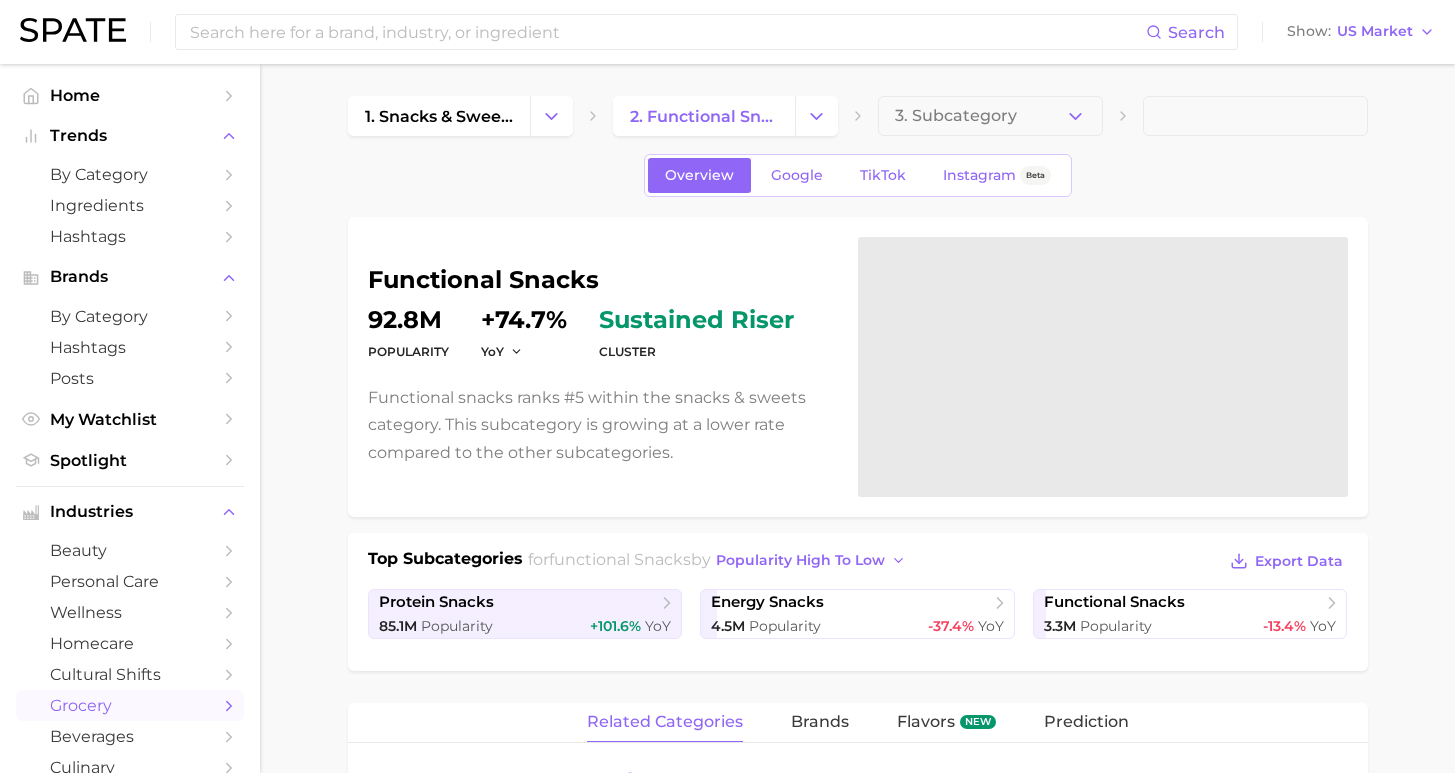 scroll, scrollTop: 655, scrollLeft: 0, axis: vertical 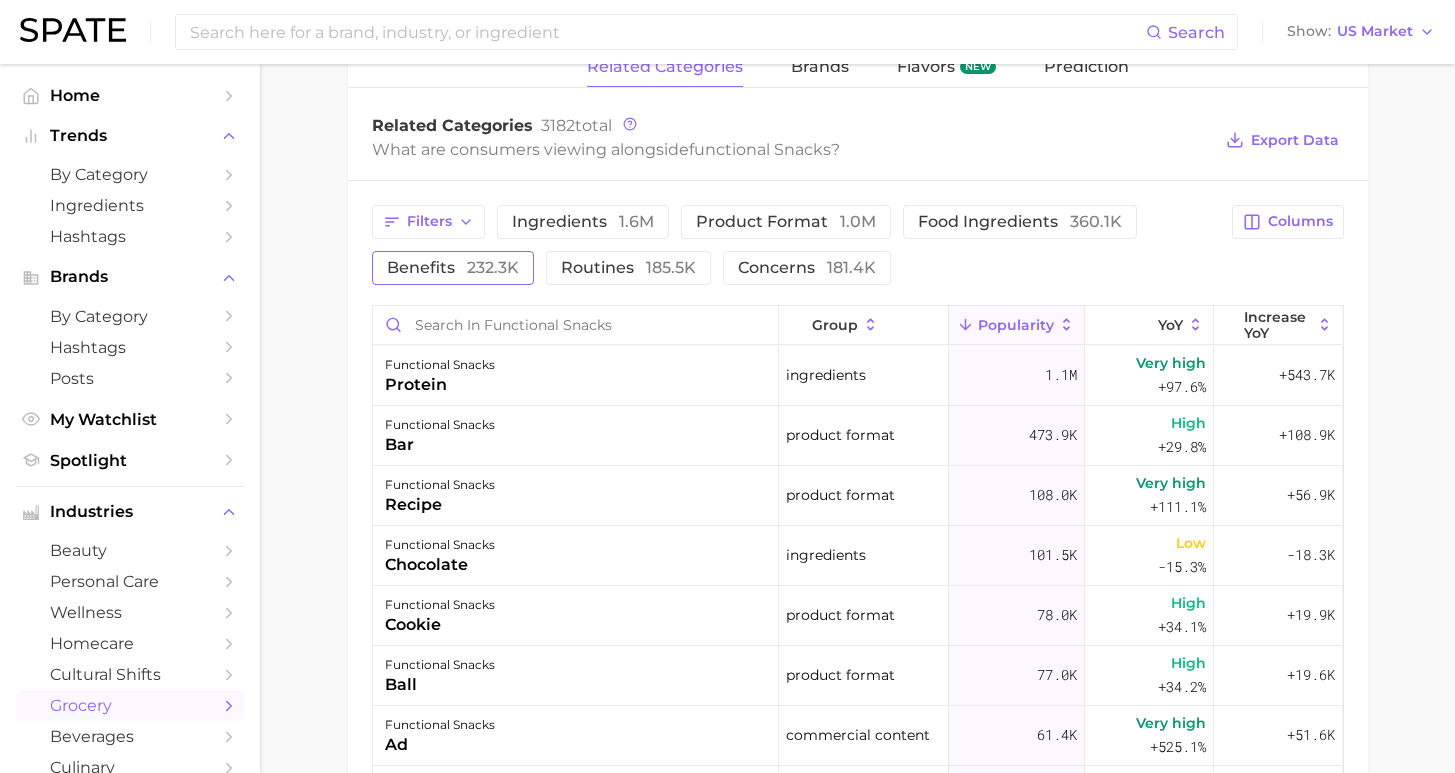 click on "232.3k" at bounding box center (493, 267) 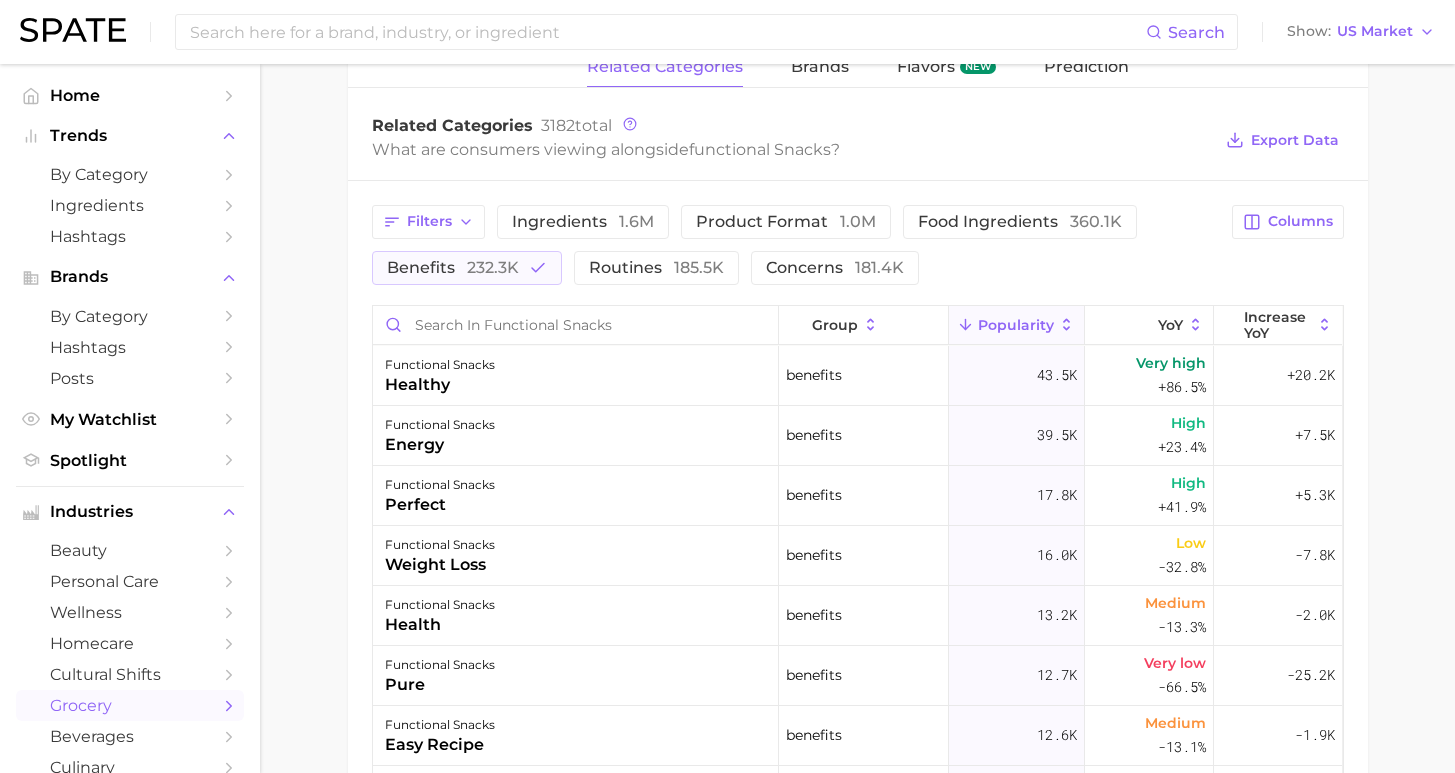 scroll, scrollTop: 0, scrollLeft: 0, axis: both 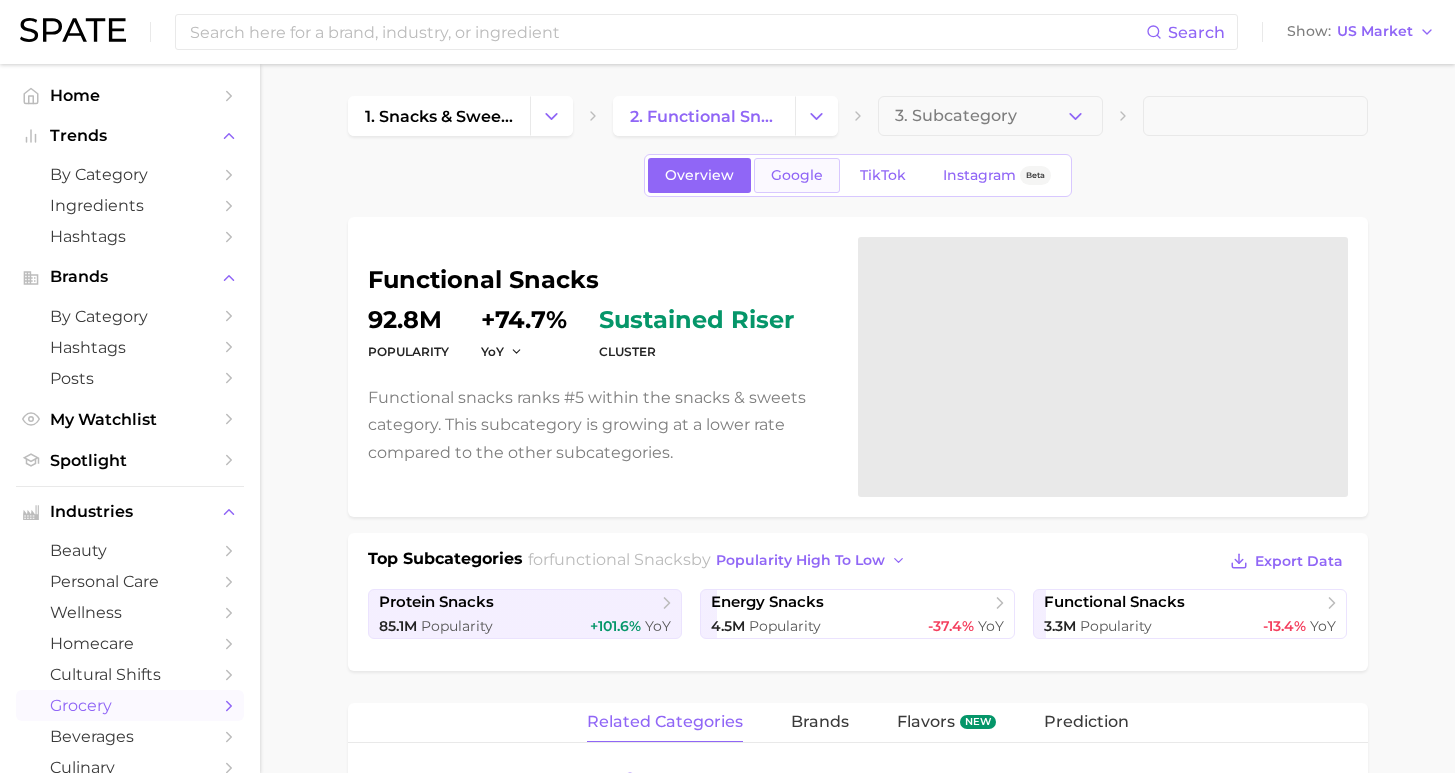 click on "Google" at bounding box center [797, 175] 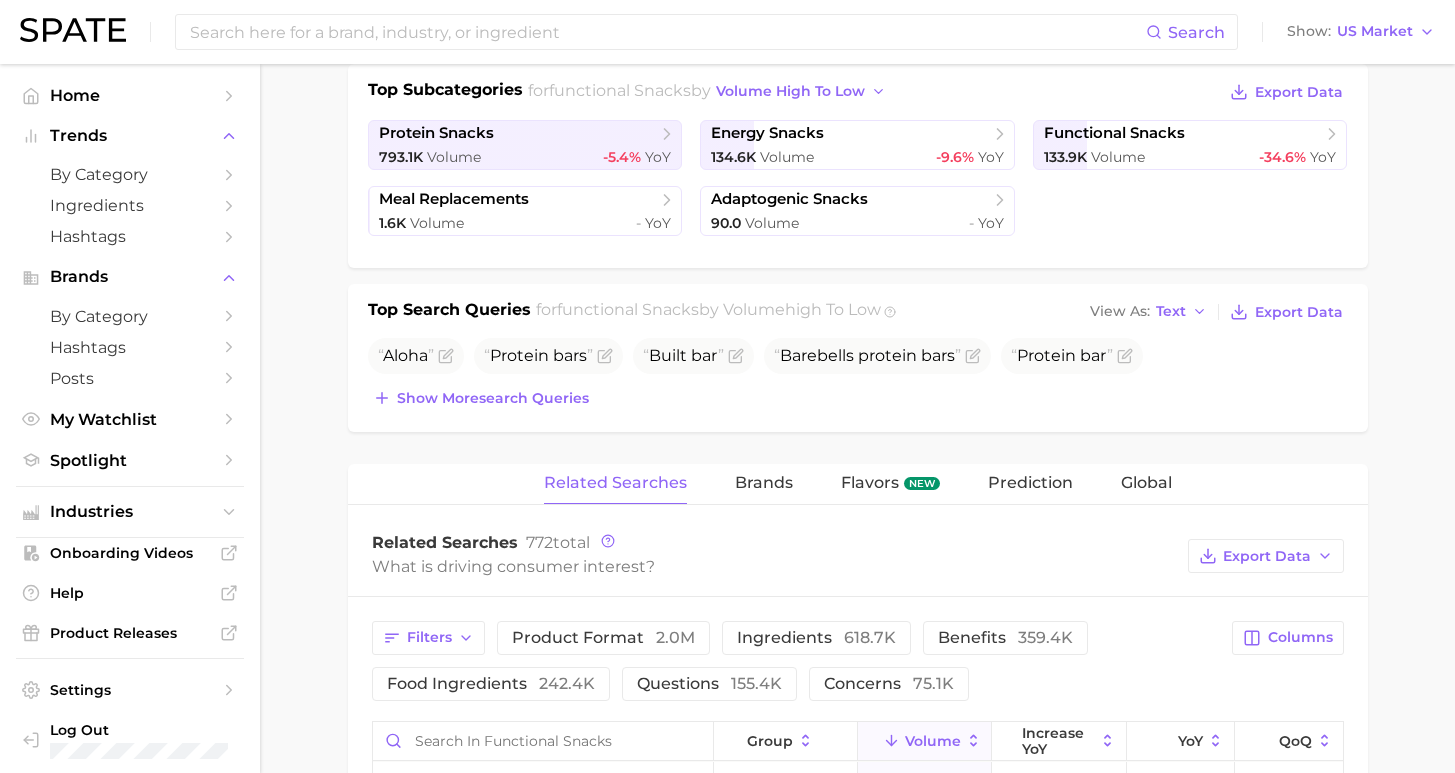scroll, scrollTop: 638, scrollLeft: 0, axis: vertical 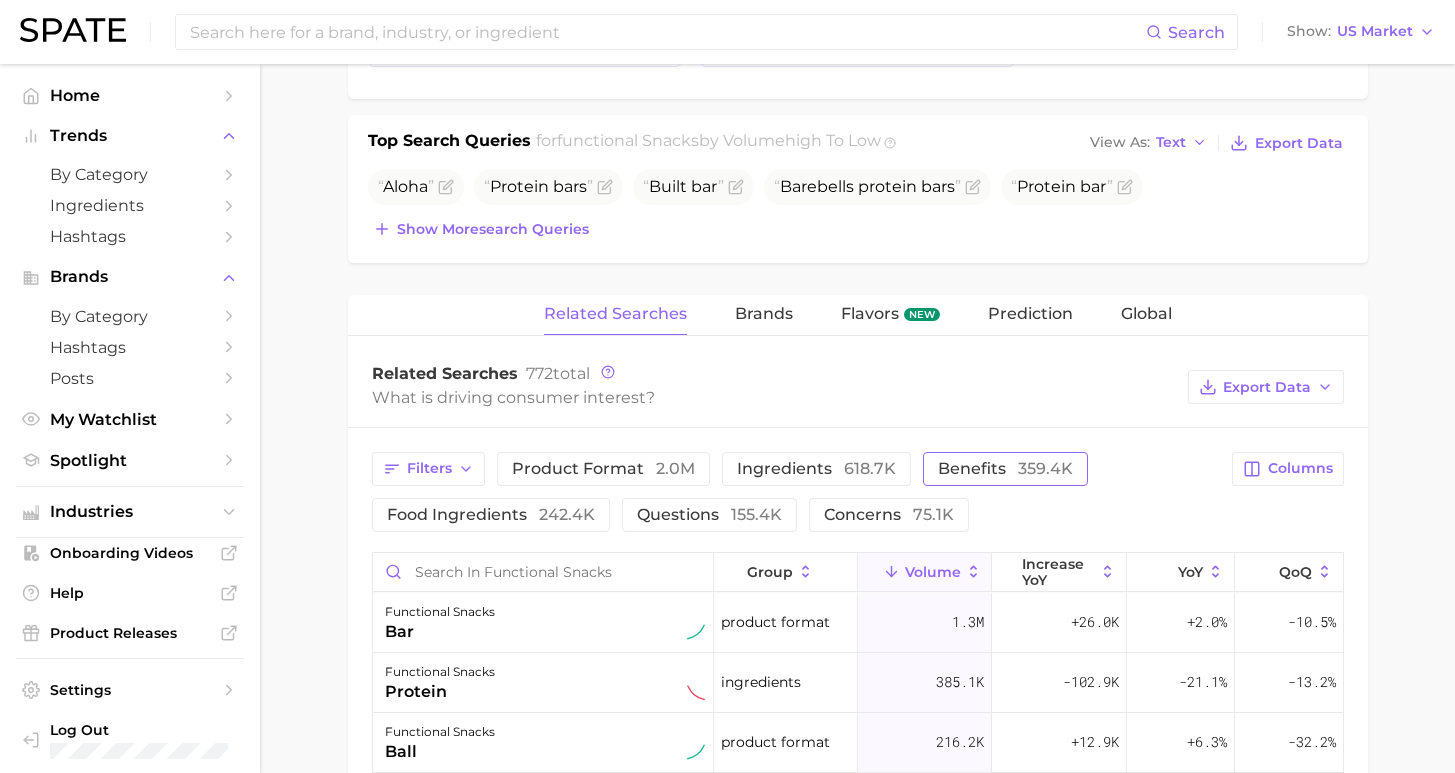 click on "benefits   359.4k" at bounding box center [1005, 468] 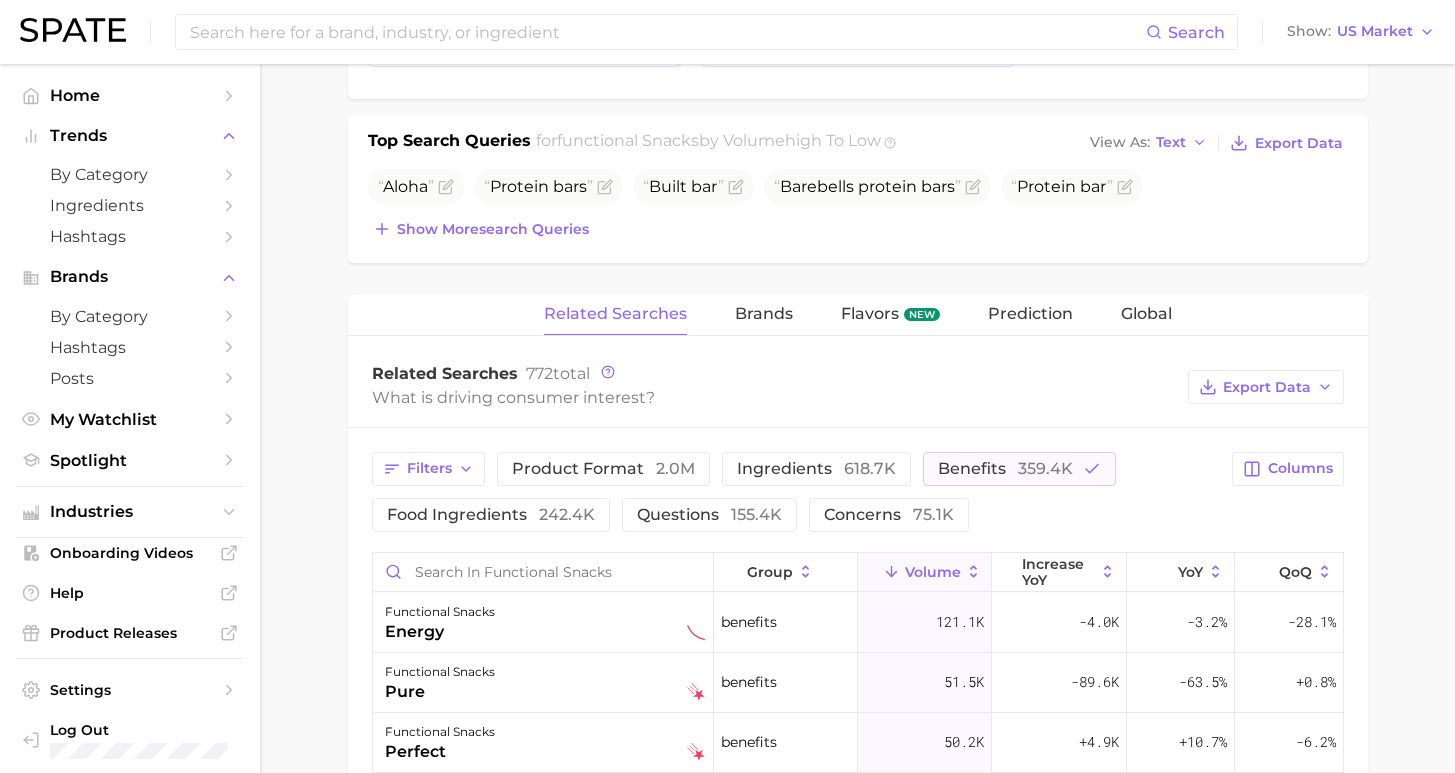 scroll, scrollTop: 122, scrollLeft: 0, axis: vertical 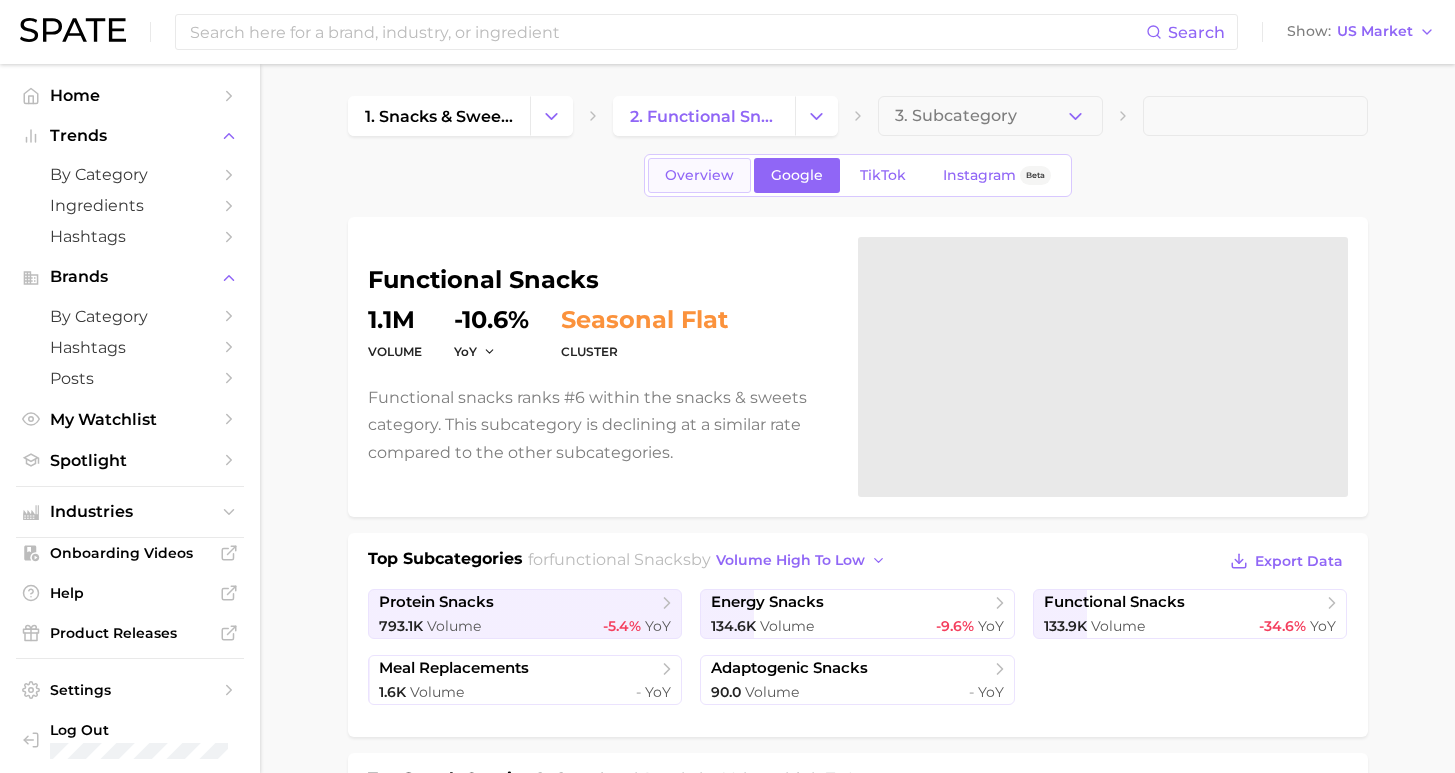 click on "Overview" at bounding box center (699, 175) 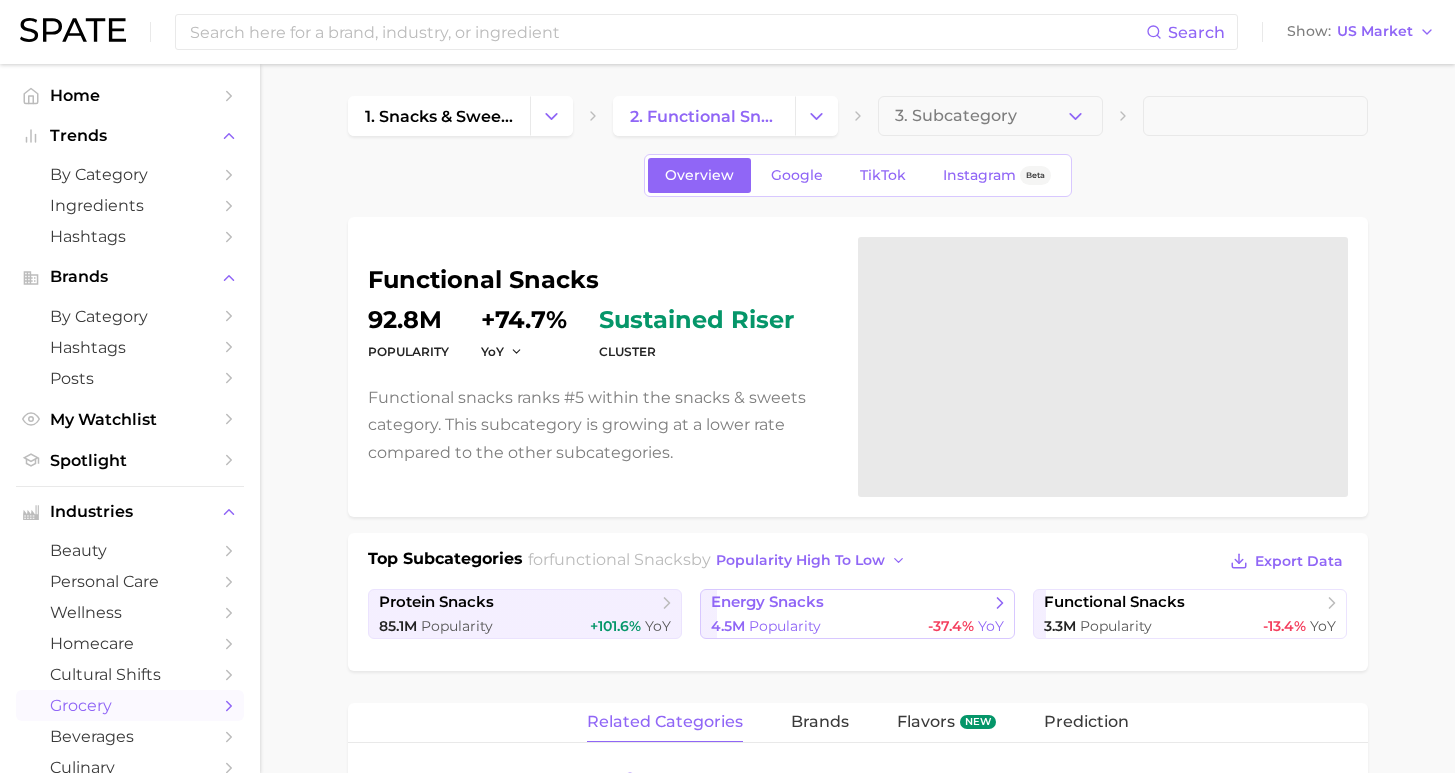 scroll, scrollTop: 692, scrollLeft: 0, axis: vertical 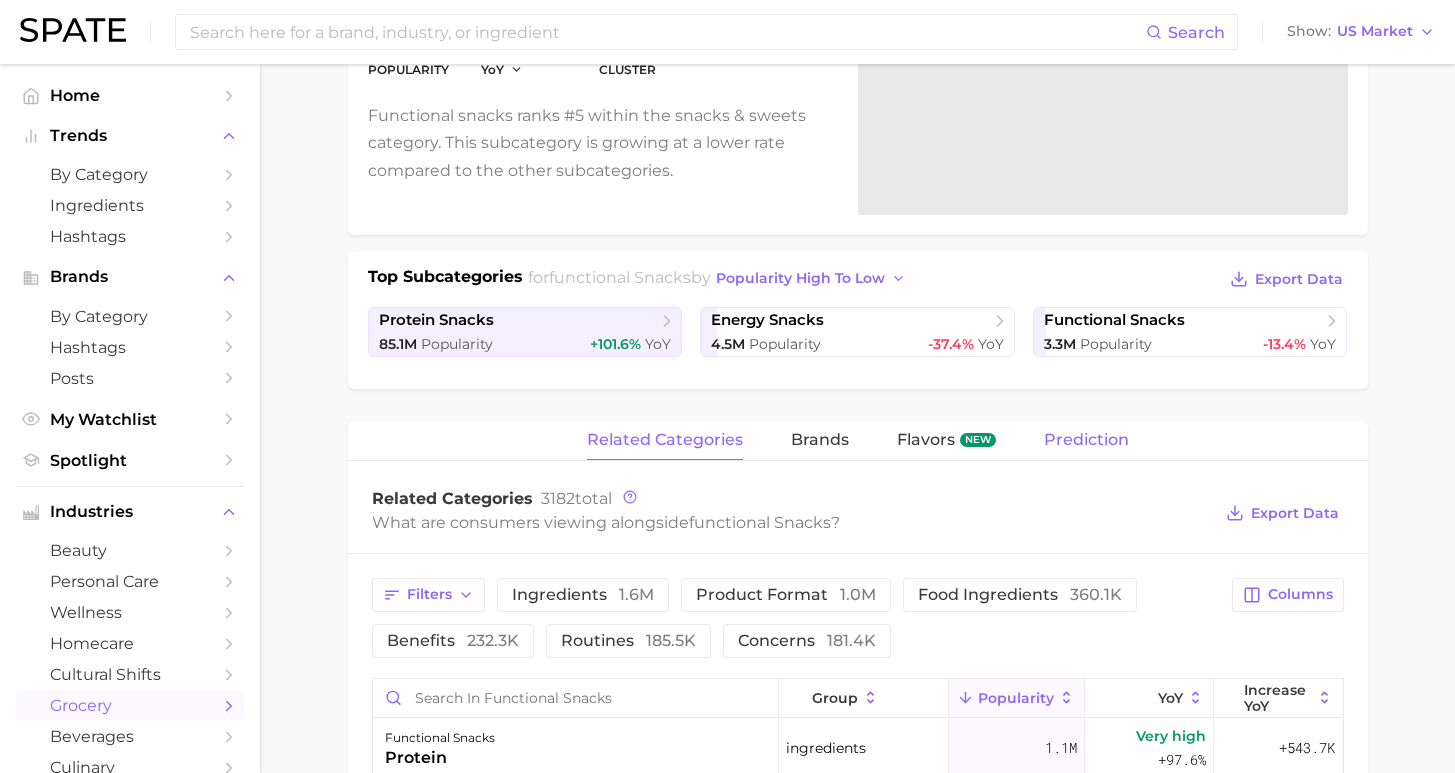 click on "Prediction" at bounding box center [1086, 440] 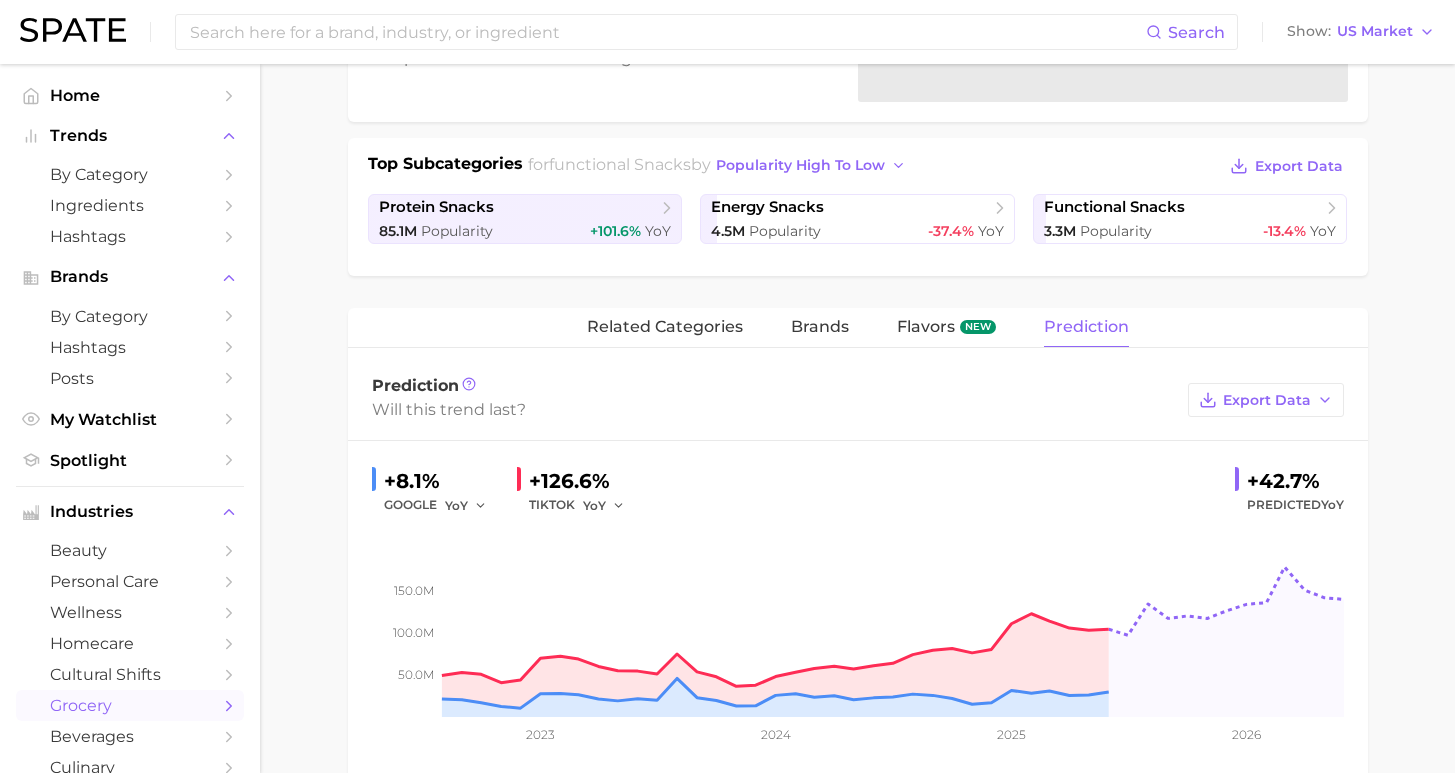 scroll, scrollTop: 0, scrollLeft: 0, axis: both 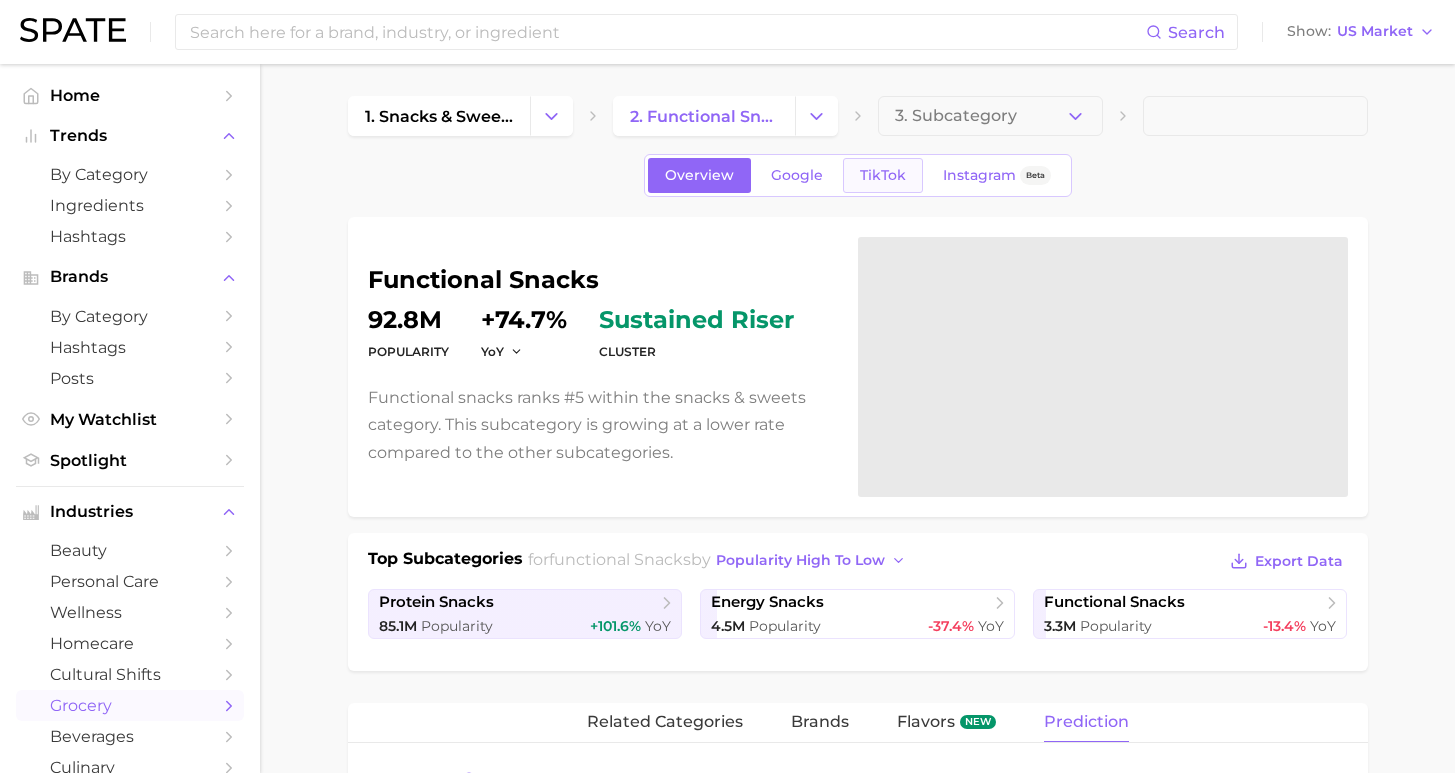 click on "TikTok" at bounding box center (883, 175) 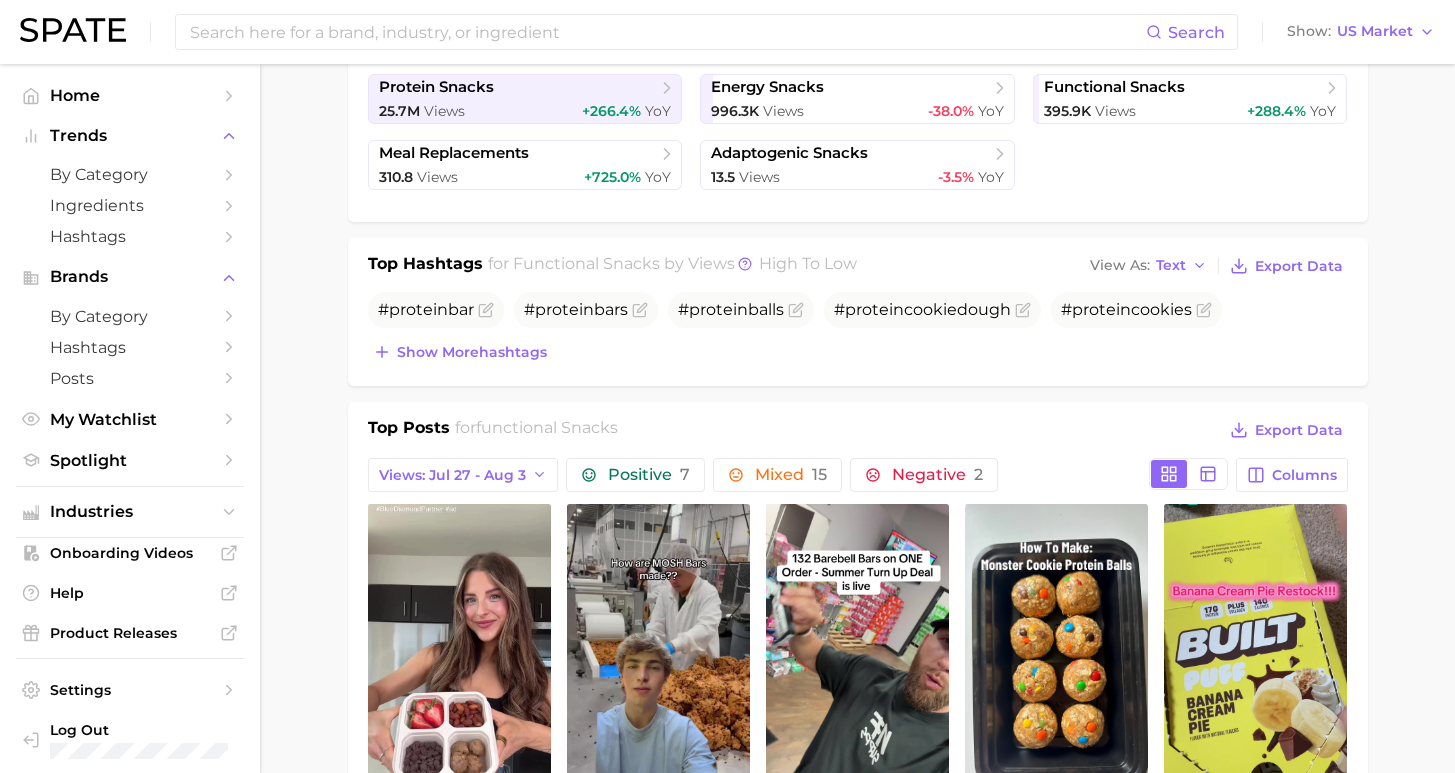 scroll, scrollTop: 1152, scrollLeft: 0, axis: vertical 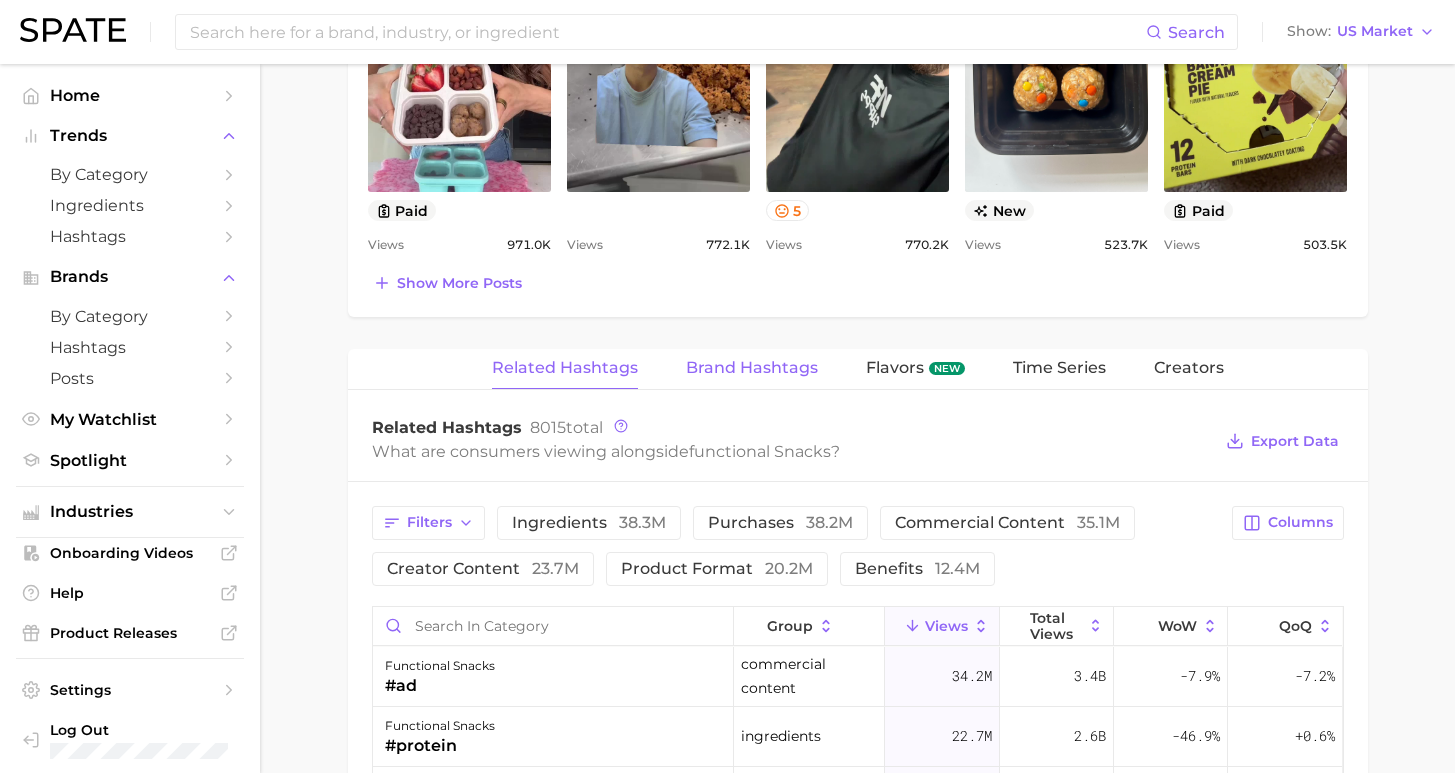 click on "Brand Hashtags" at bounding box center (752, 368) 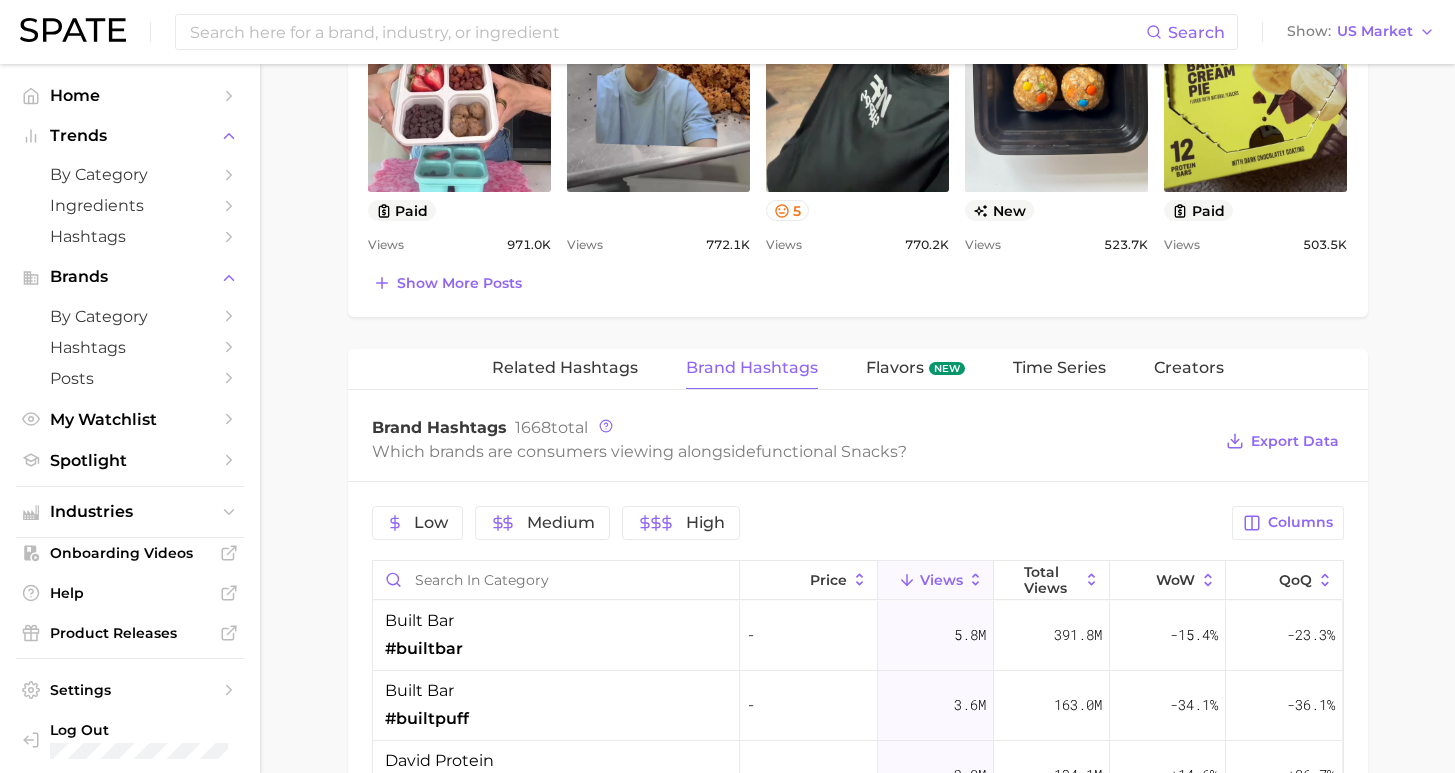 scroll, scrollTop: 1264, scrollLeft: 0, axis: vertical 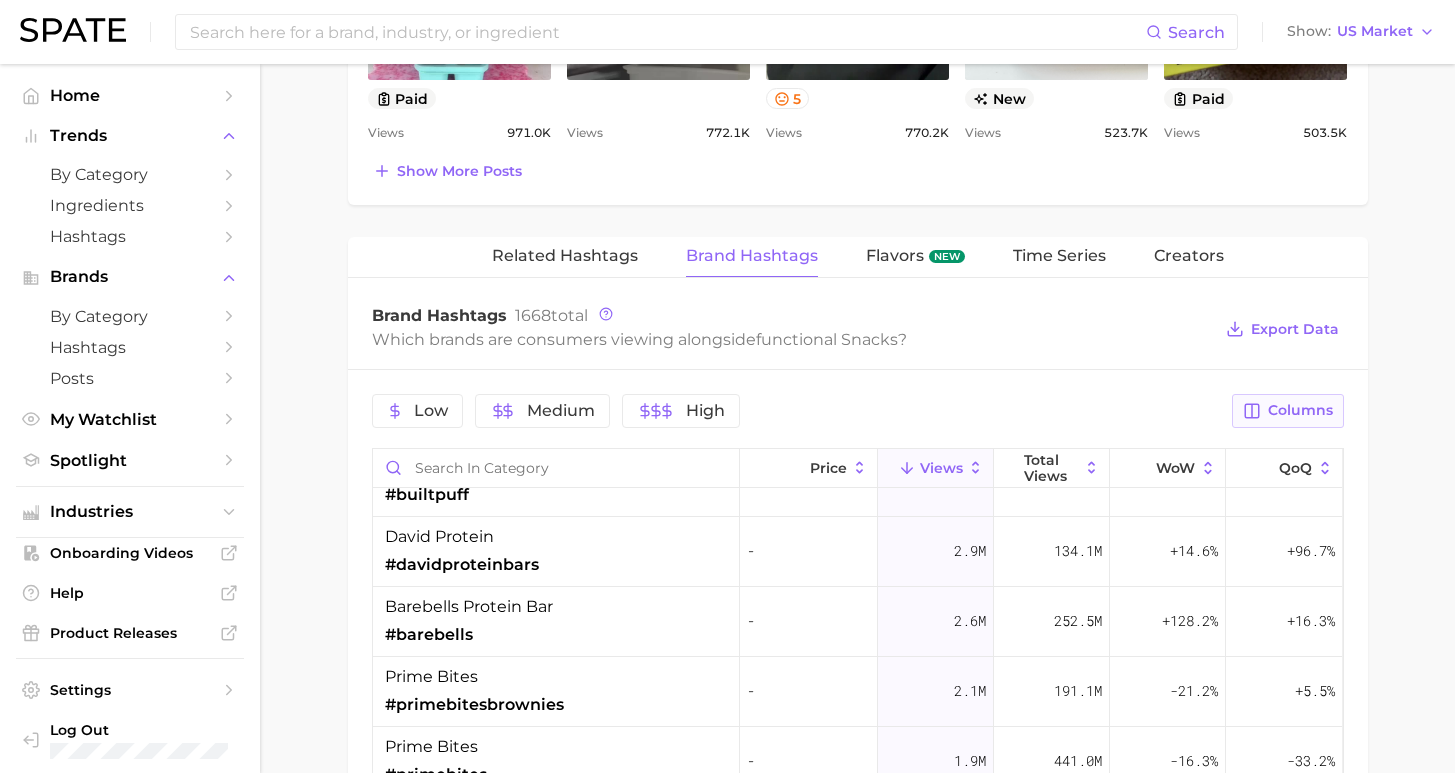 click on "Columns" at bounding box center [1300, 410] 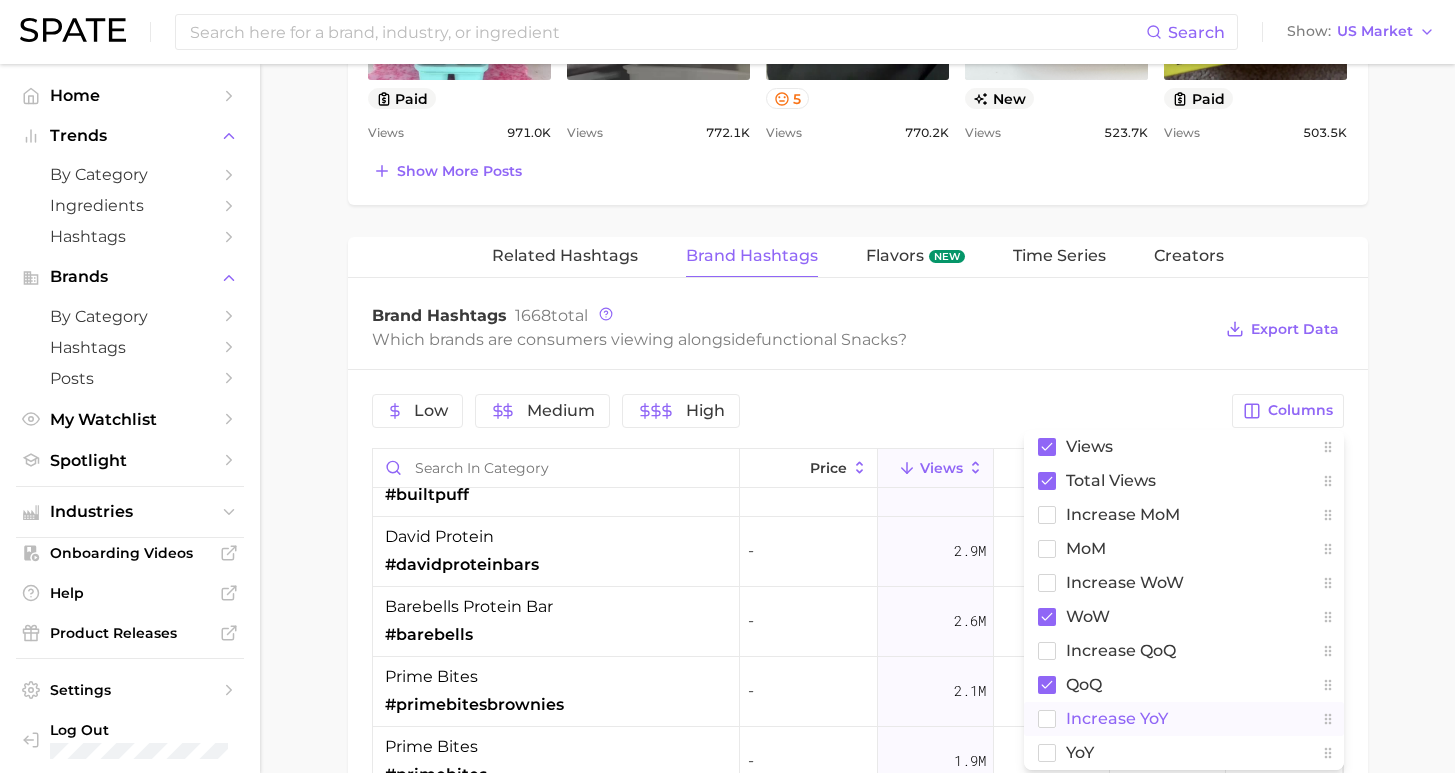 click on "increase YoY" at bounding box center (1117, 718) 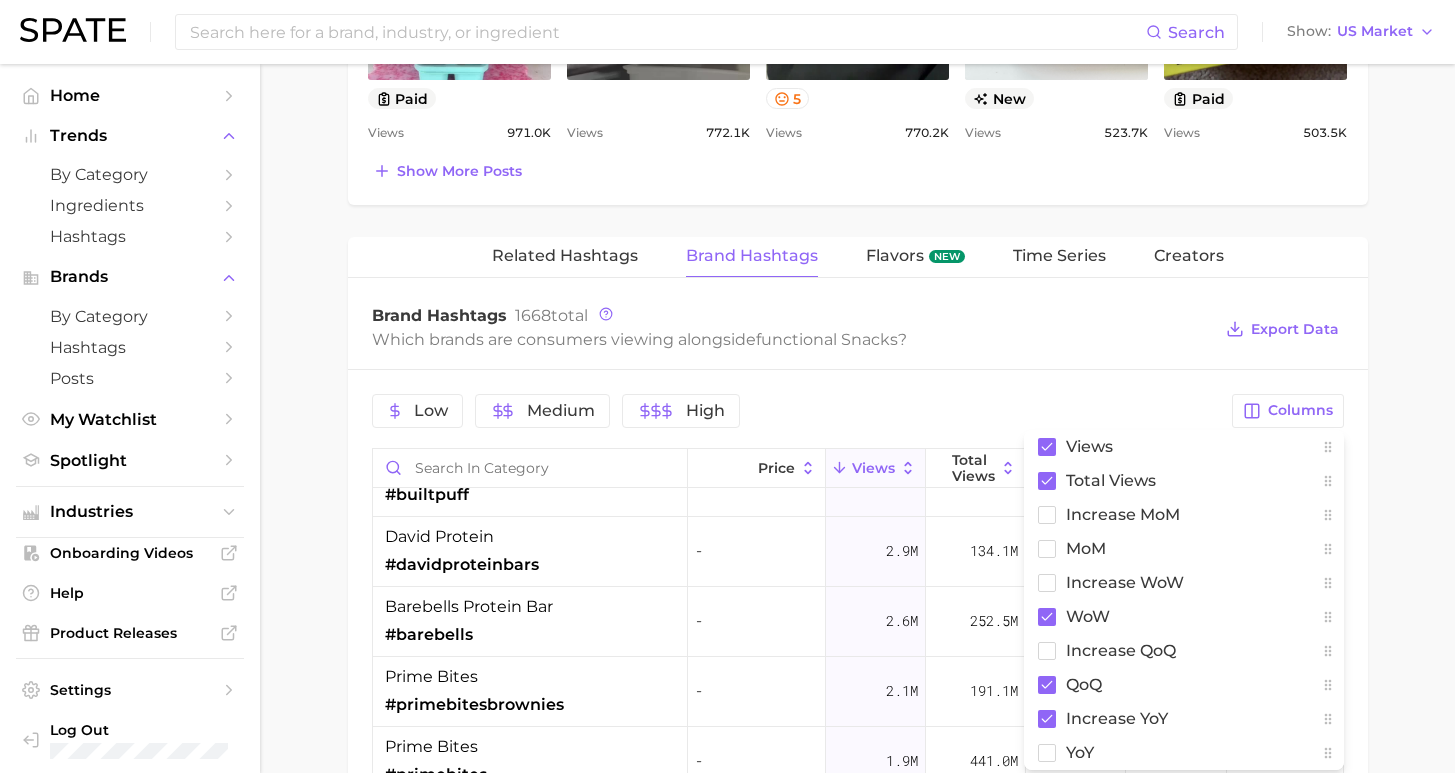 click on "1. snacks & sweets 2. functional snacks 3. Subcategory Overview Google TikTok Instagram Beta functional snacks Views 27.1m YoY +233.3% cluster falling star Functional snacks ranks #5 within the snacks & sweets category. This subcategory is growing at a lower rate compared to the other subcategories. Top Subcategories for functional snacks by views high to low Export Data protein snacks 25.7m Views +266.4% YoY energy snacks 996.3k Views -38.0% YoY functional snacks 395.9k Views +288.4% YoY meal replacements 310.8 Views +725.0% YoY adaptogenic snacks 13.5 Views -3.5% YoY Top Hashtags for functional snacks by Views high to low View As Text Export Data #proteinbar #proteinbars #proteinballs #proteincookiedough #proteincookies Show more hashtags Top Posts for functional snacks Export Data Views: Jul 27 - Aug 3 Positive 7 Mixed 15 Negative 2 Columns view post on TikTok paid Views 971.0k view post on TikTok Views 772.1k view post on TikTok 5 Views 770.2k view post on TikTok" at bounding box center [857, 72] 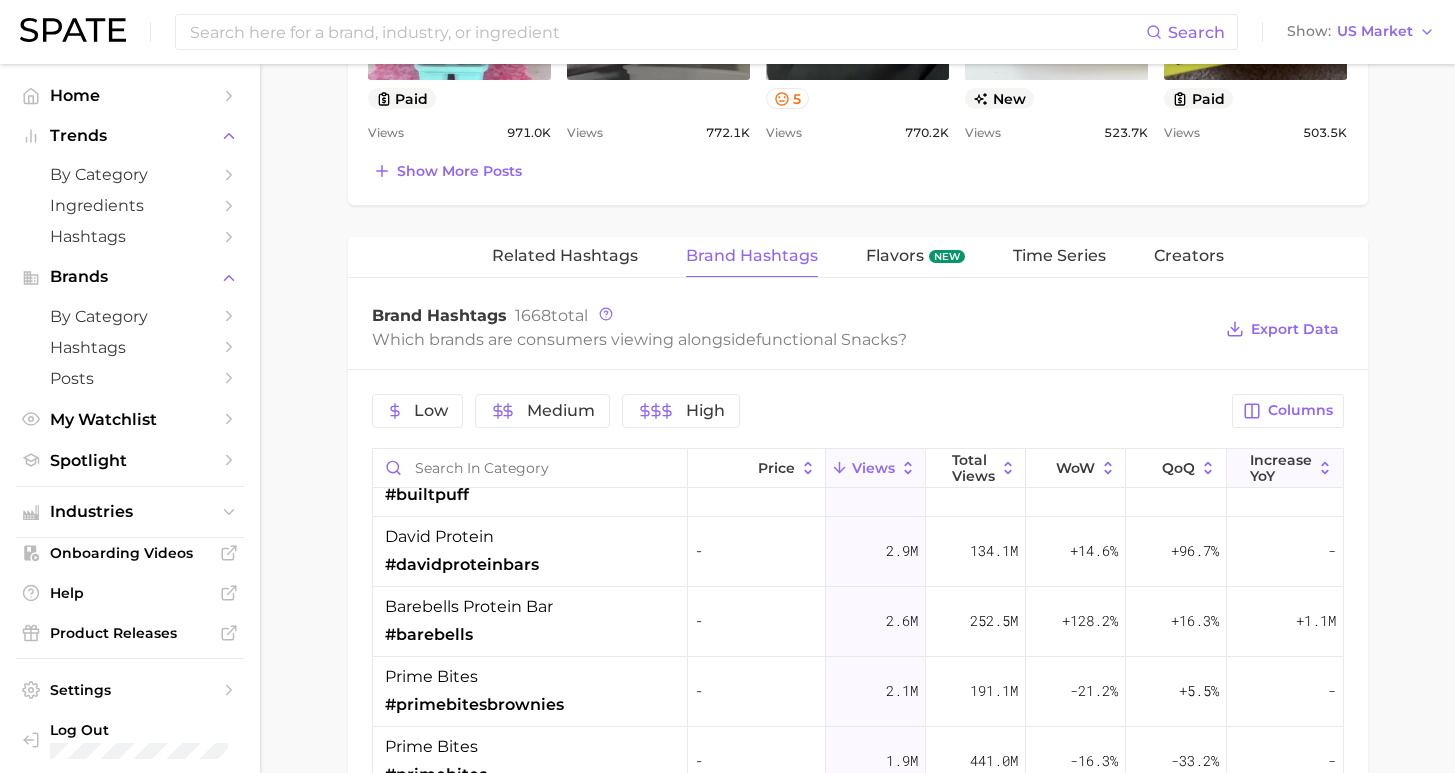 click on "increase YoY" at bounding box center [1281, 468] 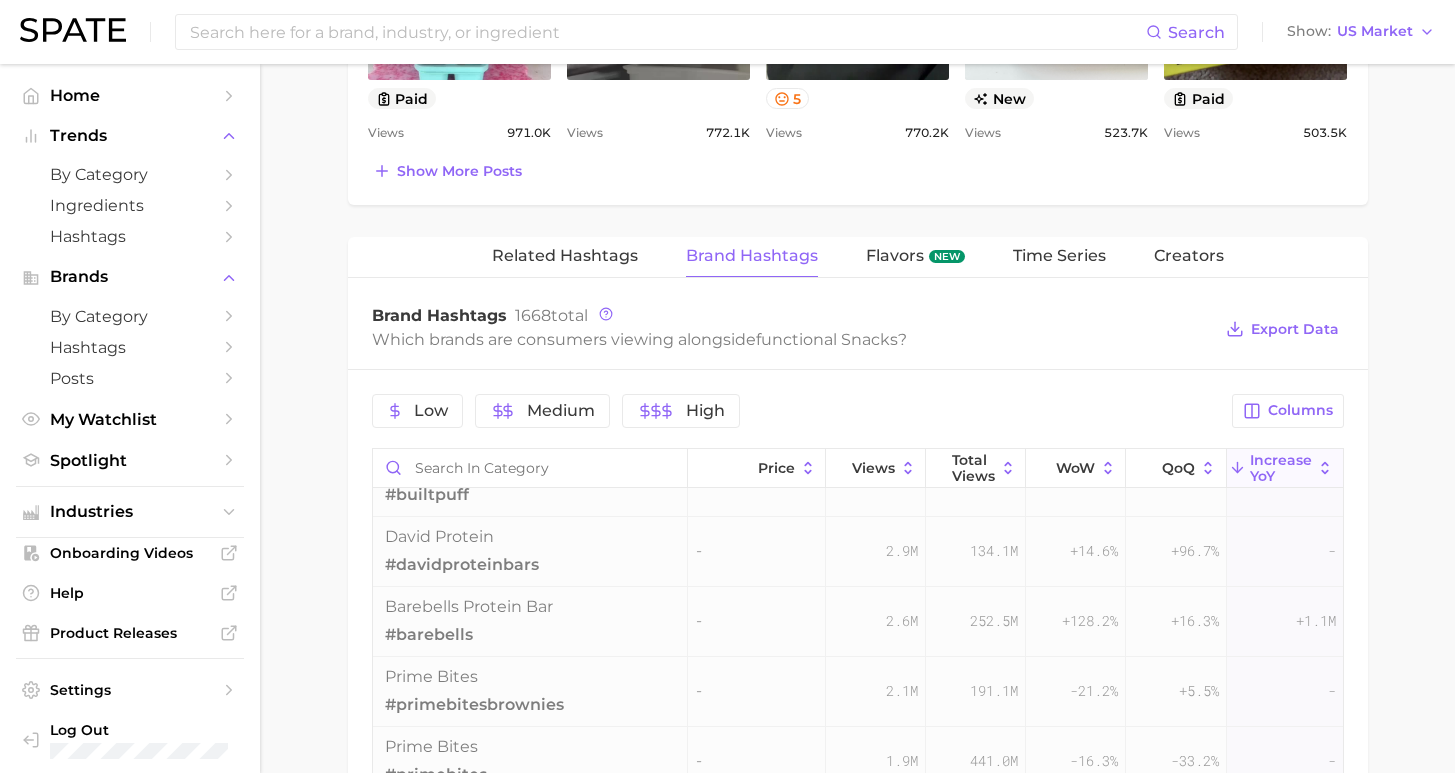 scroll, scrollTop: 0, scrollLeft: 0, axis: both 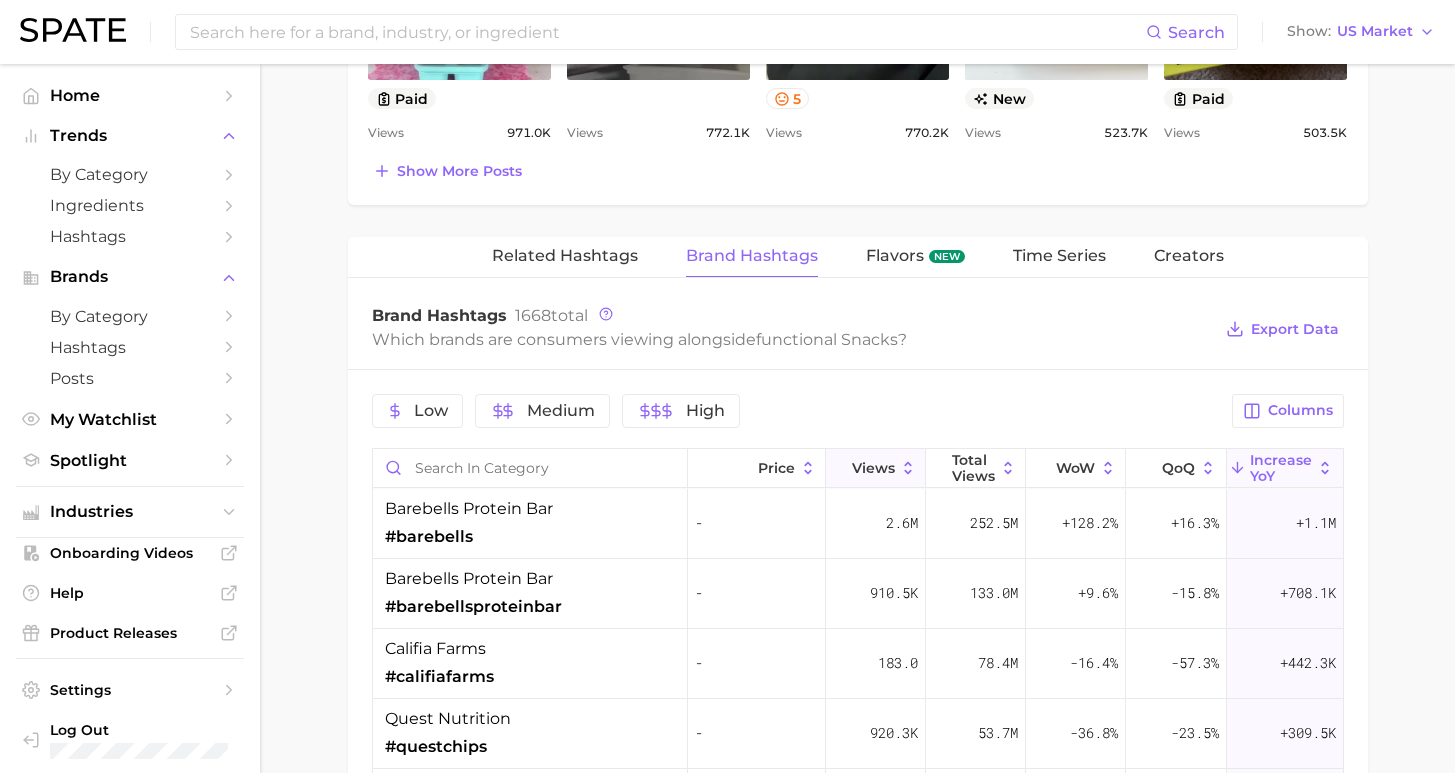 click on "Views" at bounding box center [873, 468] 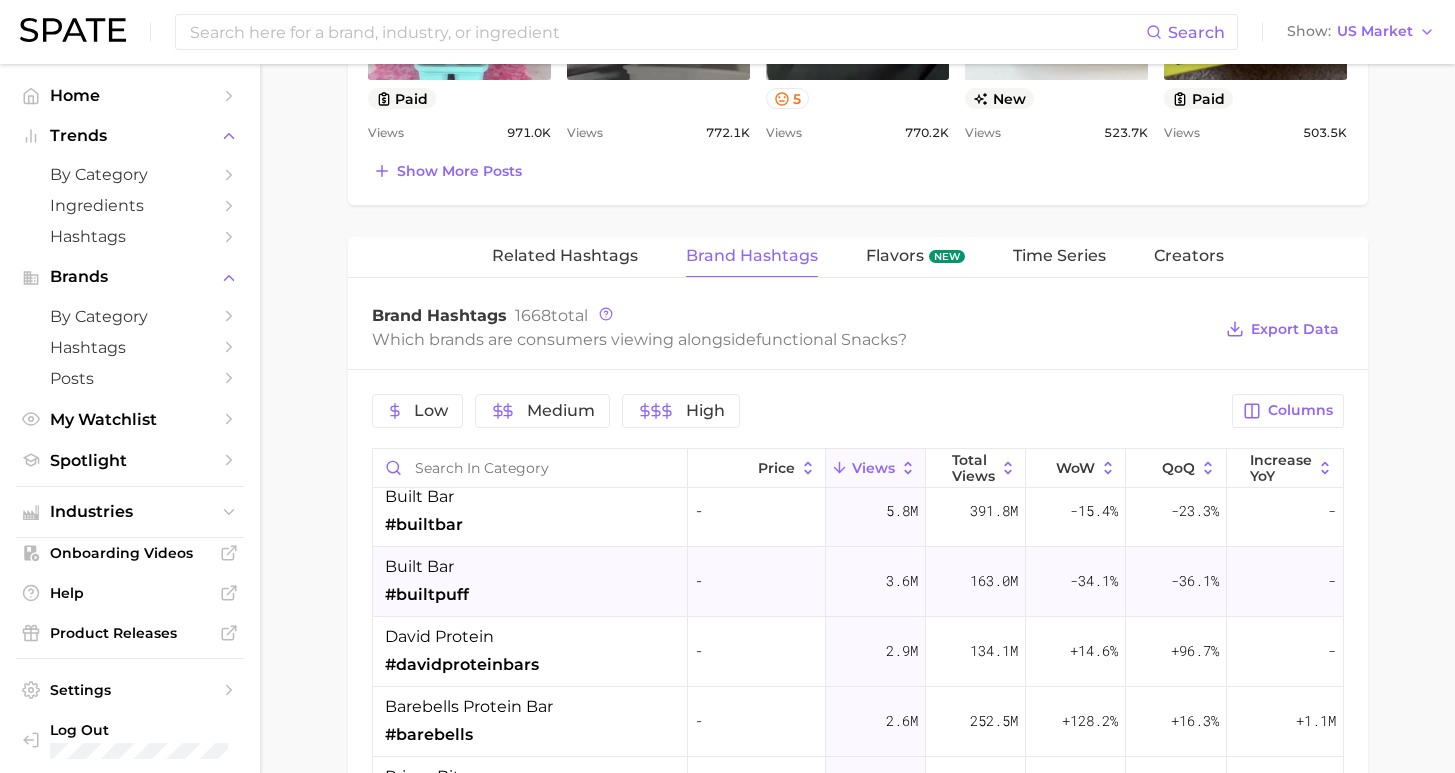 scroll, scrollTop: 0, scrollLeft: 0, axis: both 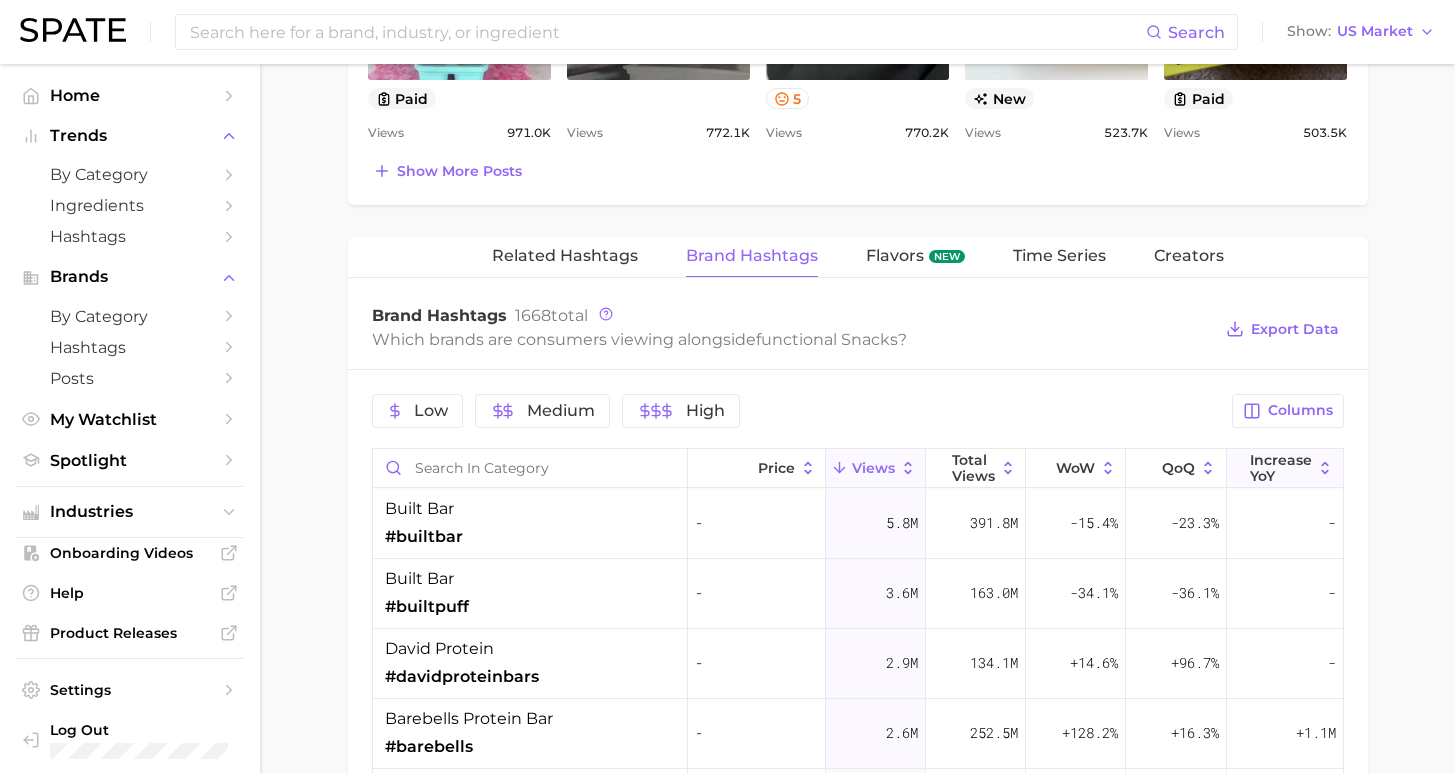 click on "increase YoY" at bounding box center [1281, 468] 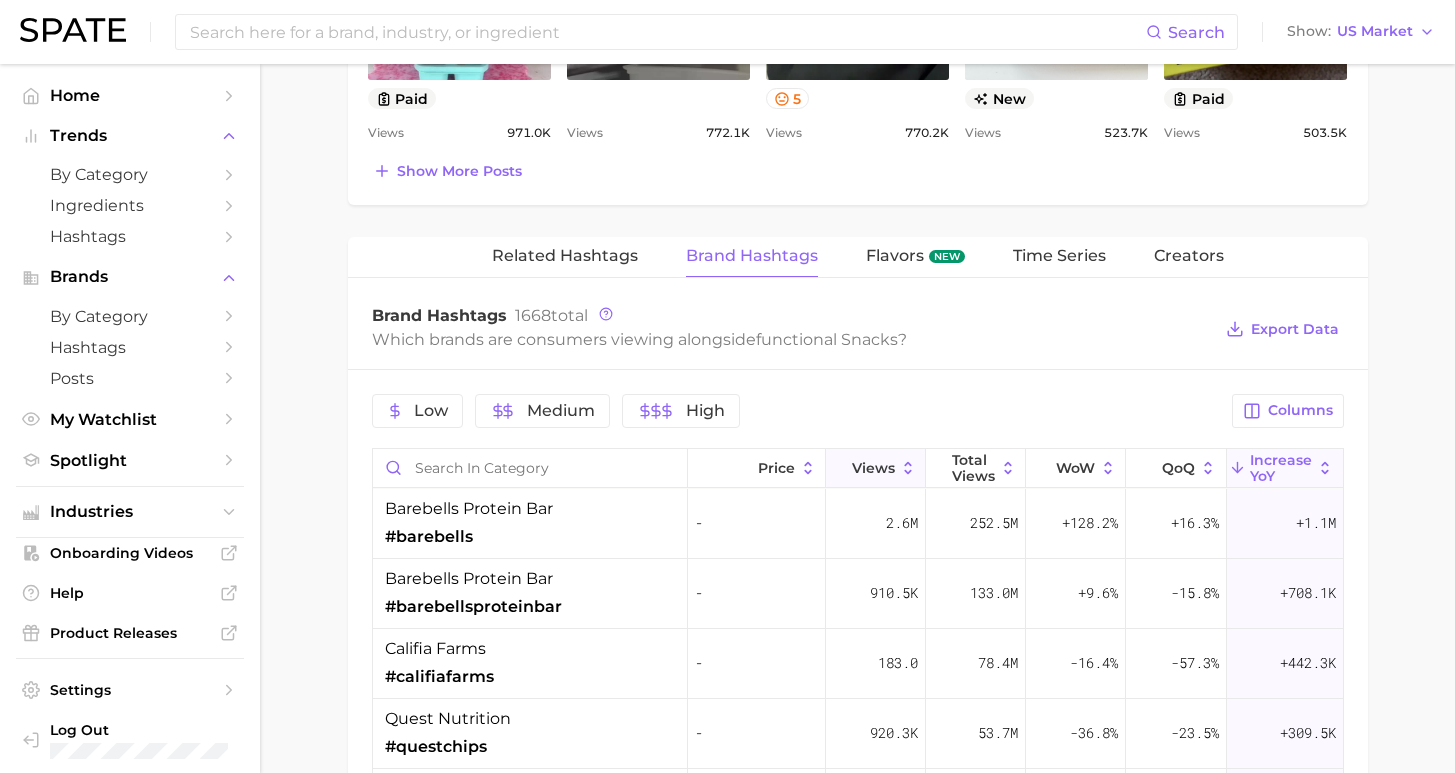 click on "Views" at bounding box center [876, 468] 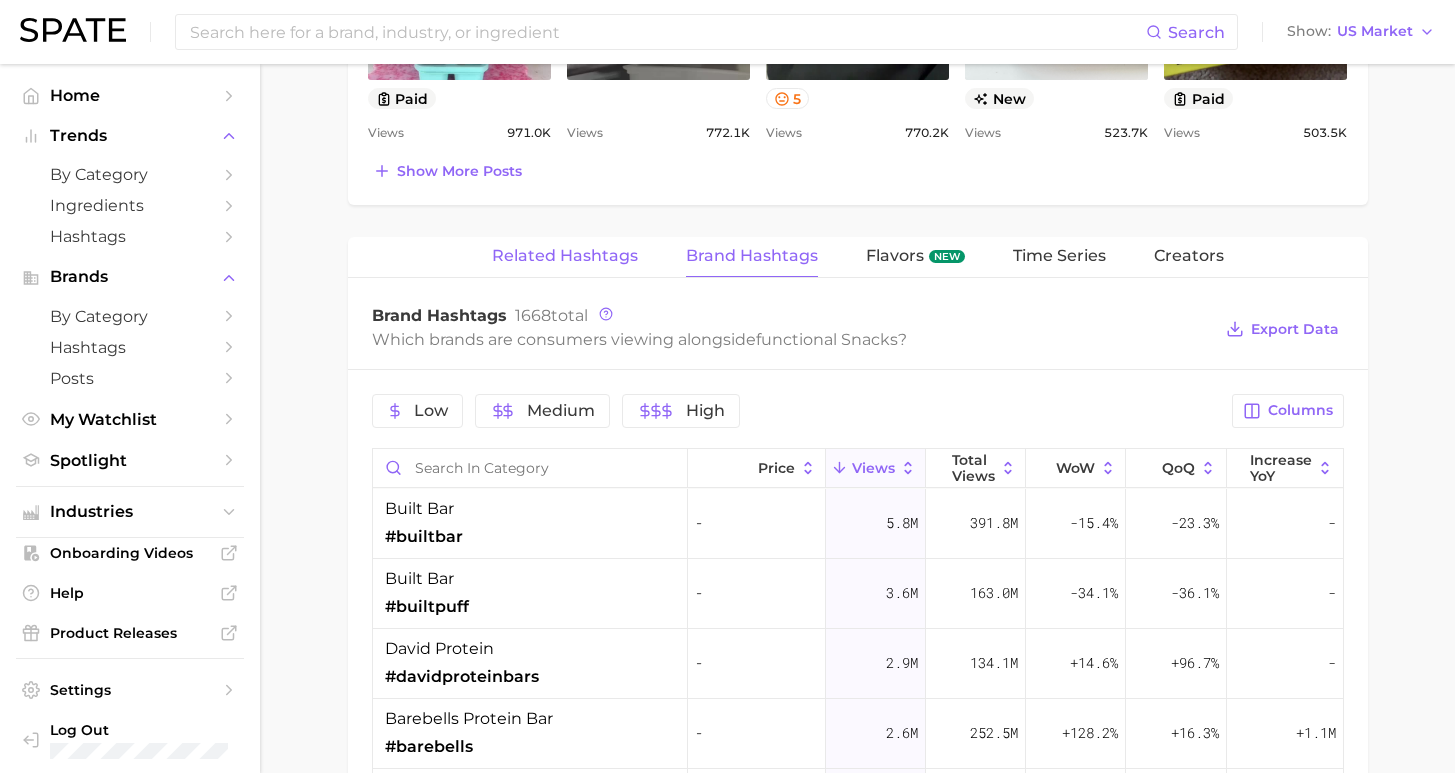 click on "Related Hashtags" at bounding box center (565, 256) 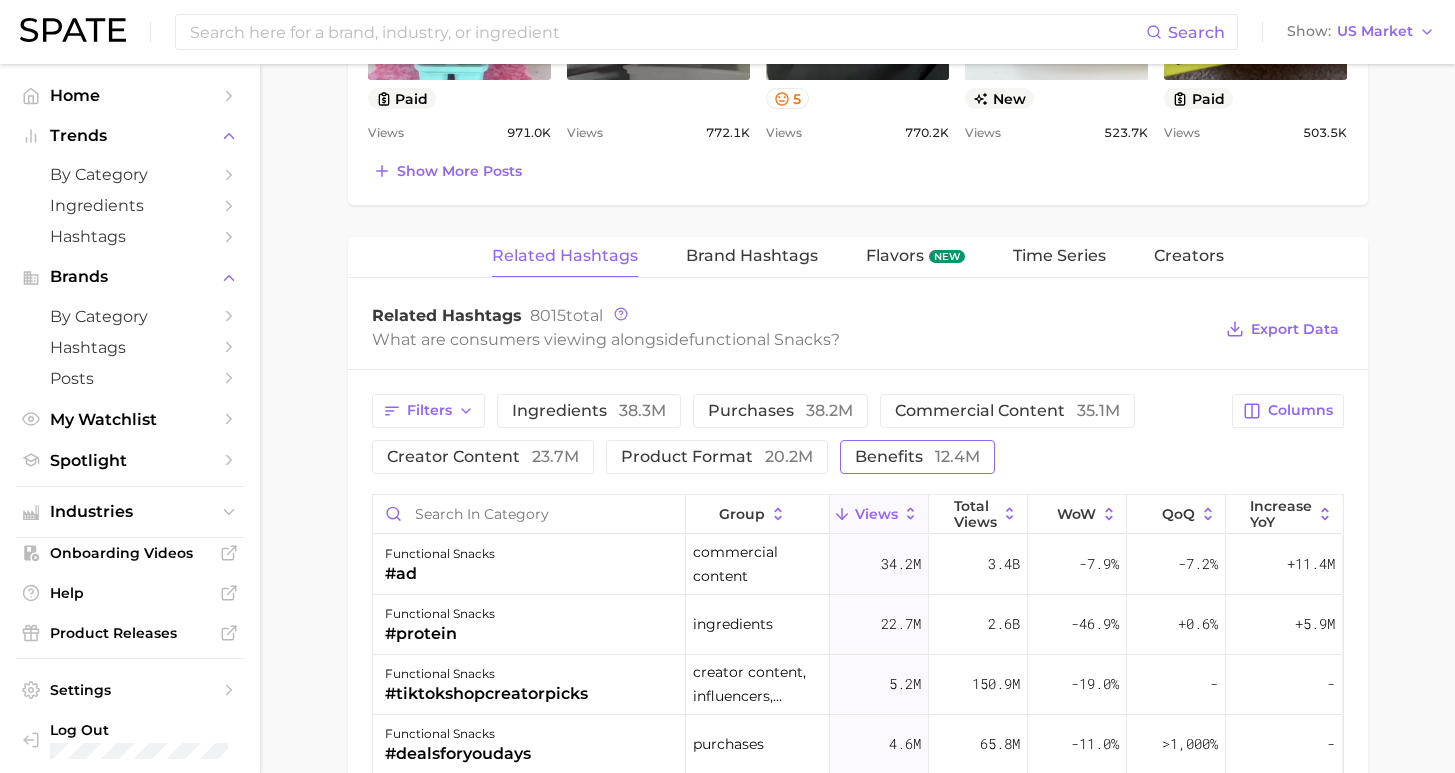 click on "benefits   12.4m" at bounding box center [917, 457] 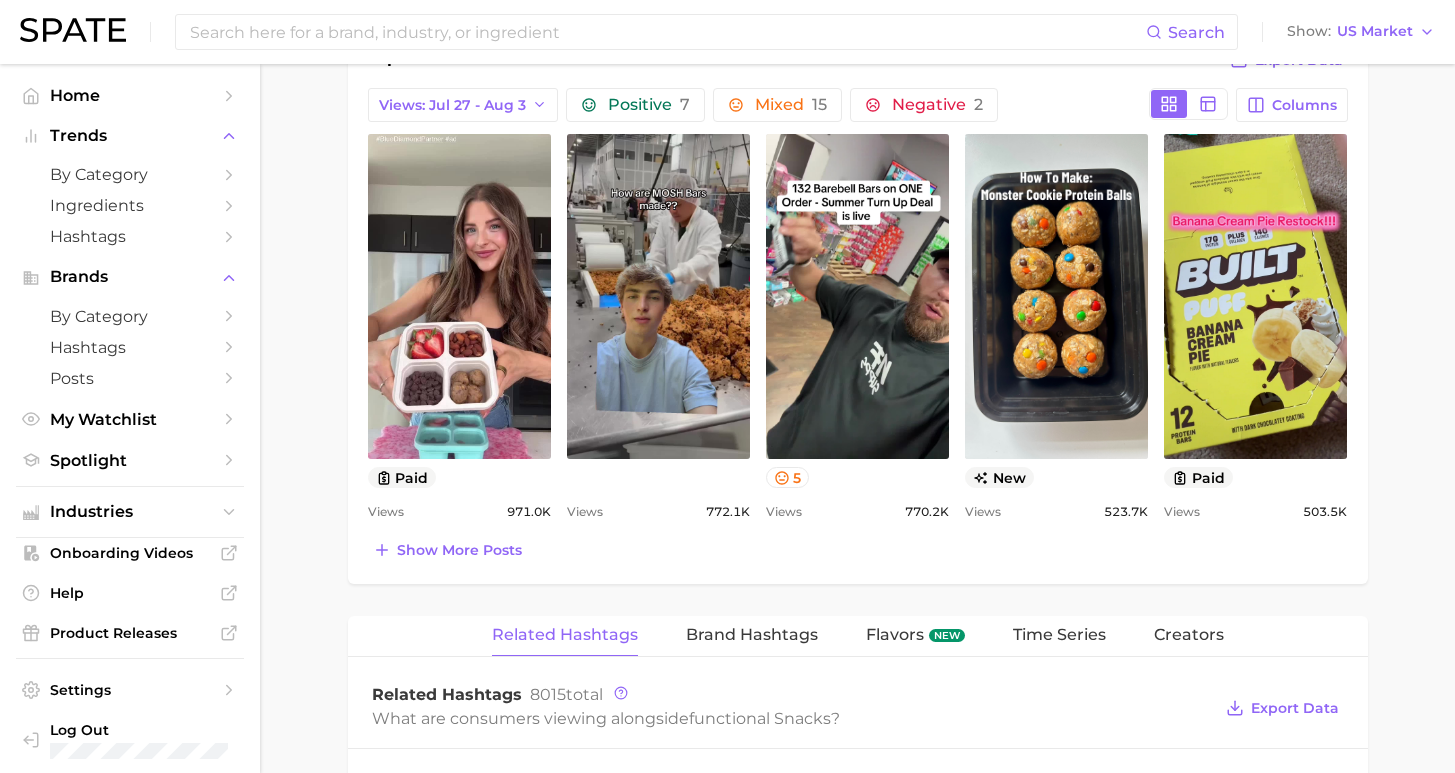 scroll, scrollTop: 680, scrollLeft: 0, axis: vertical 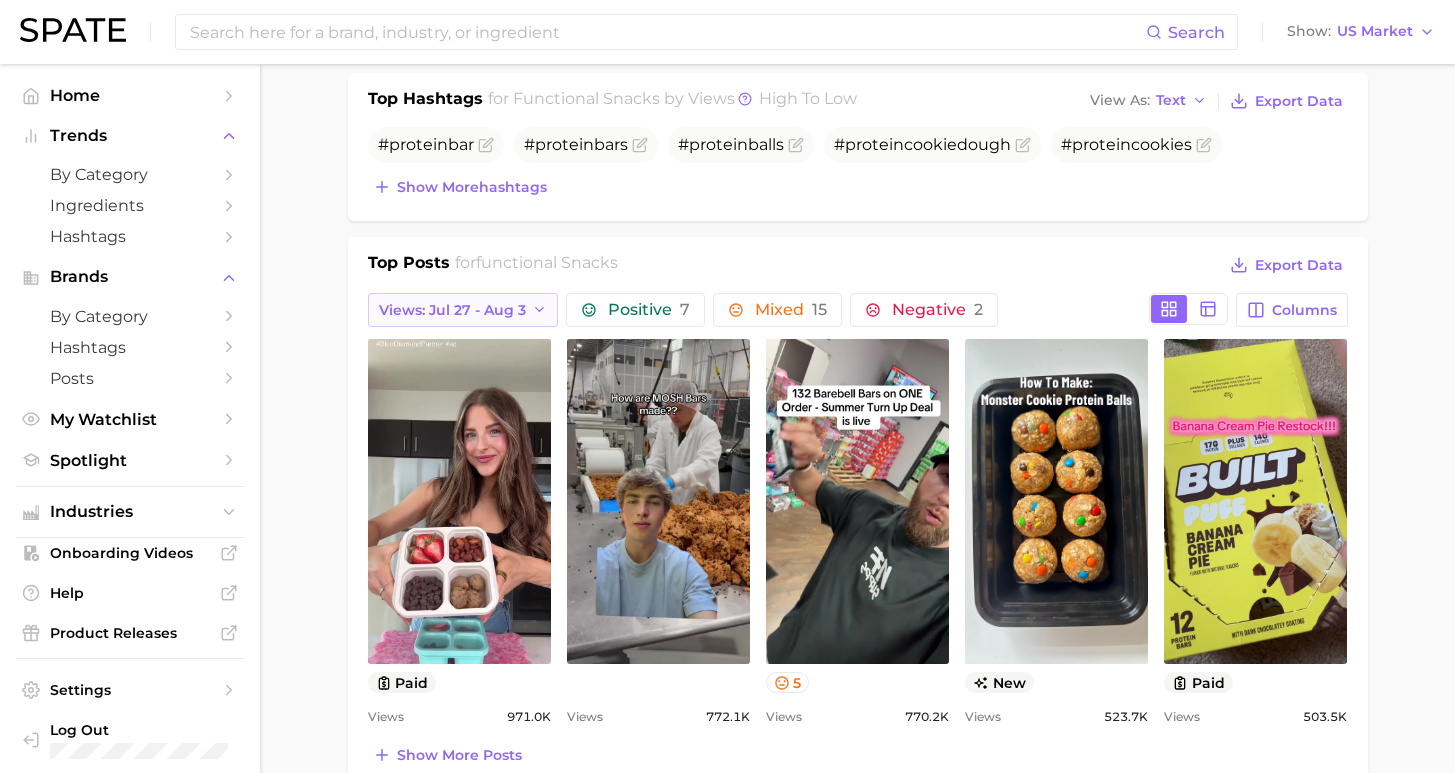 click on "Views: Jul 27 - Aug 3" at bounding box center [452, 310] 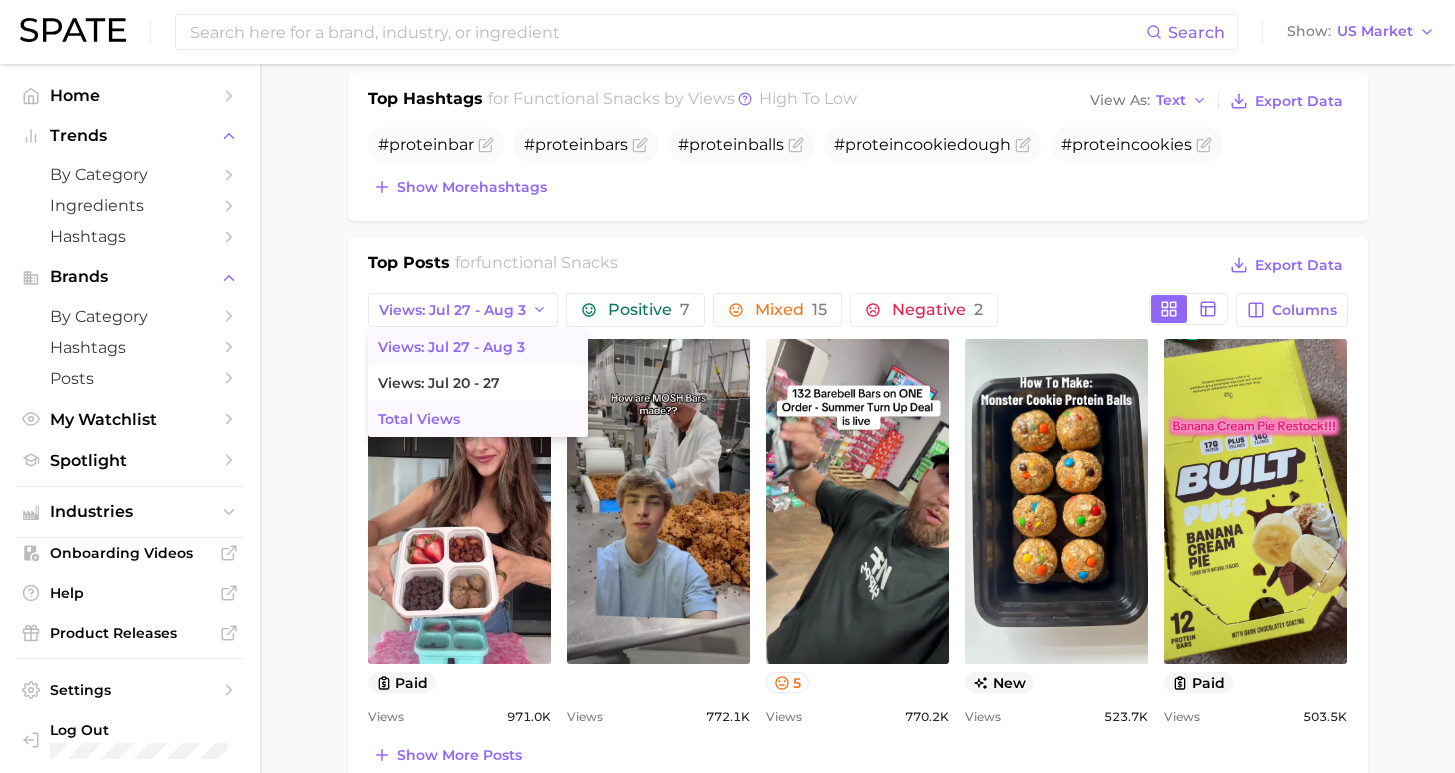 click on "Total Views" at bounding box center (478, 419) 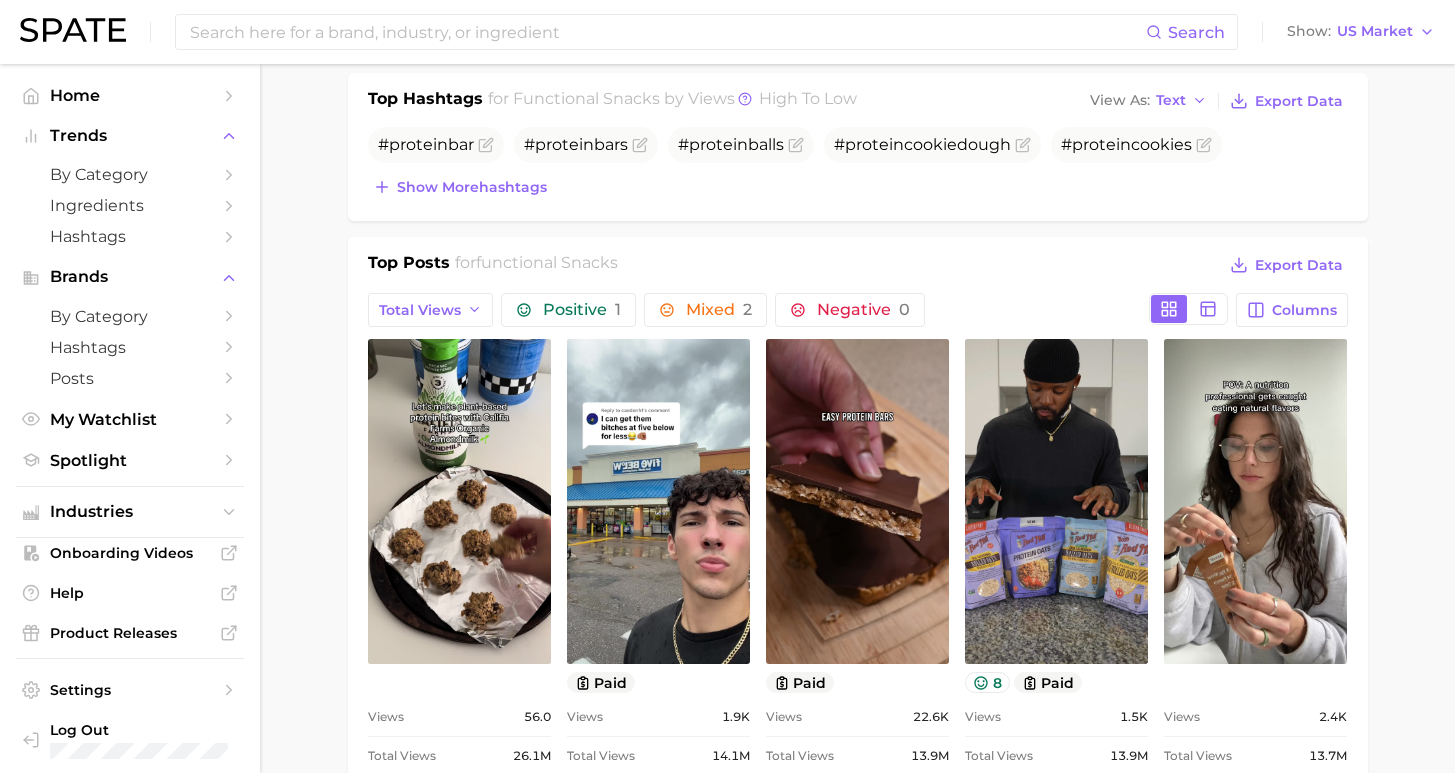 scroll, scrollTop: 0, scrollLeft: 0, axis: both 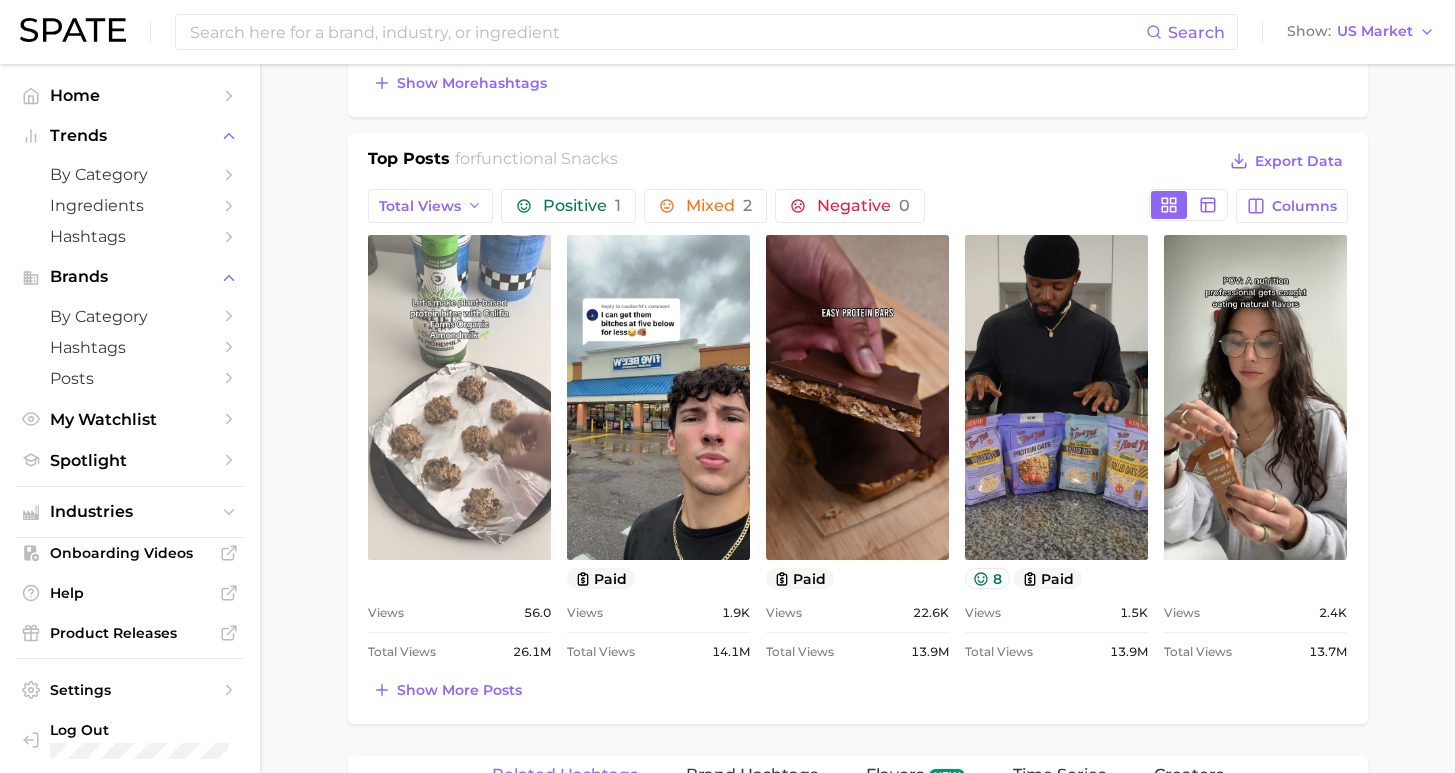 click on "view post on TikTok" at bounding box center [459, 397] 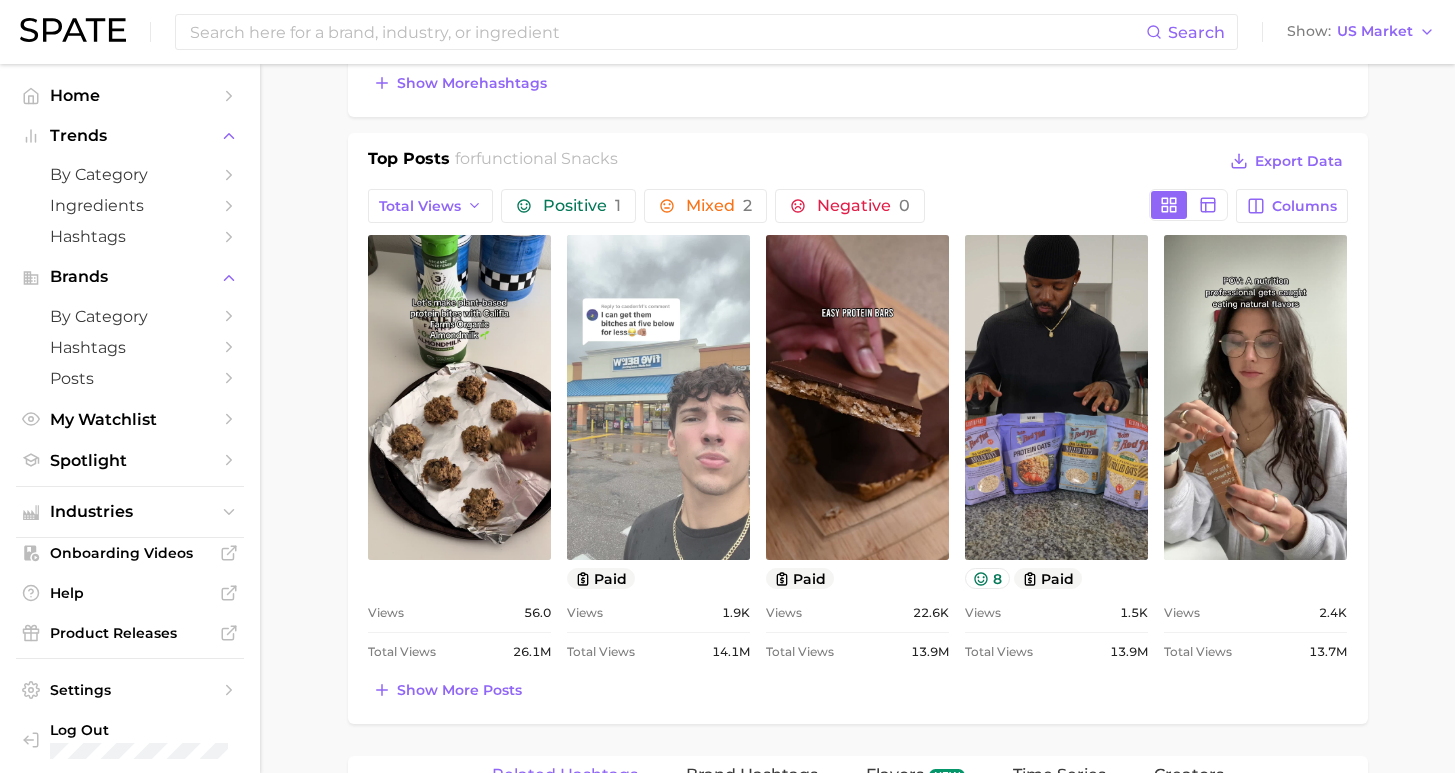 click on "view post on TikTok" at bounding box center [658, 397] 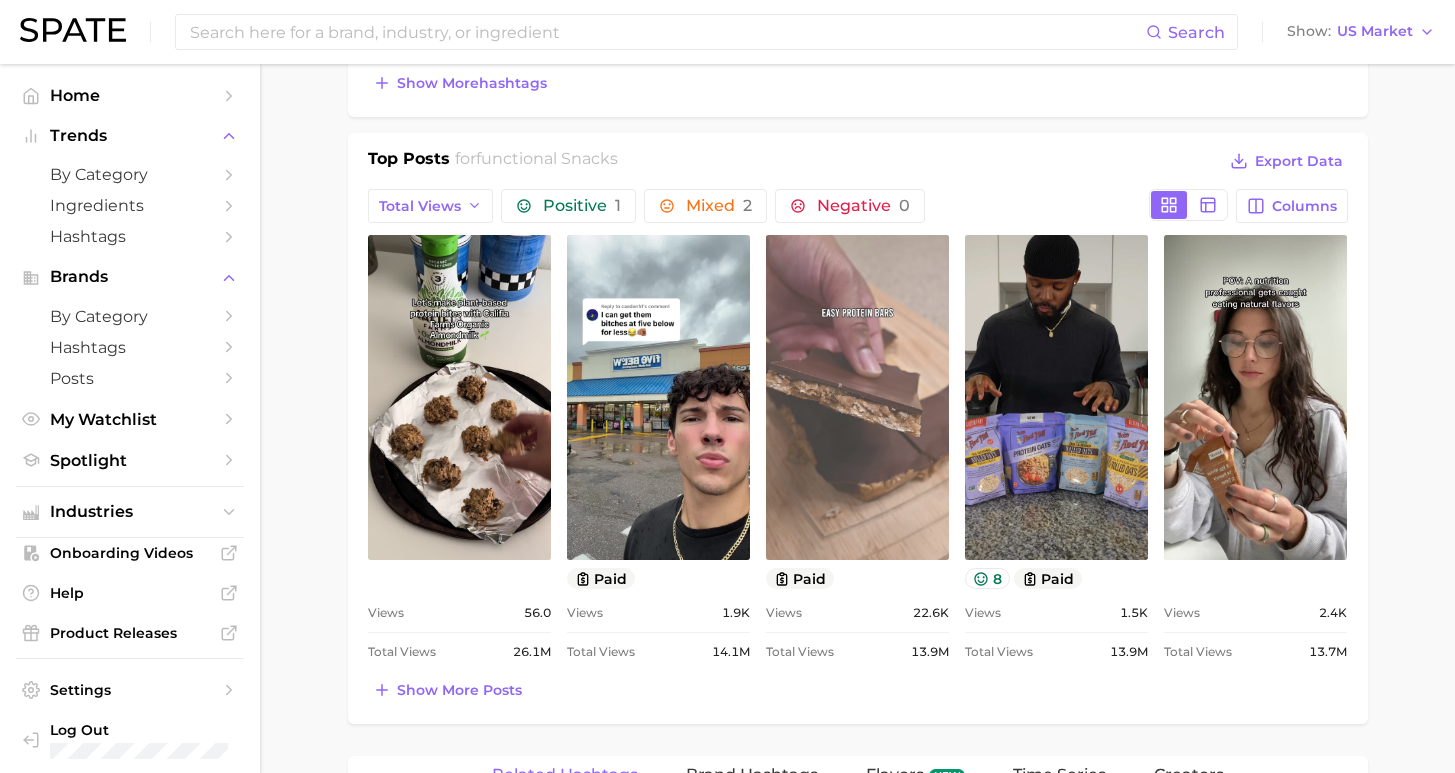 click on "view post on TikTok" at bounding box center [857, 397] 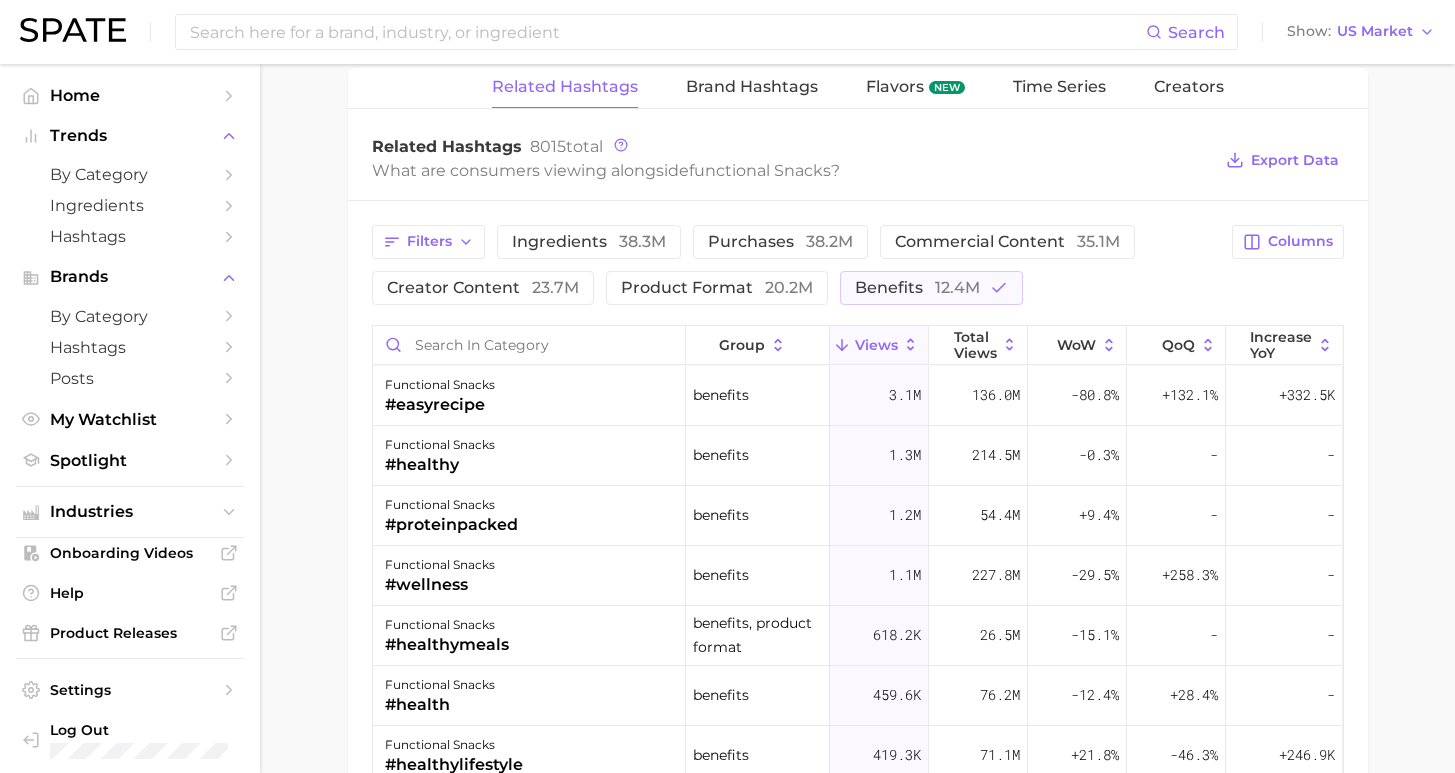 scroll, scrollTop: 495, scrollLeft: 0, axis: vertical 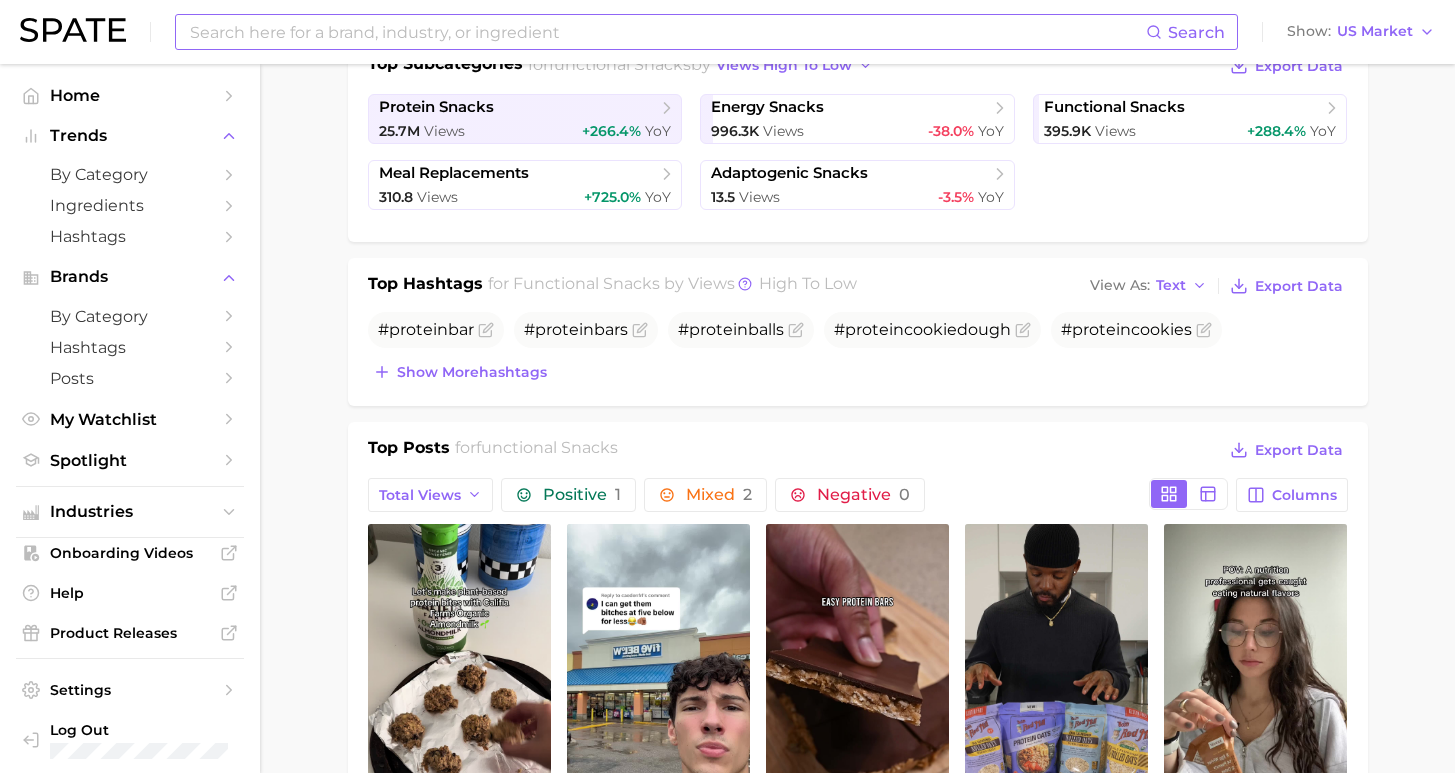 click at bounding box center [667, 32] 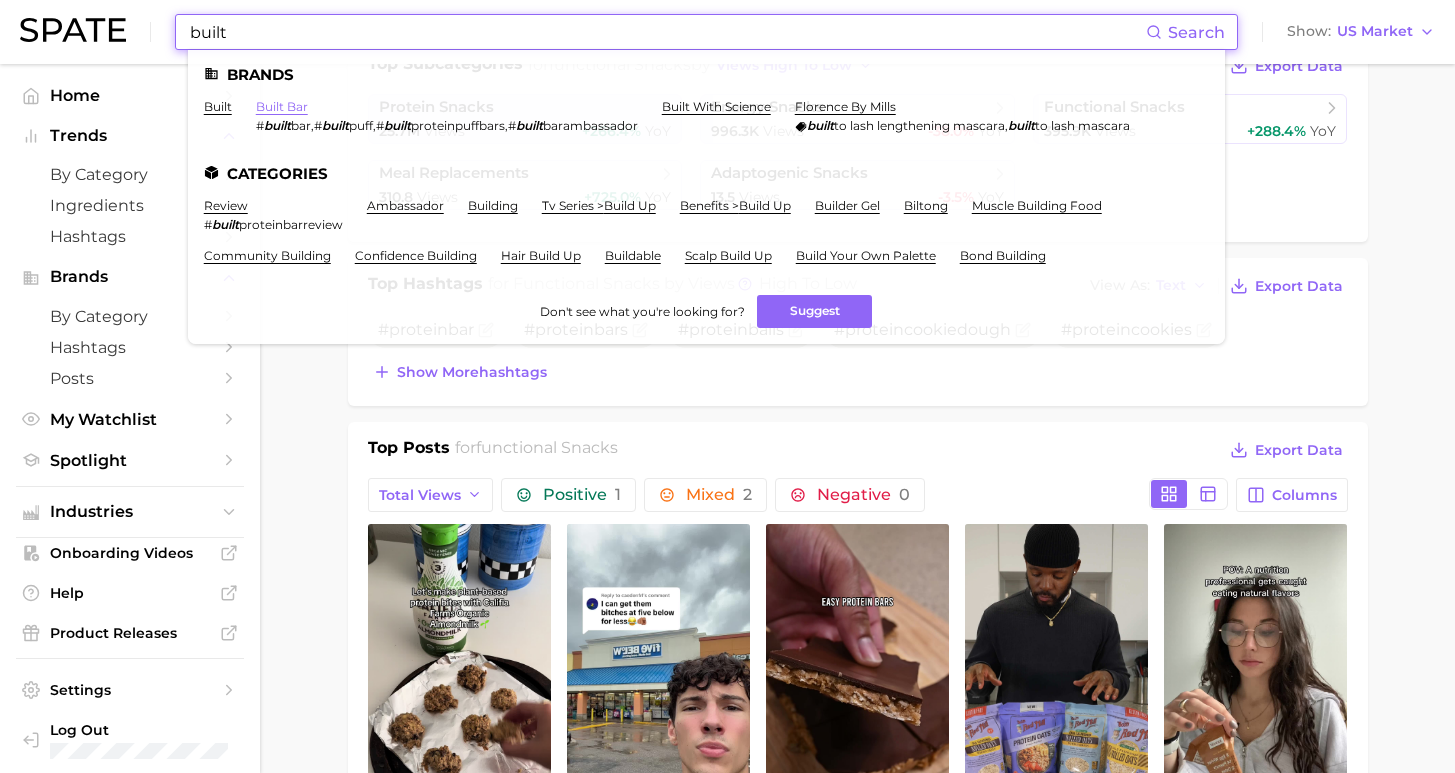 type on "built" 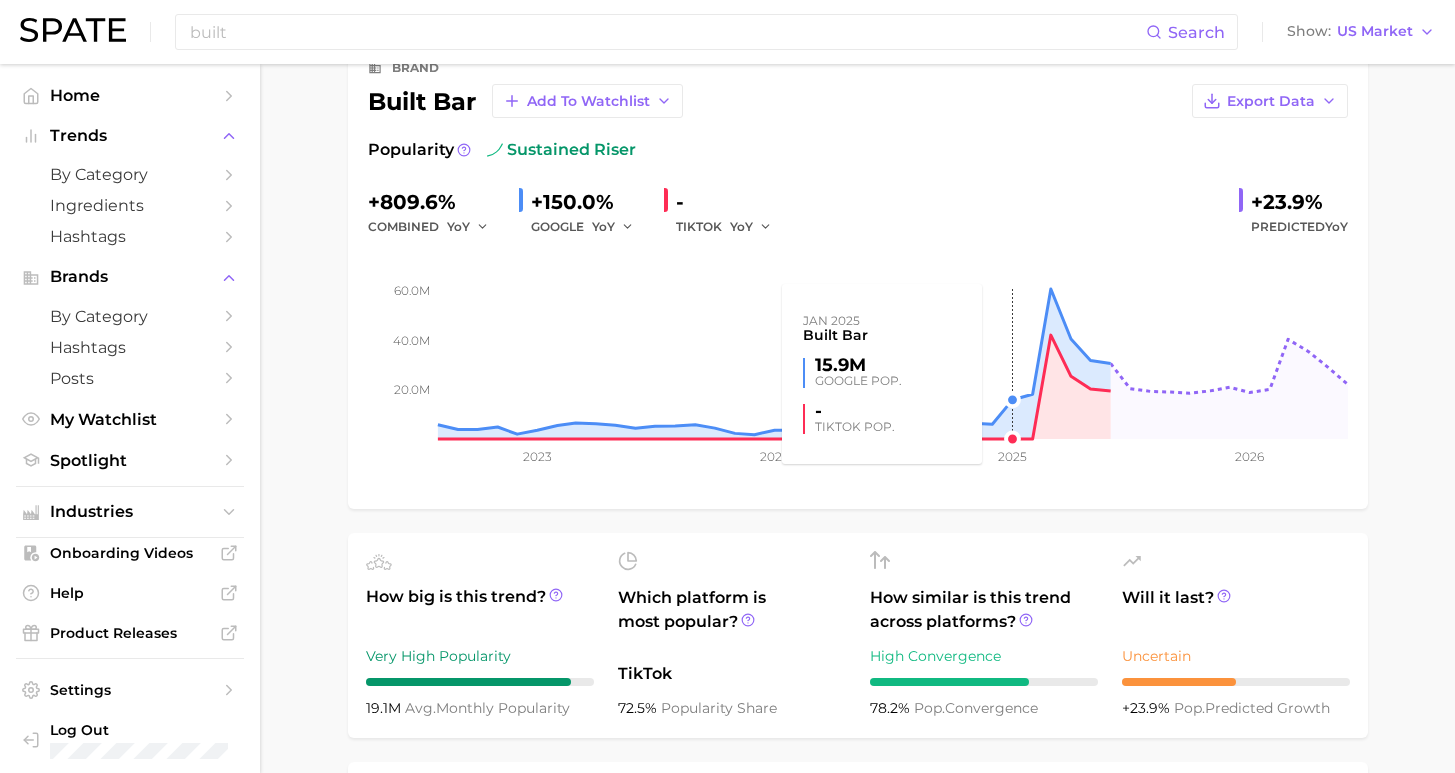 scroll, scrollTop: 0, scrollLeft: 0, axis: both 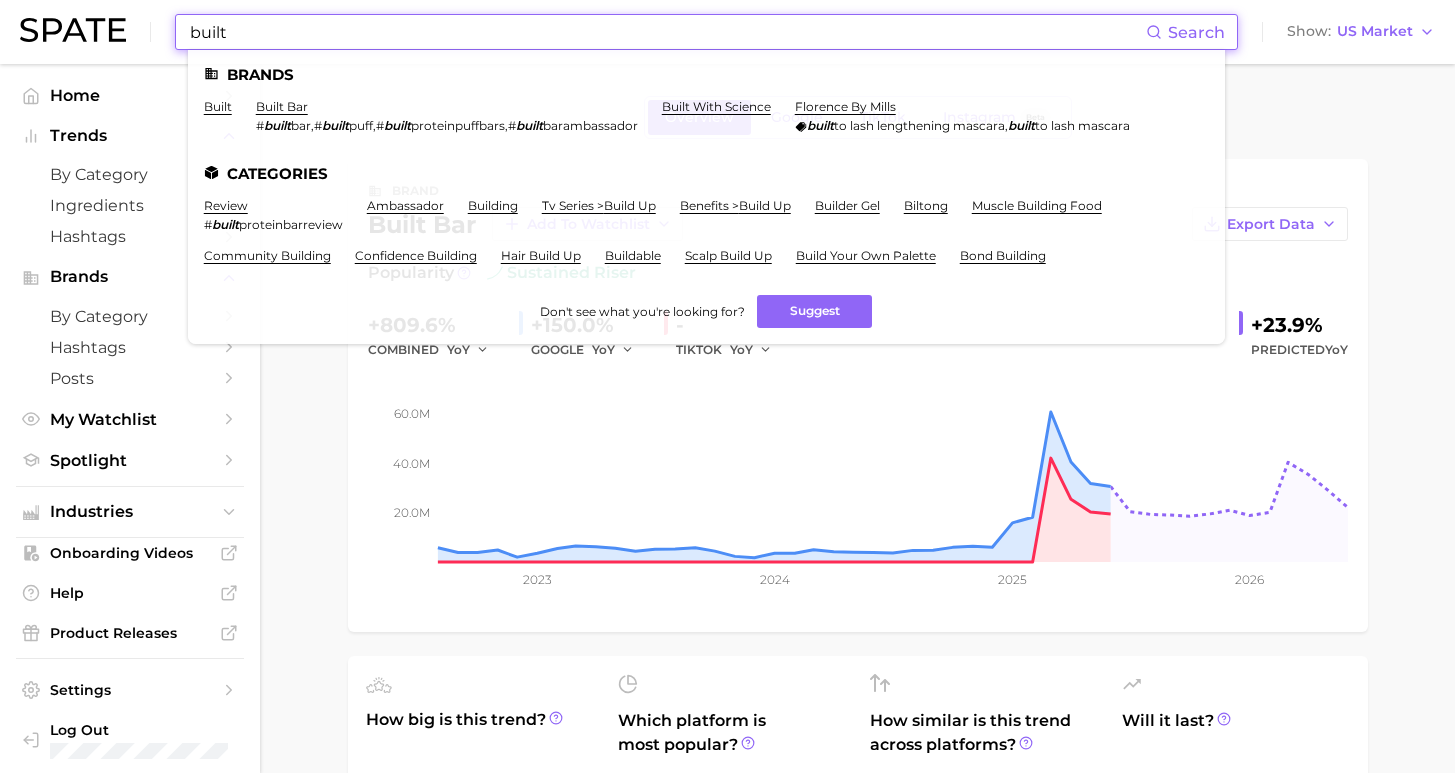 click on "built" at bounding box center [667, 32] 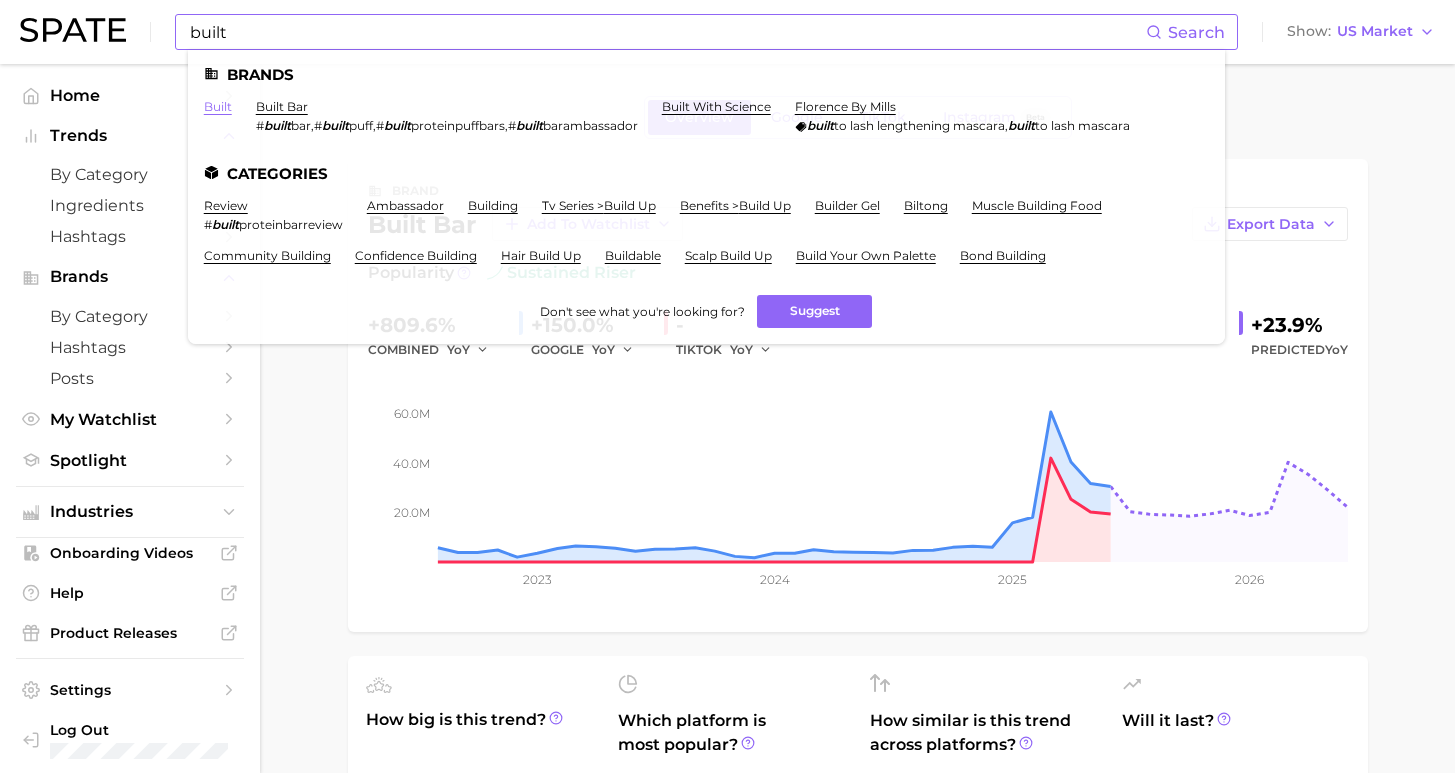 click on "built" at bounding box center [218, 106] 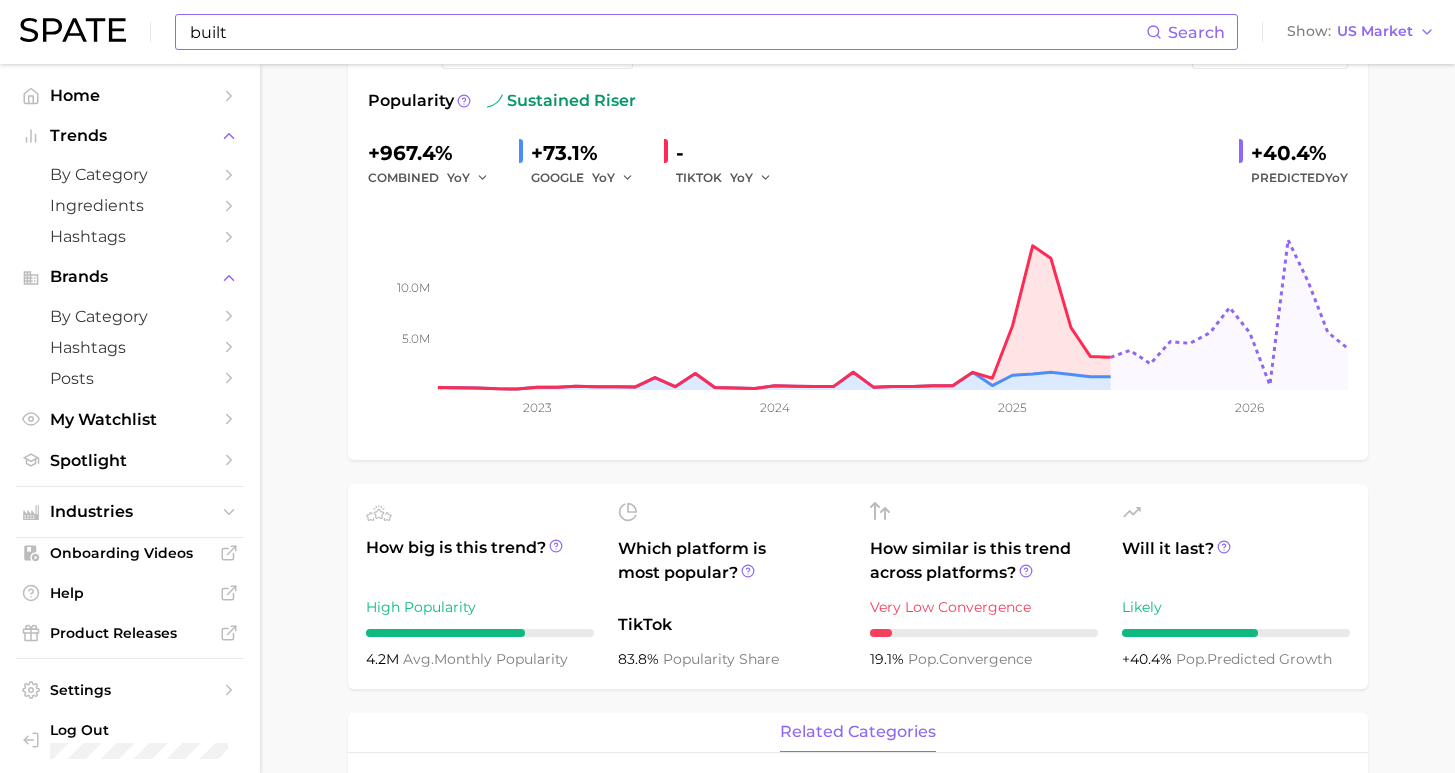 scroll, scrollTop: 176, scrollLeft: 0, axis: vertical 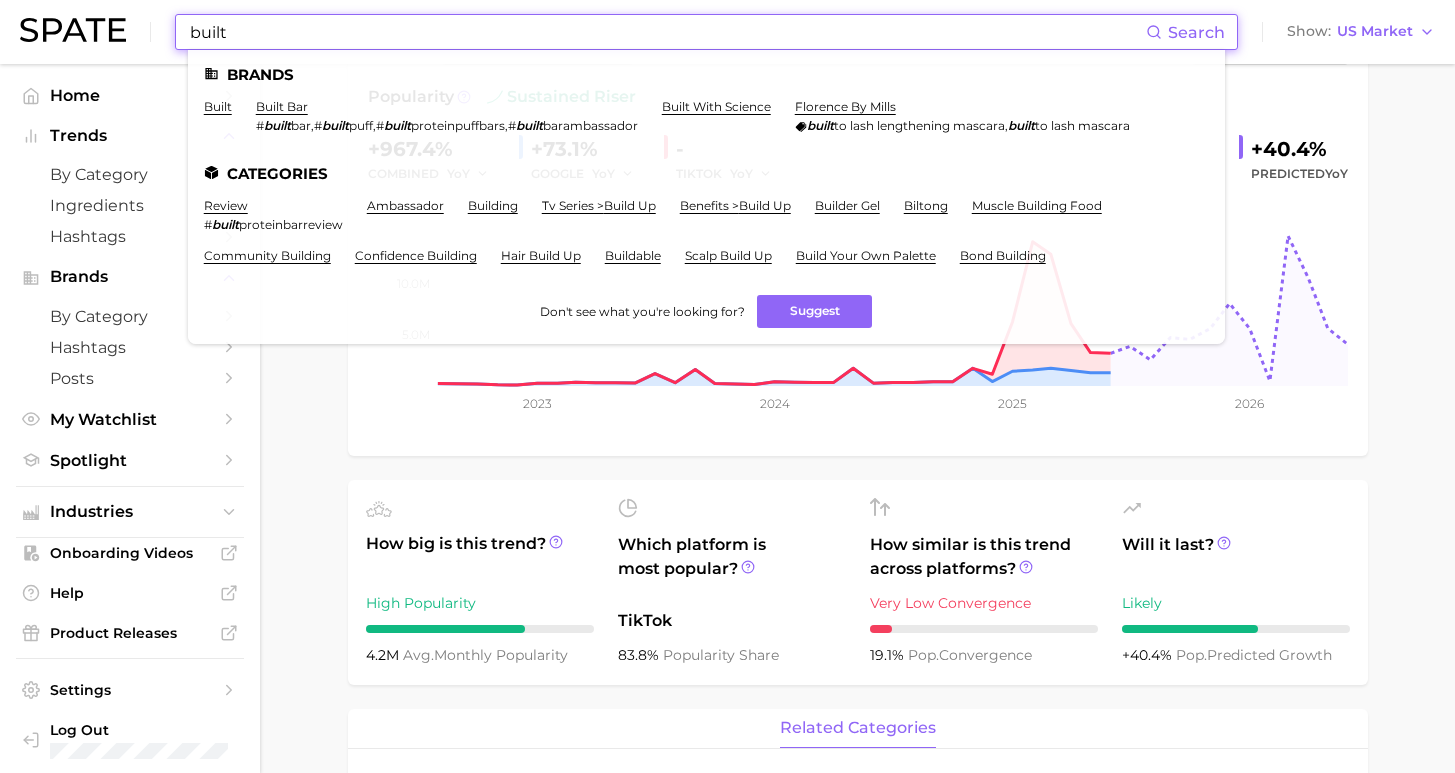 drag, startPoint x: 214, startPoint y: 28, endPoint x: 133, endPoint y: 20, distance: 81.394104 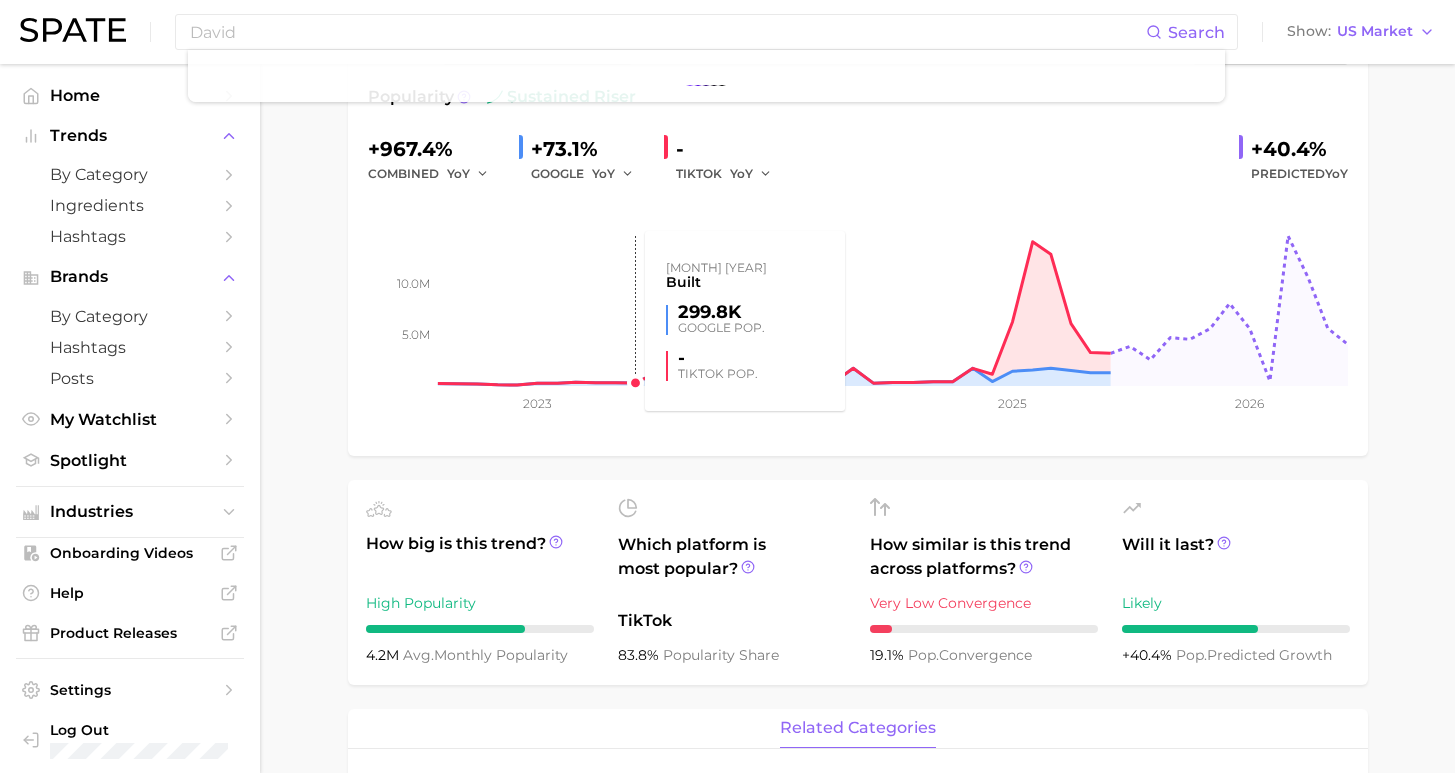 drag, startPoint x: 193, startPoint y: 65, endPoint x: 627, endPoint y: 202, distance: 455.10986 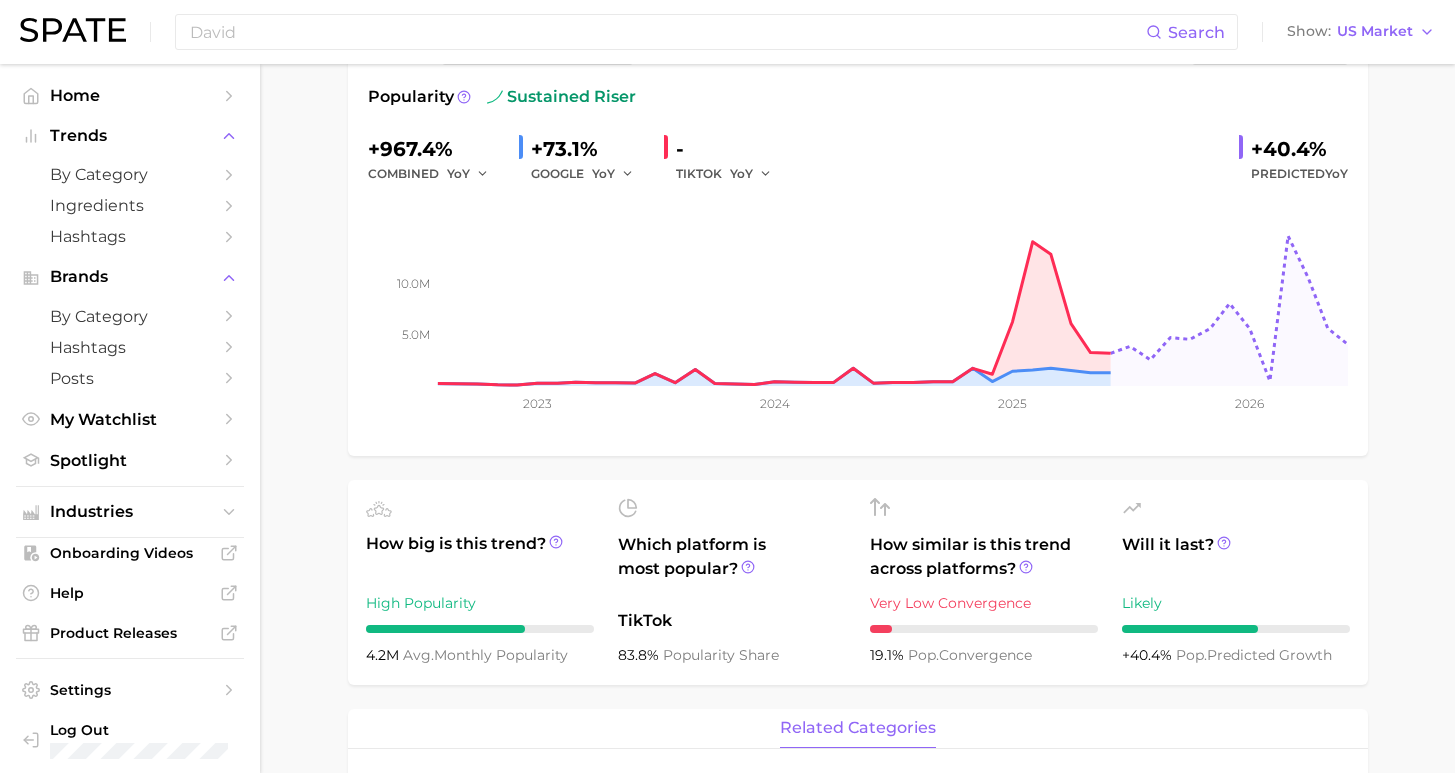 click on "David Search Show US Market" at bounding box center (727, 32) 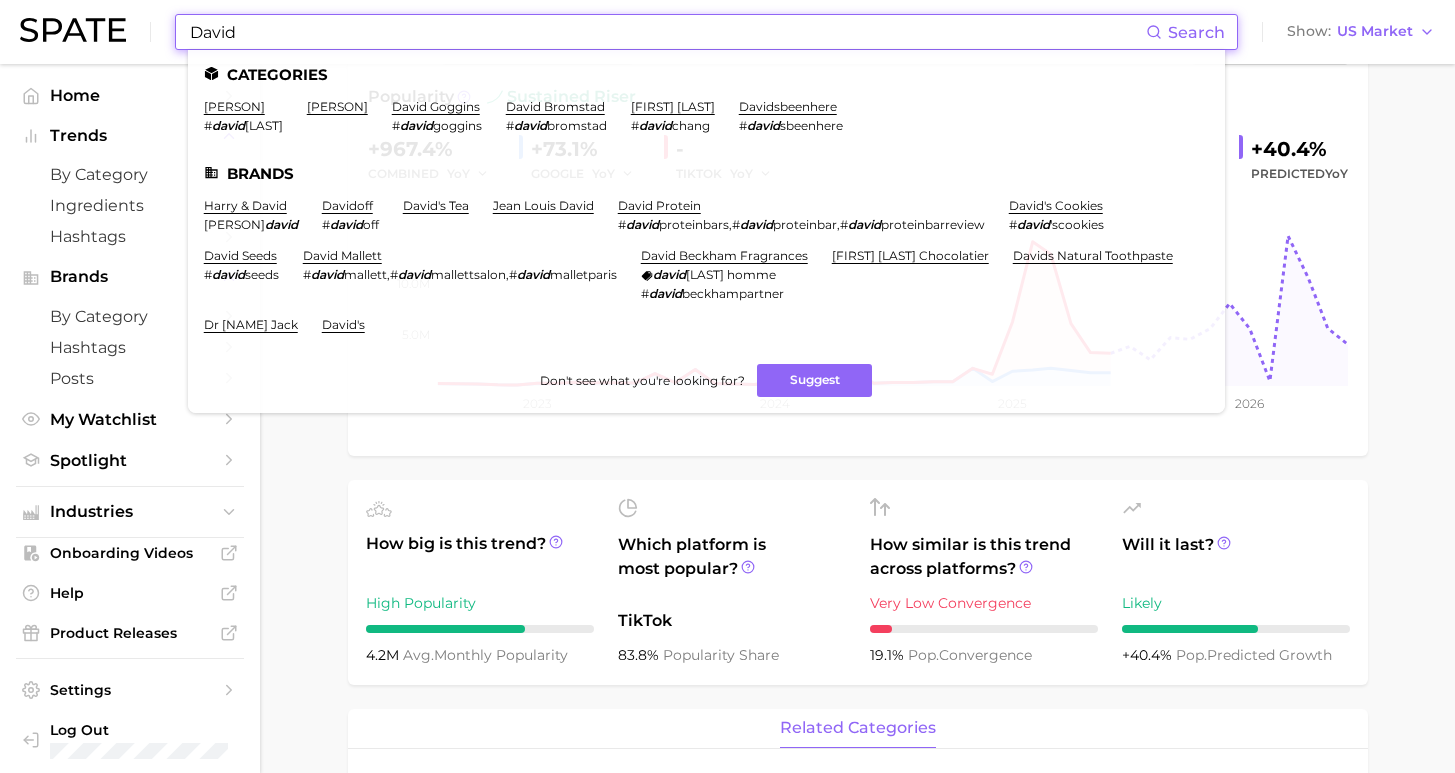 drag, startPoint x: 255, startPoint y: 30, endPoint x: 403, endPoint y: 73, distance: 154.12009 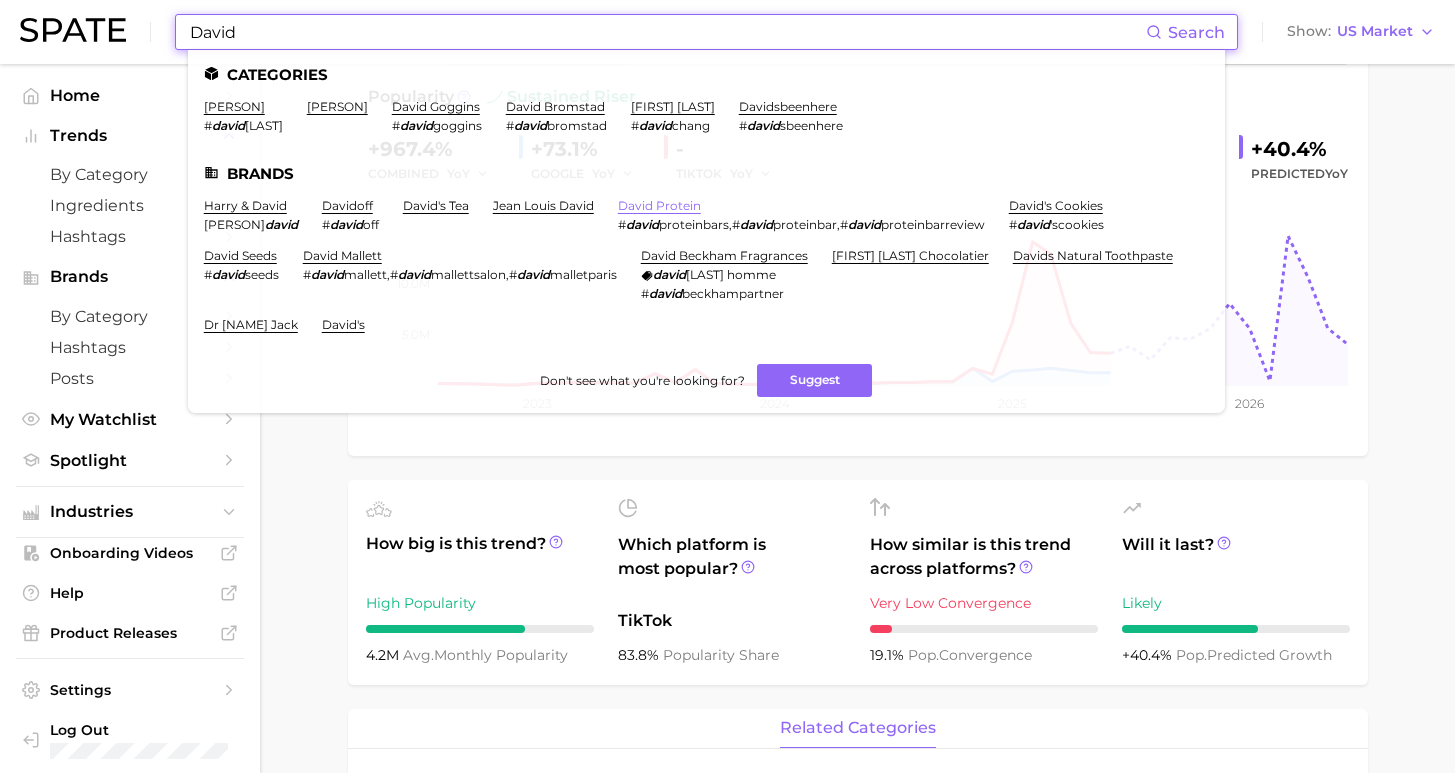 drag, startPoint x: 628, startPoint y: 166, endPoint x: 640, endPoint y: 208, distance: 43.68066 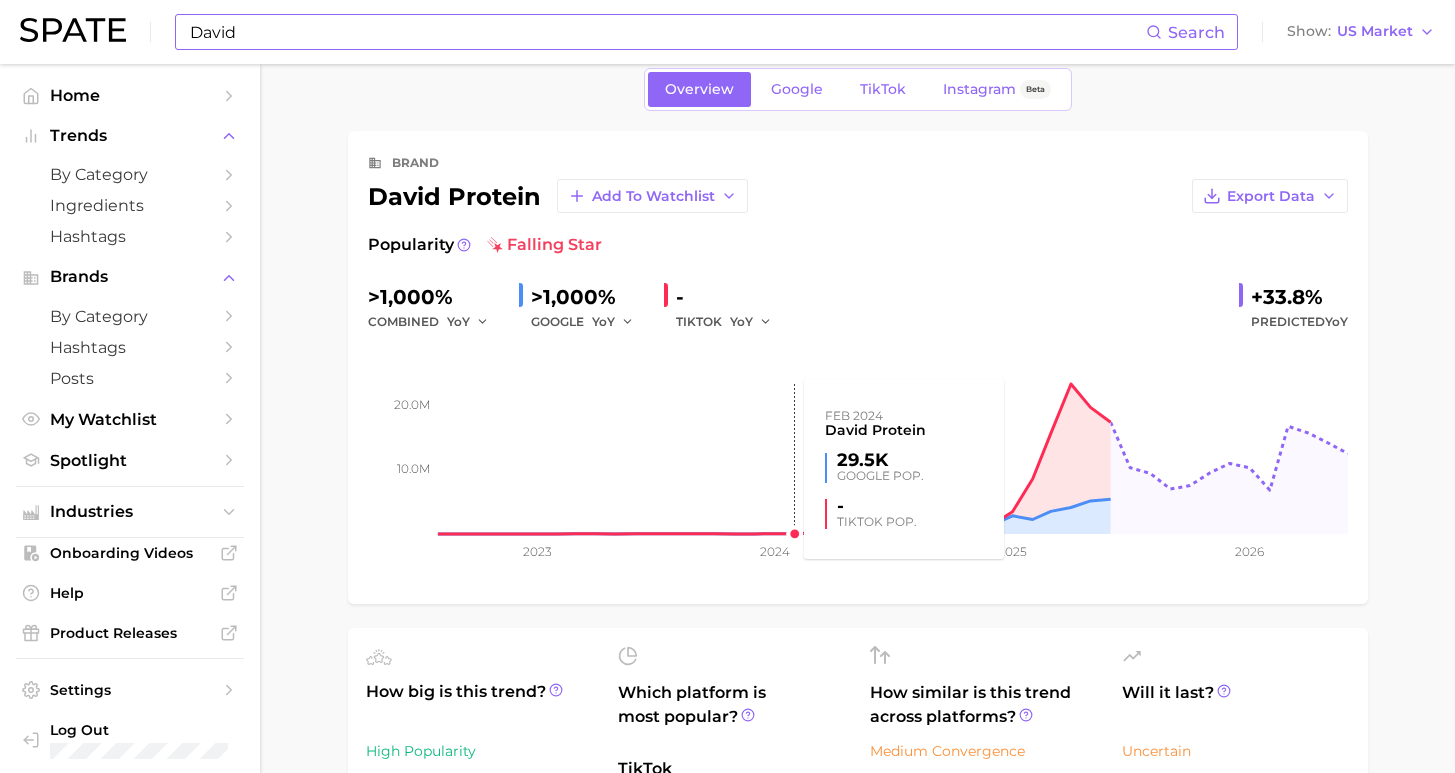 scroll, scrollTop: 106, scrollLeft: 0, axis: vertical 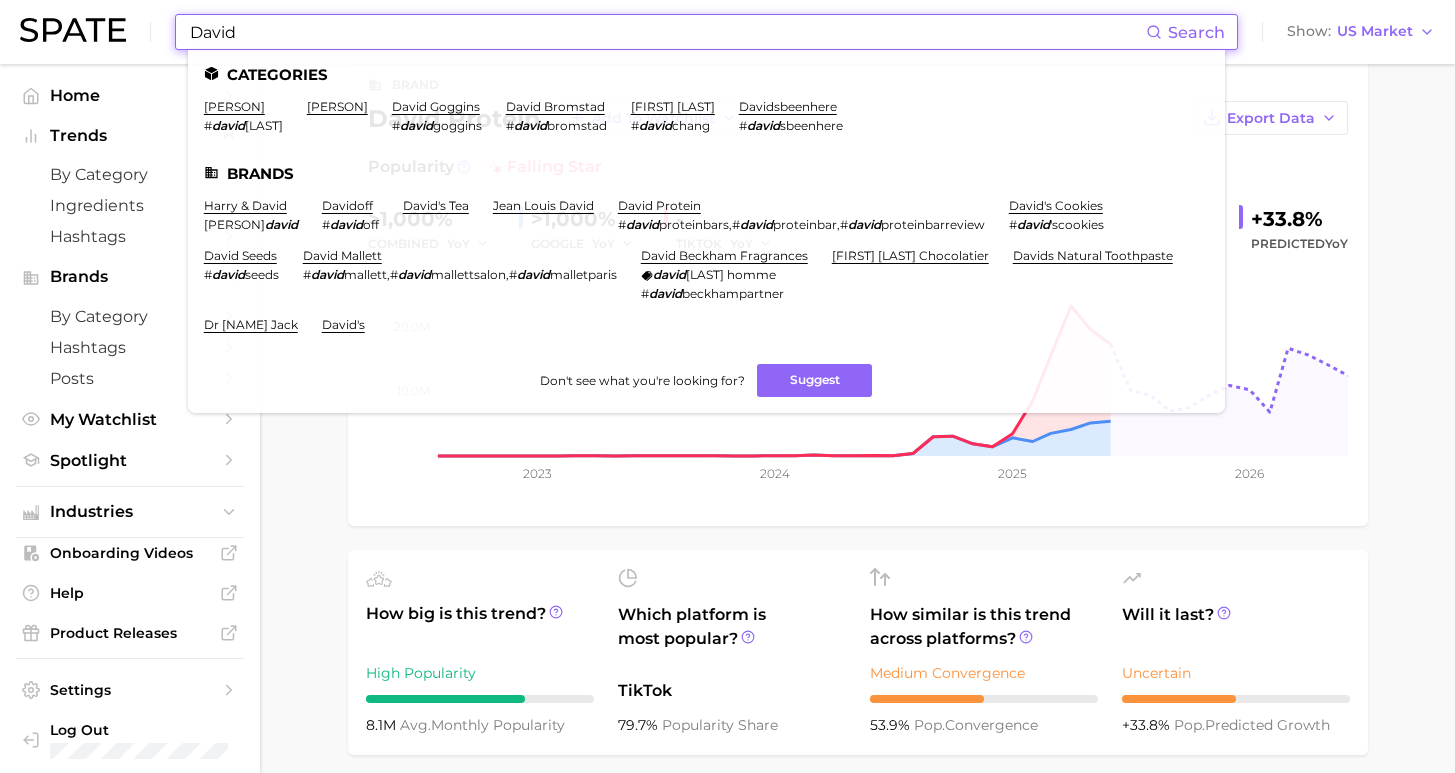 drag, startPoint x: 241, startPoint y: 32, endPoint x: 169, endPoint y: 26, distance: 72.249565 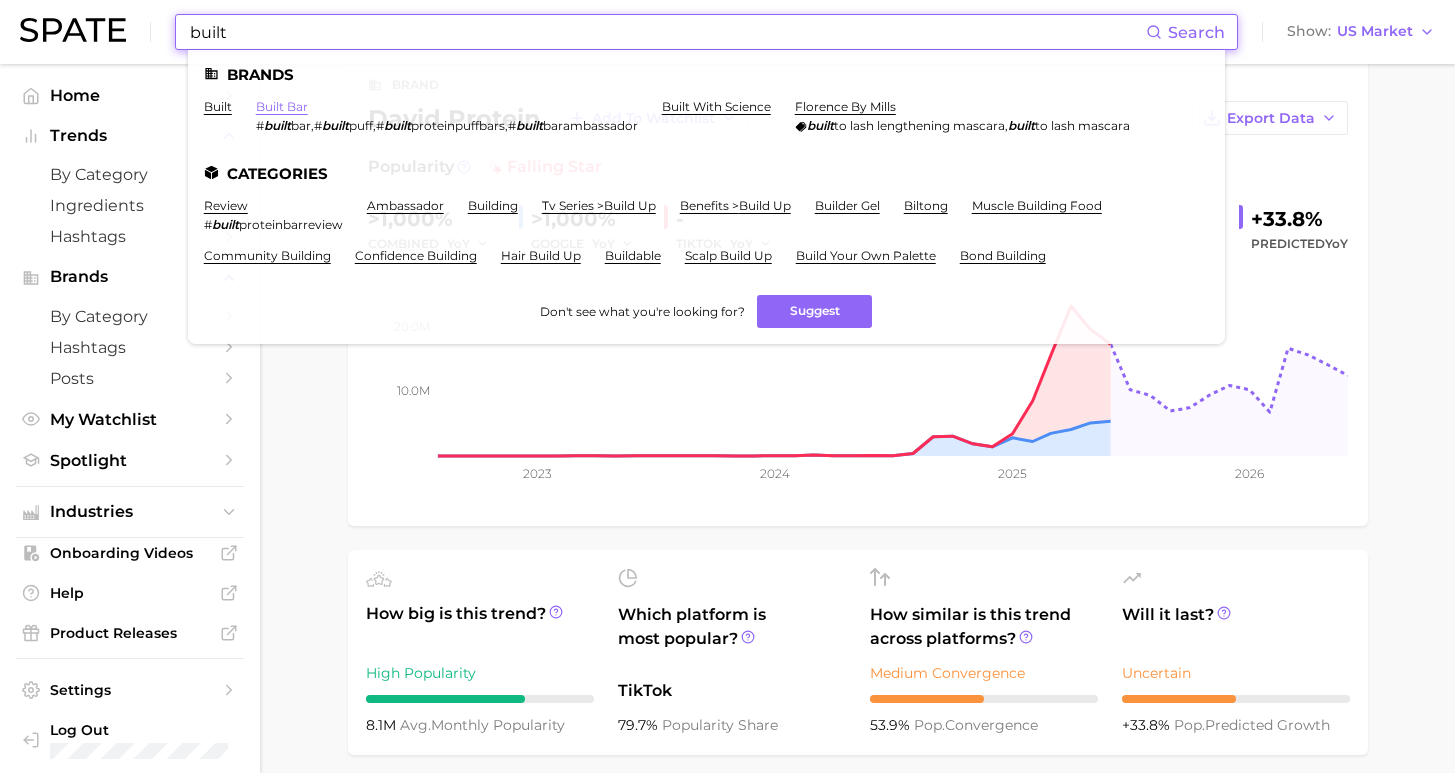 type on "built" 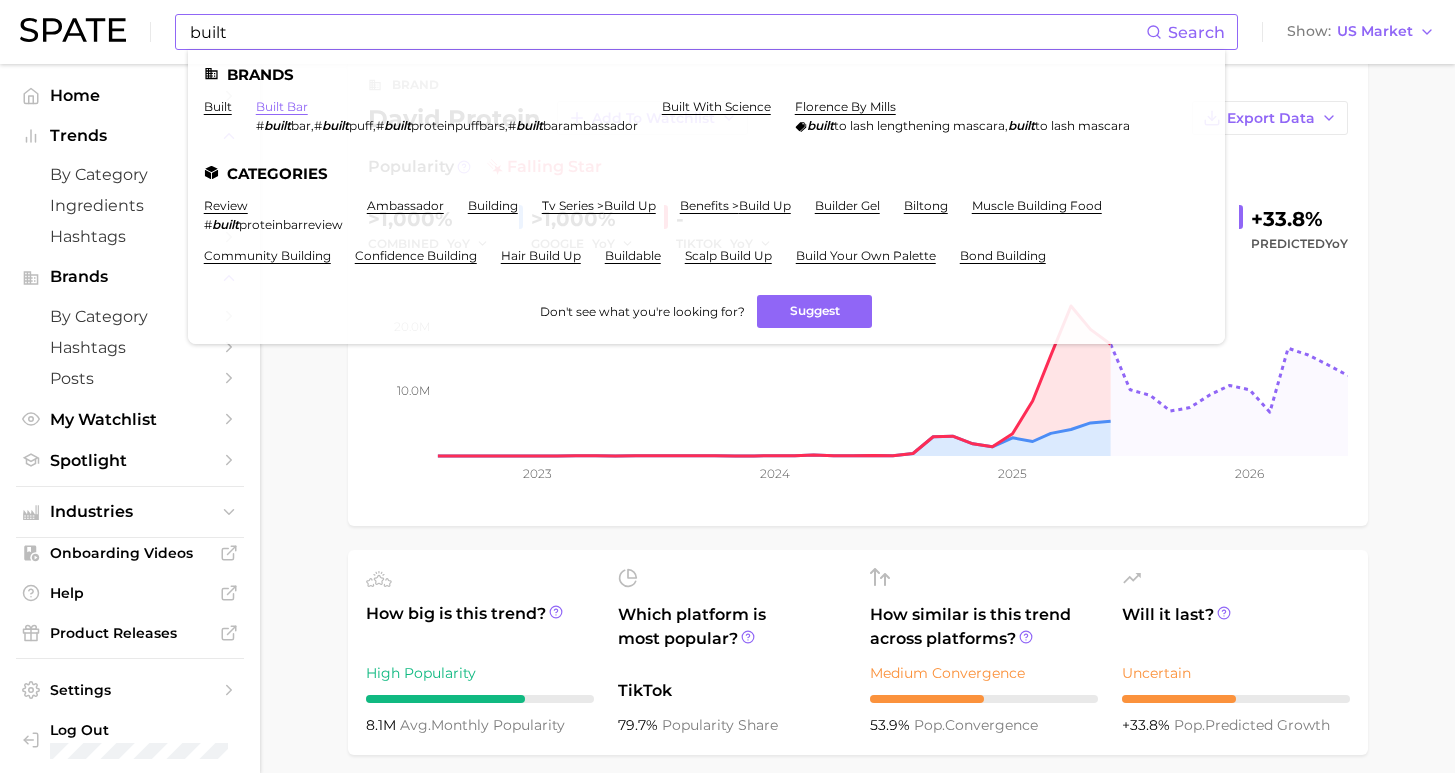 click on "built bar" at bounding box center [282, 106] 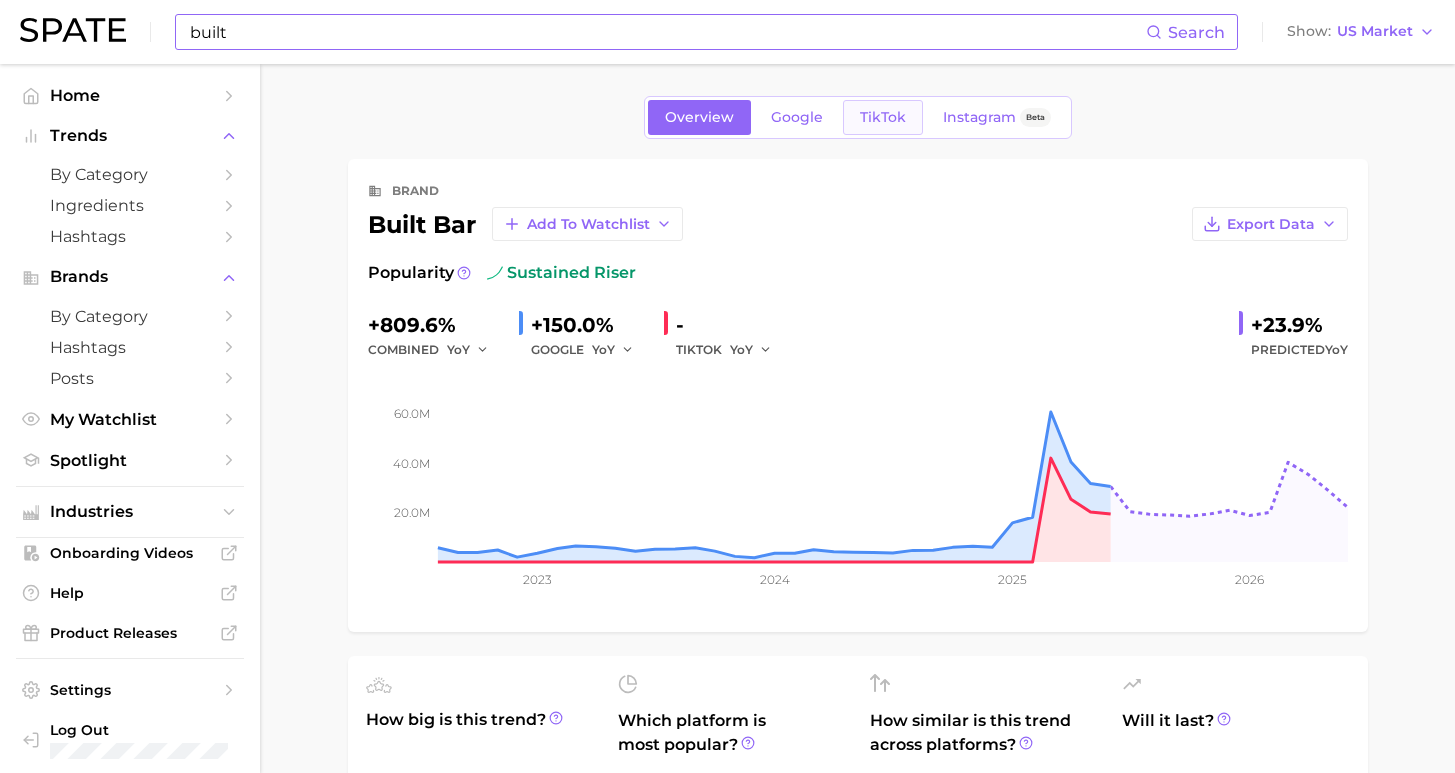 click on "TikTok" at bounding box center [883, 117] 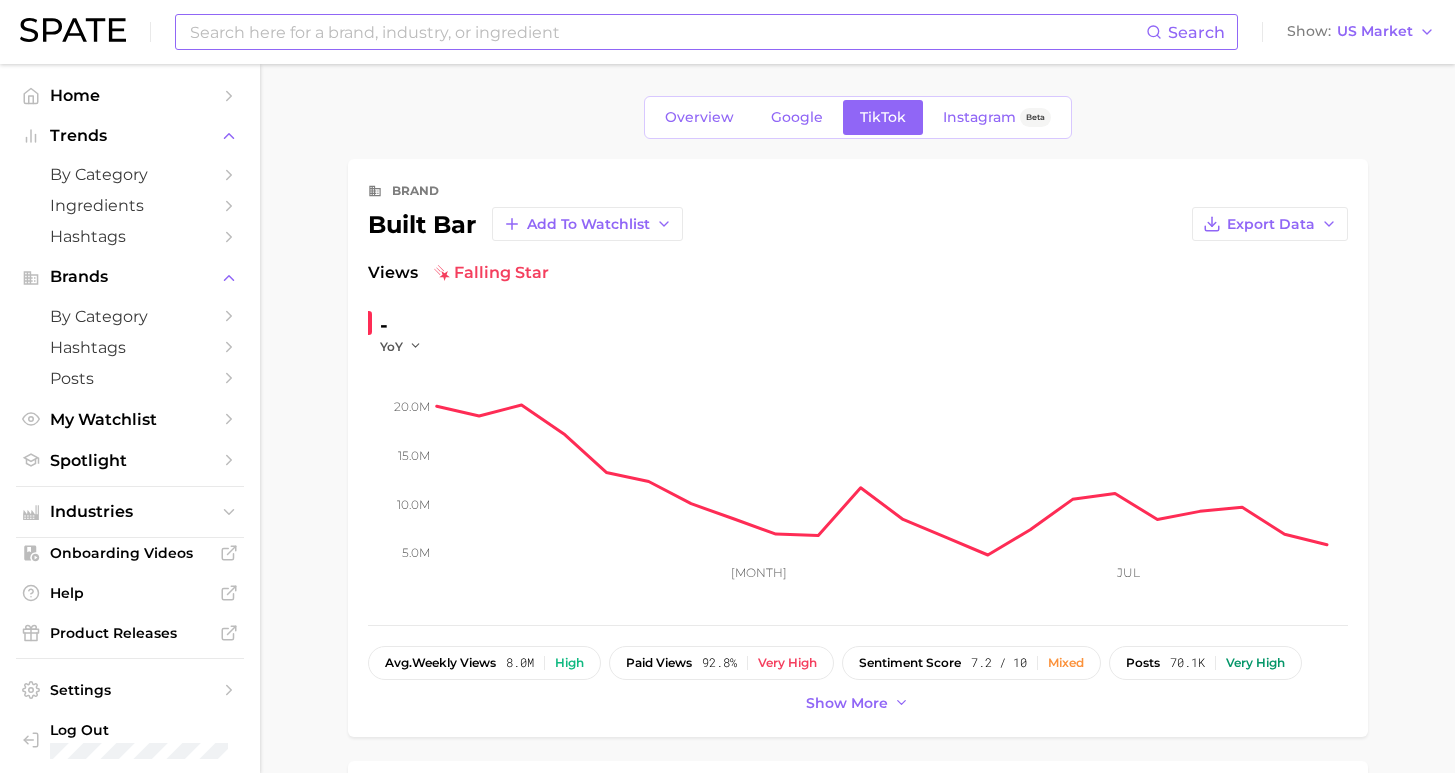 scroll, scrollTop: 0, scrollLeft: 0, axis: both 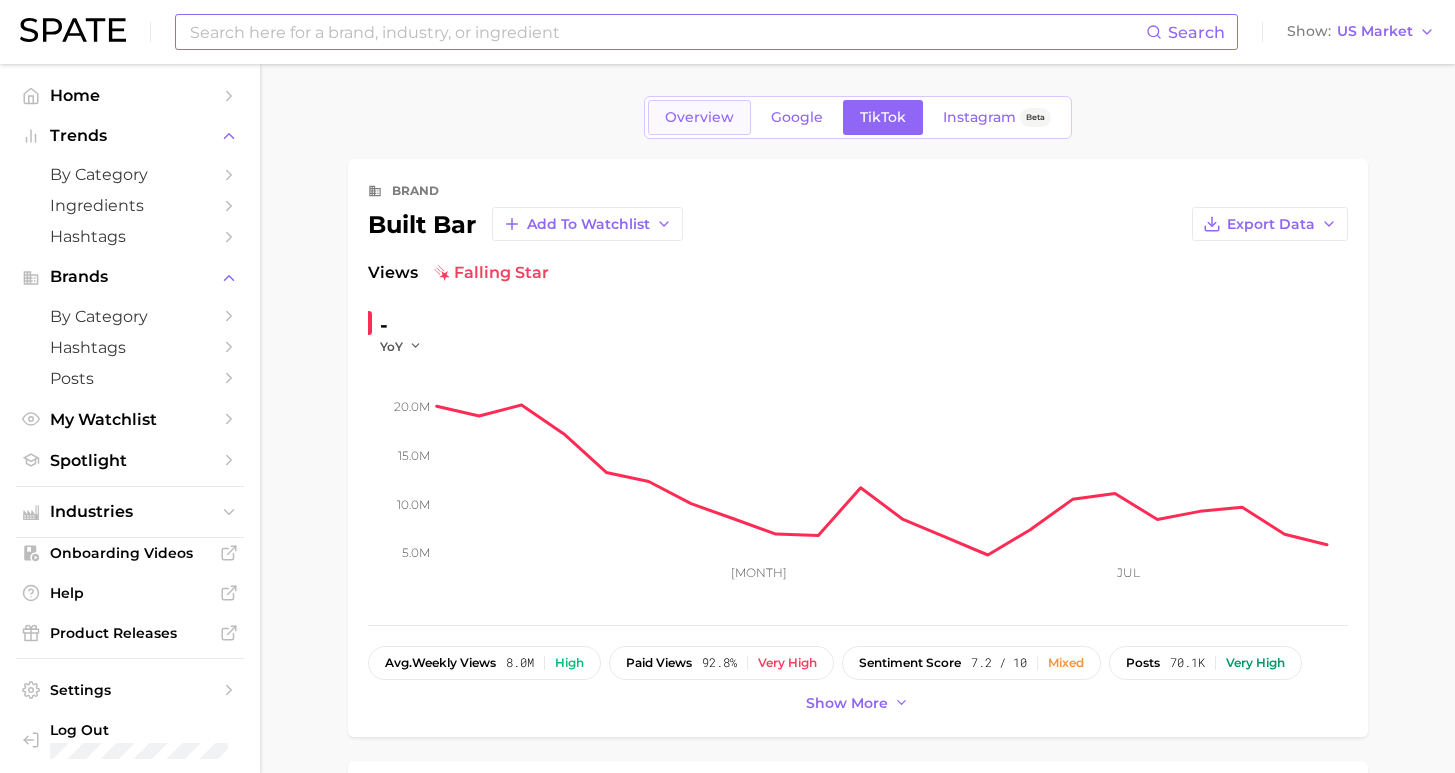 click on "Overview" at bounding box center (699, 117) 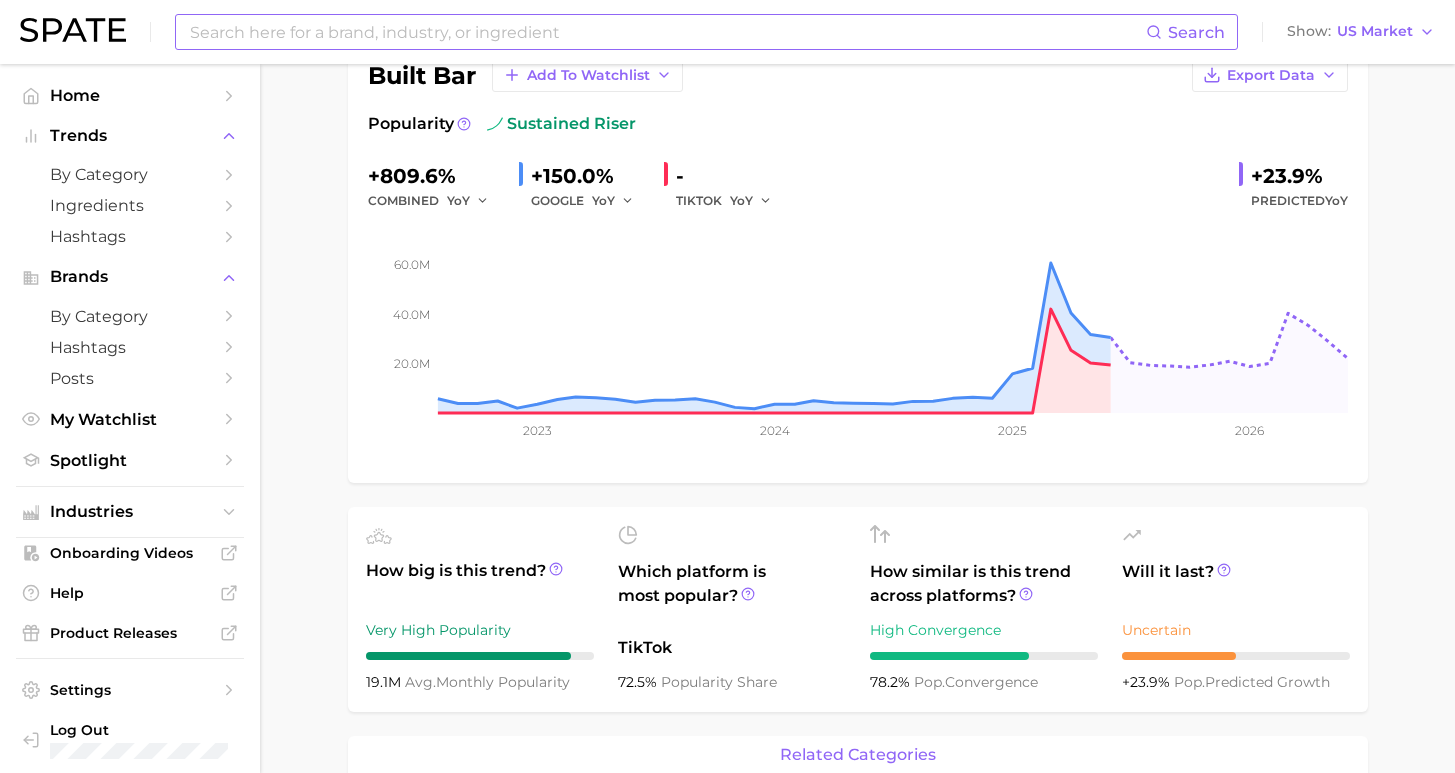 scroll, scrollTop: 297, scrollLeft: 0, axis: vertical 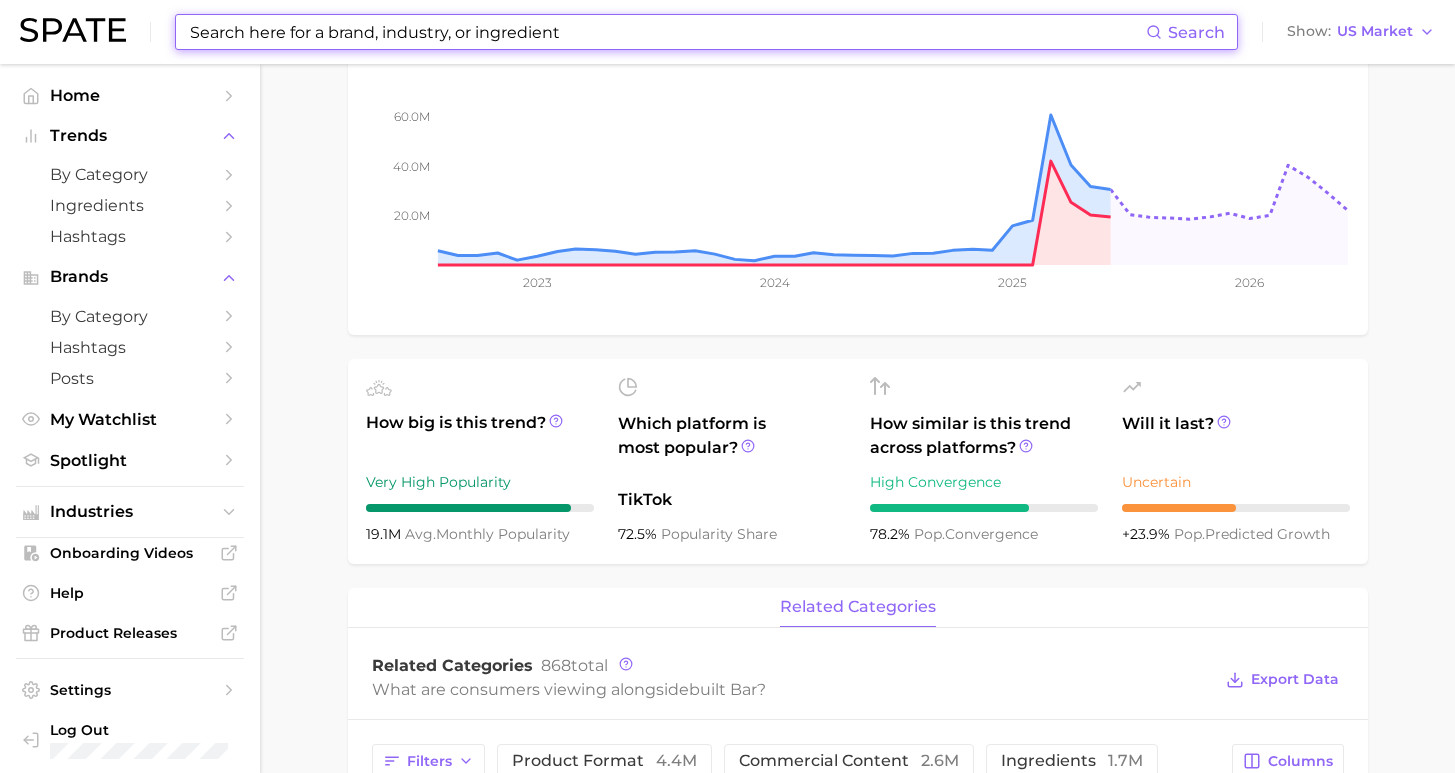 drag, startPoint x: 336, startPoint y: 38, endPoint x: 338, endPoint y: 20, distance: 18.110771 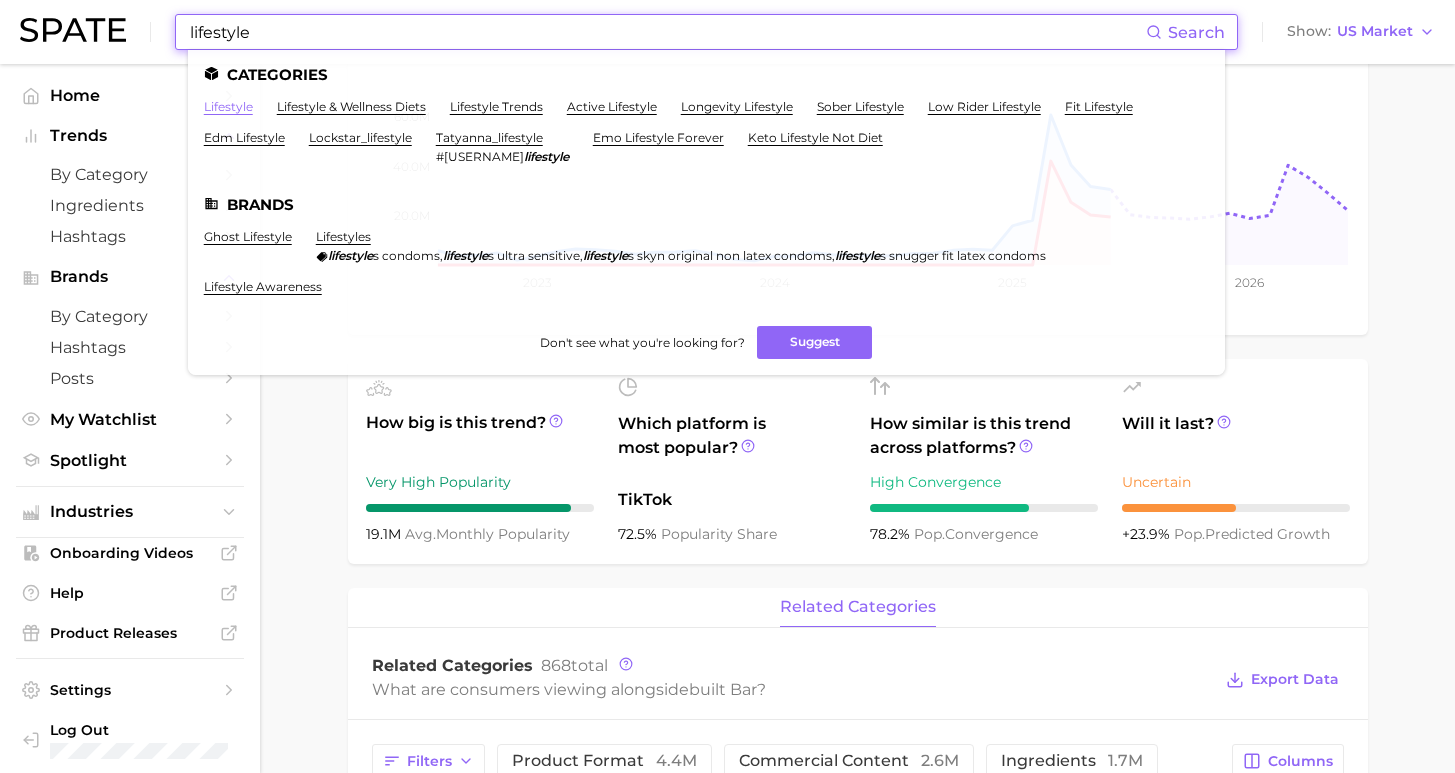 type on "lifestyle" 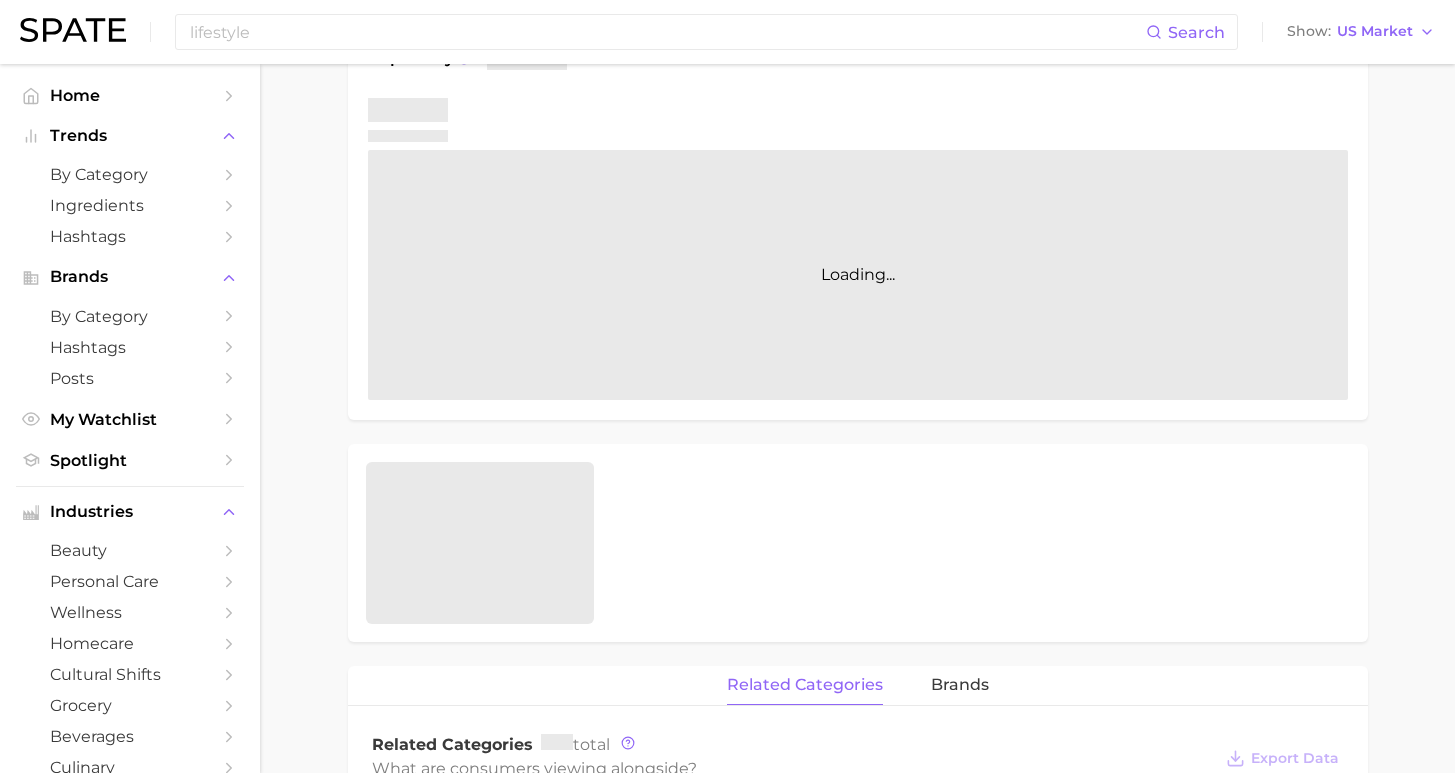 scroll, scrollTop: 0, scrollLeft: 0, axis: both 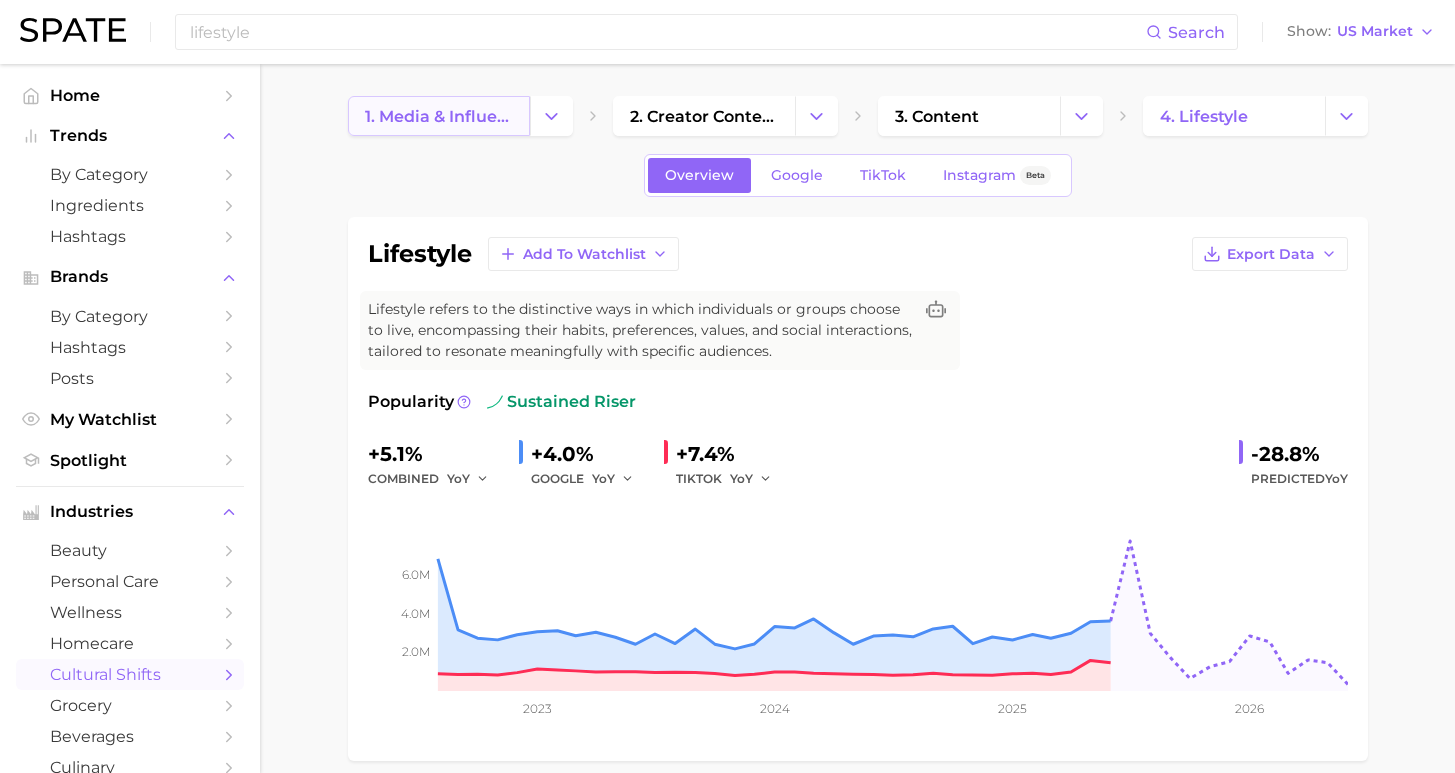 click on "1. media & influencers" at bounding box center (439, 116) 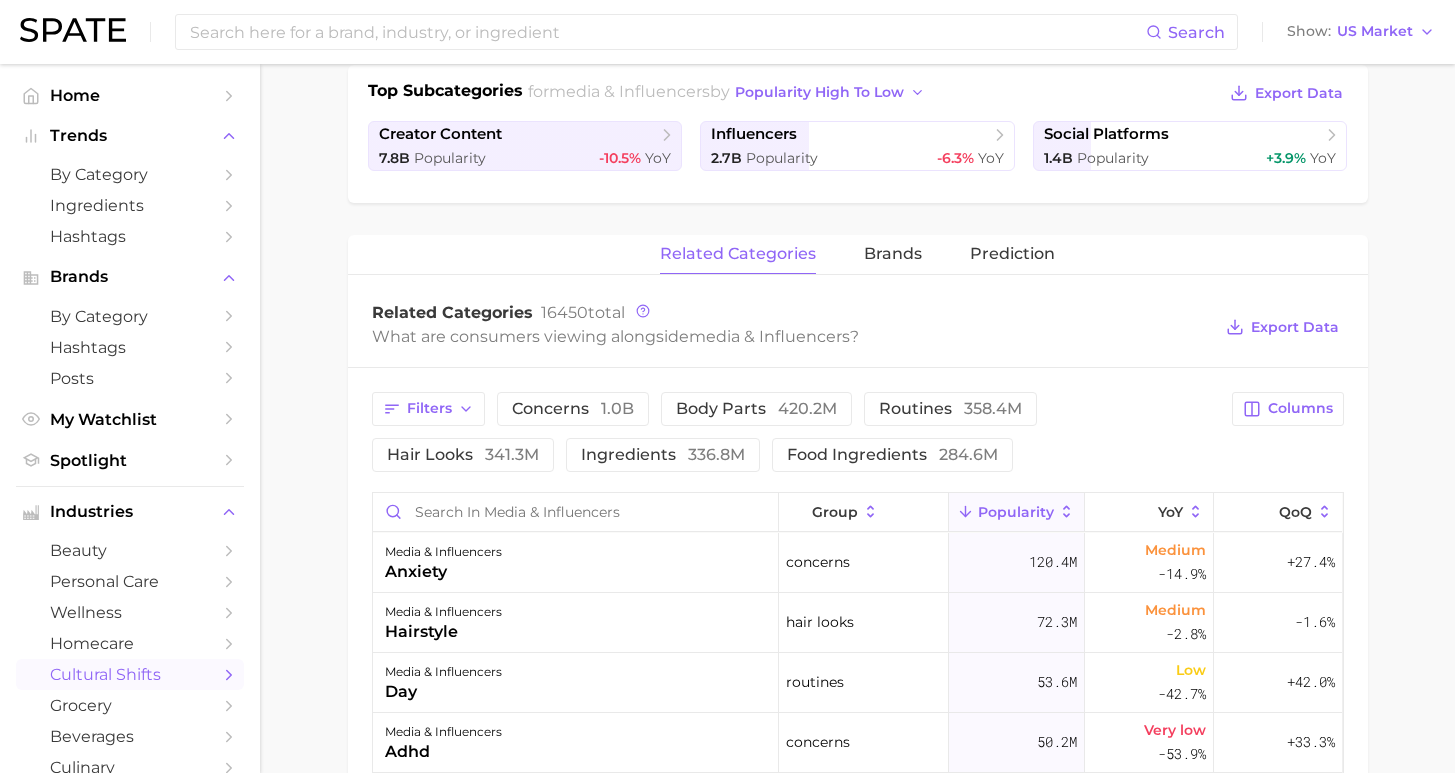scroll, scrollTop: 284, scrollLeft: 0, axis: vertical 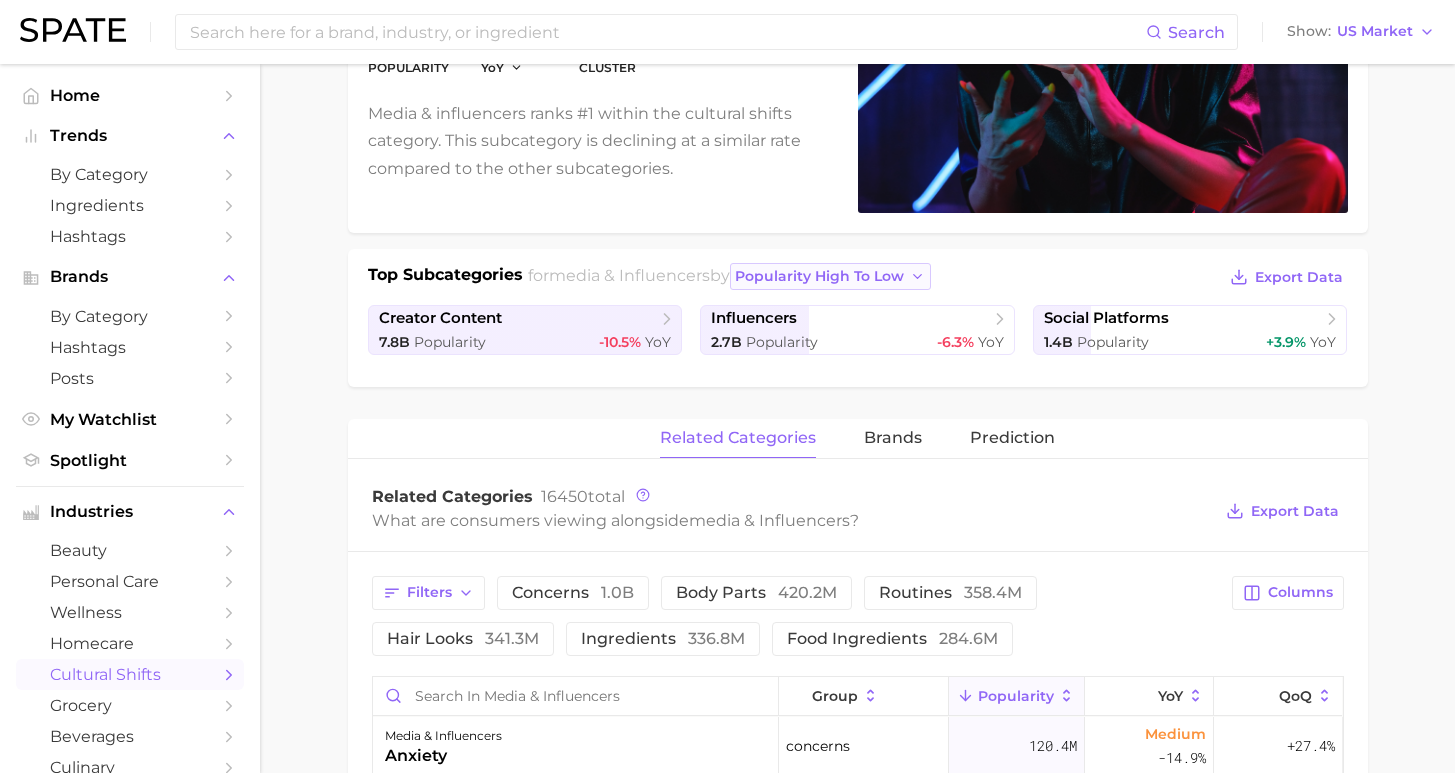 click on "popularity high to low" at bounding box center [819, 276] 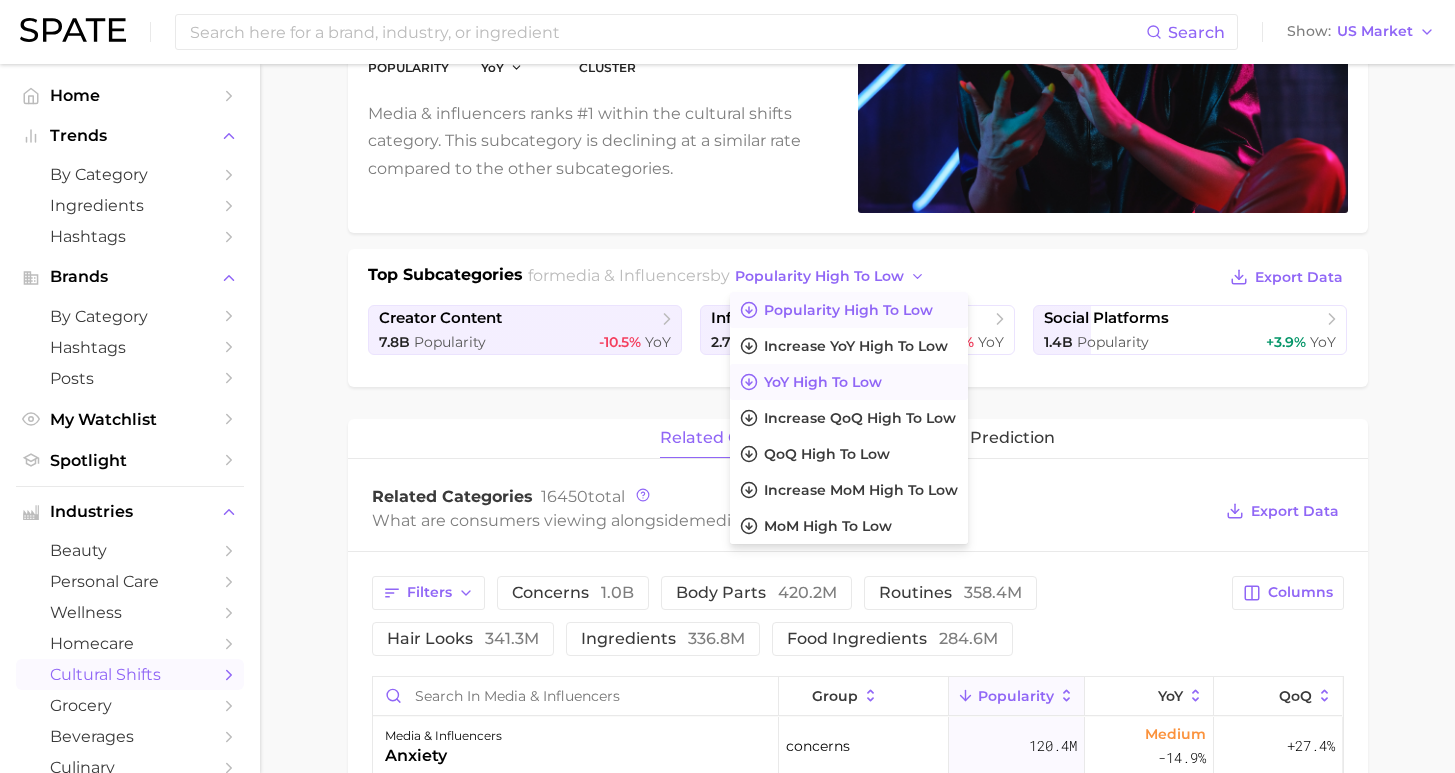 click on "YoY   high to low" at bounding box center (823, 382) 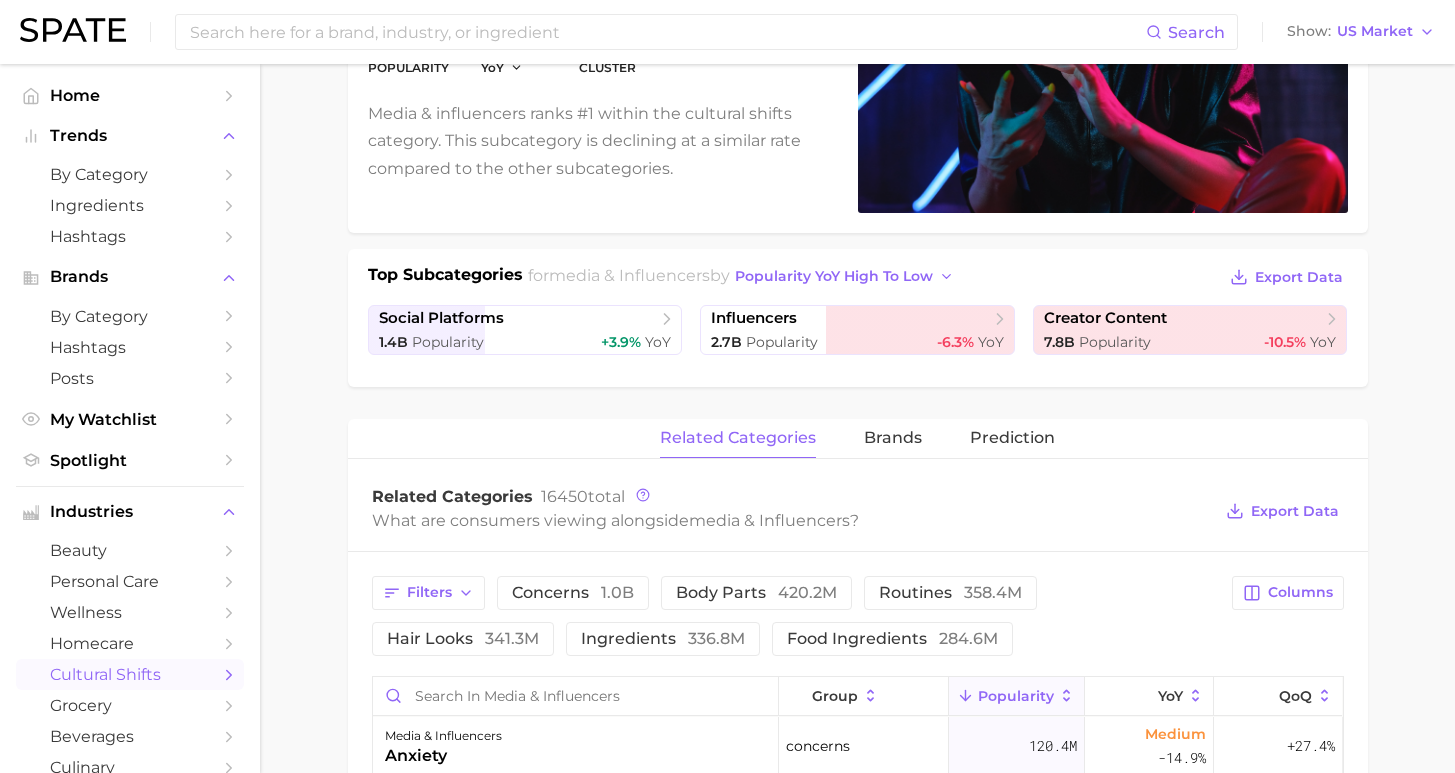 scroll, scrollTop: 0, scrollLeft: 0, axis: both 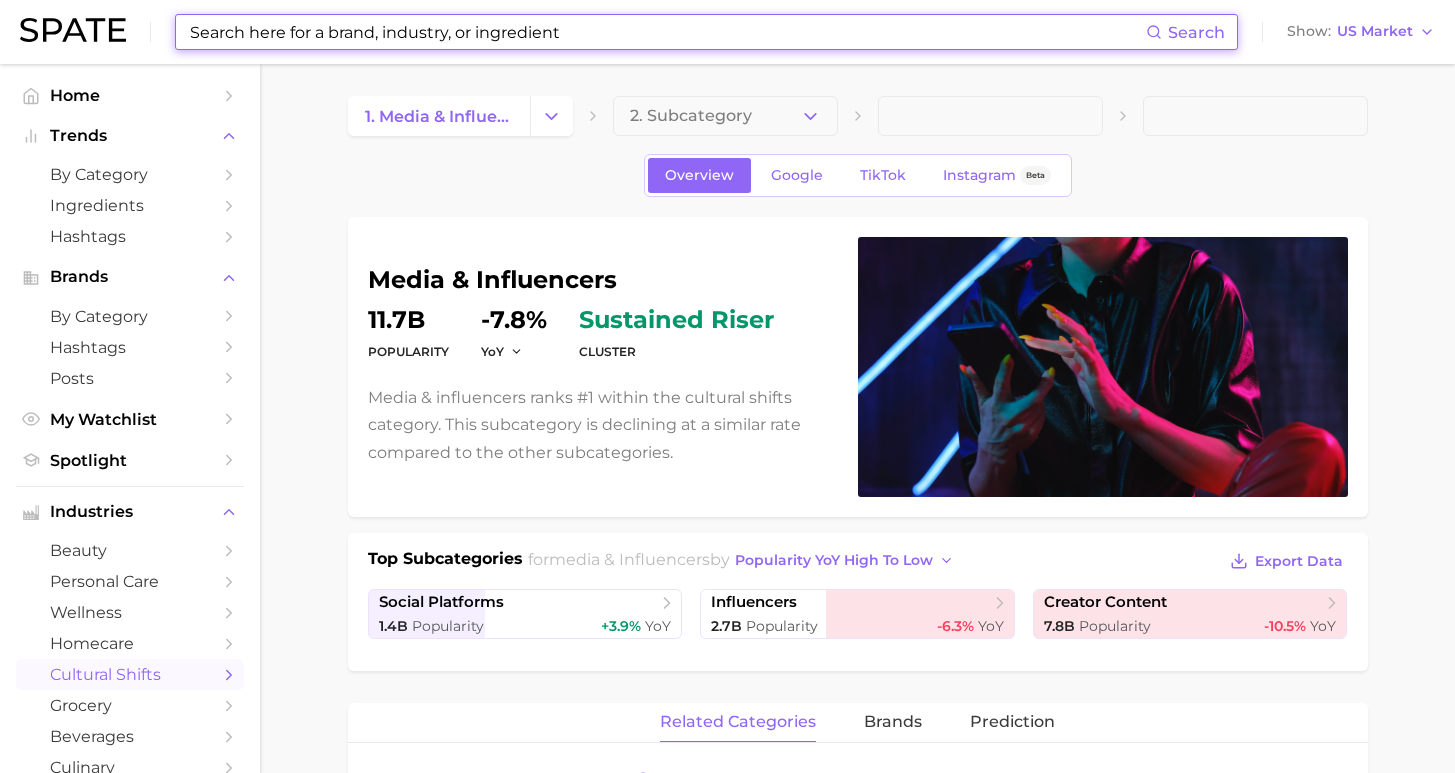 click at bounding box center [667, 32] 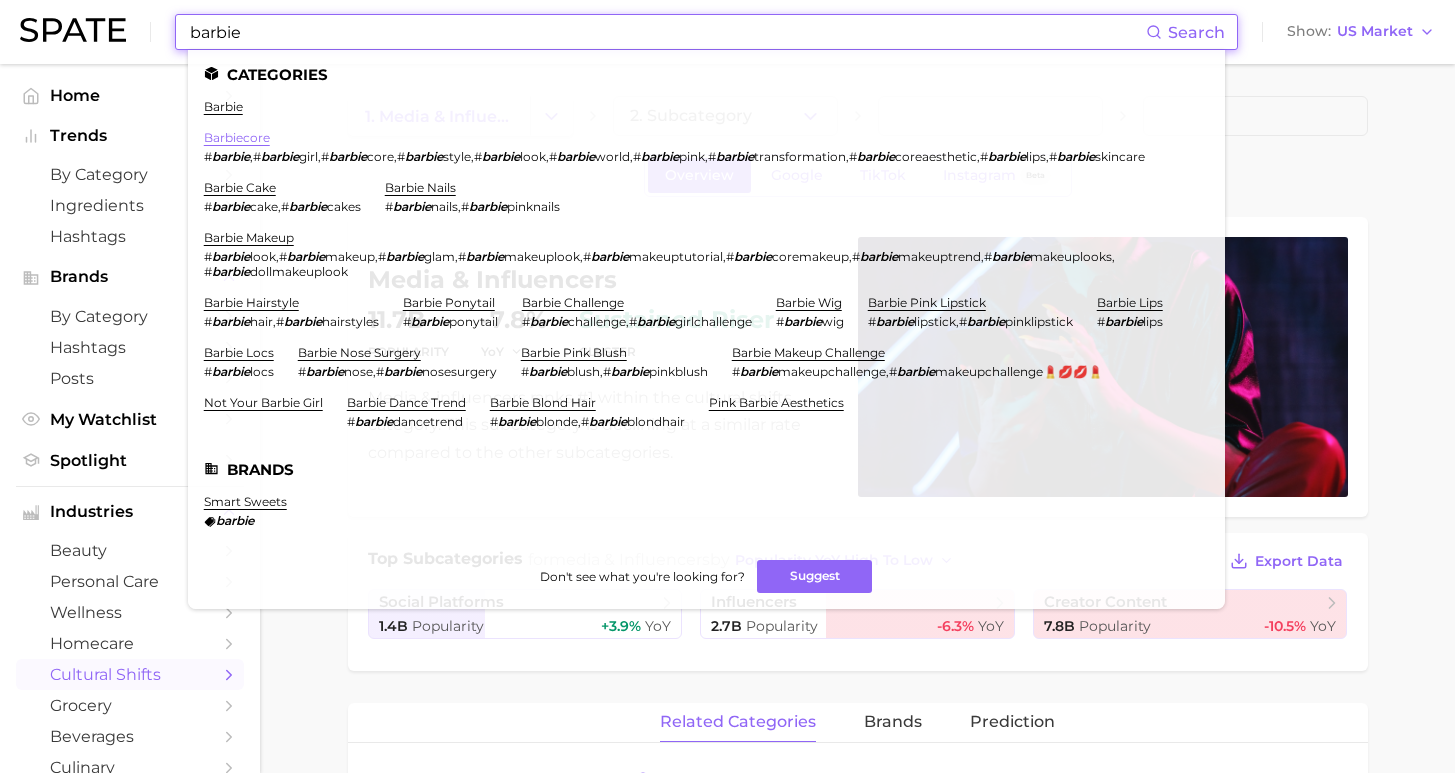 type on "barbie" 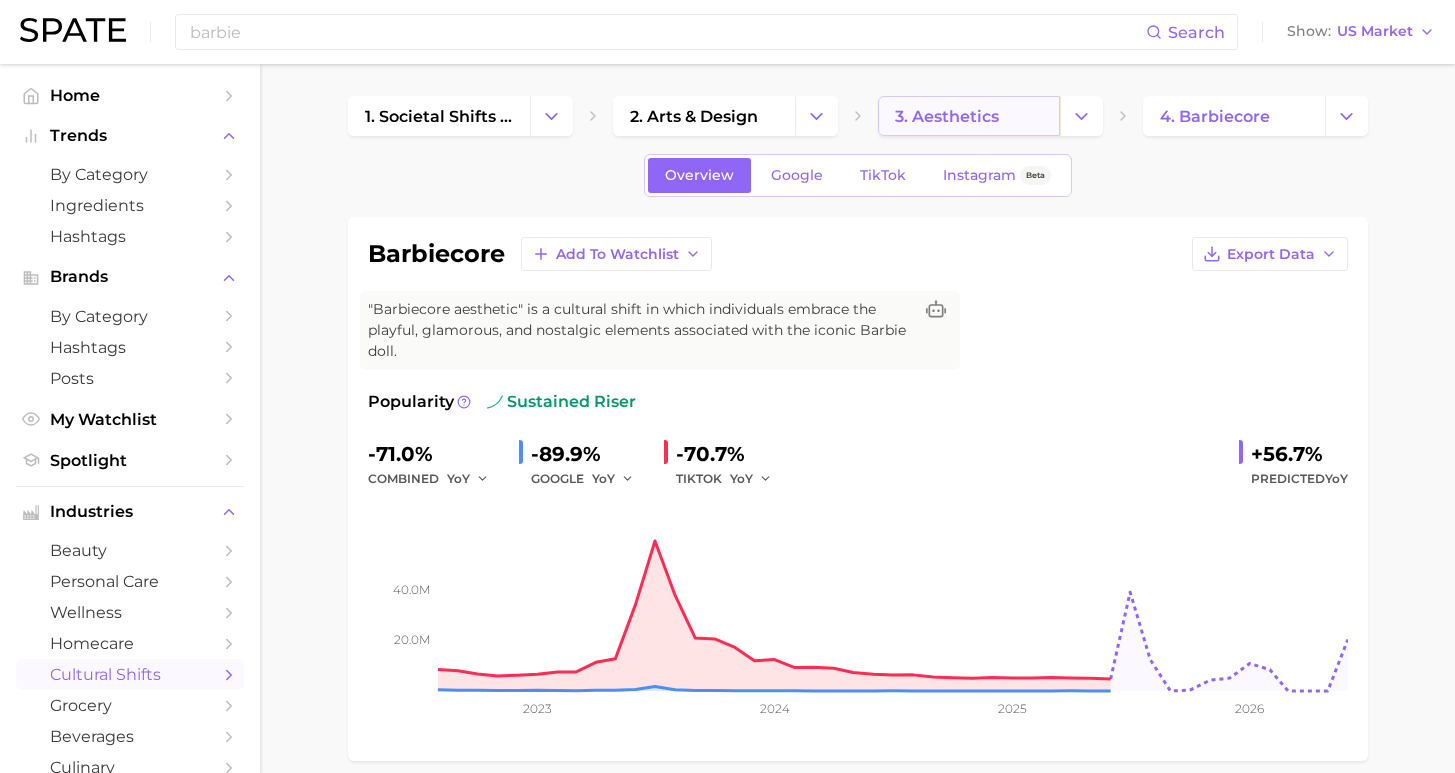 click on "3. aesthetics" at bounding box center [947, 116] 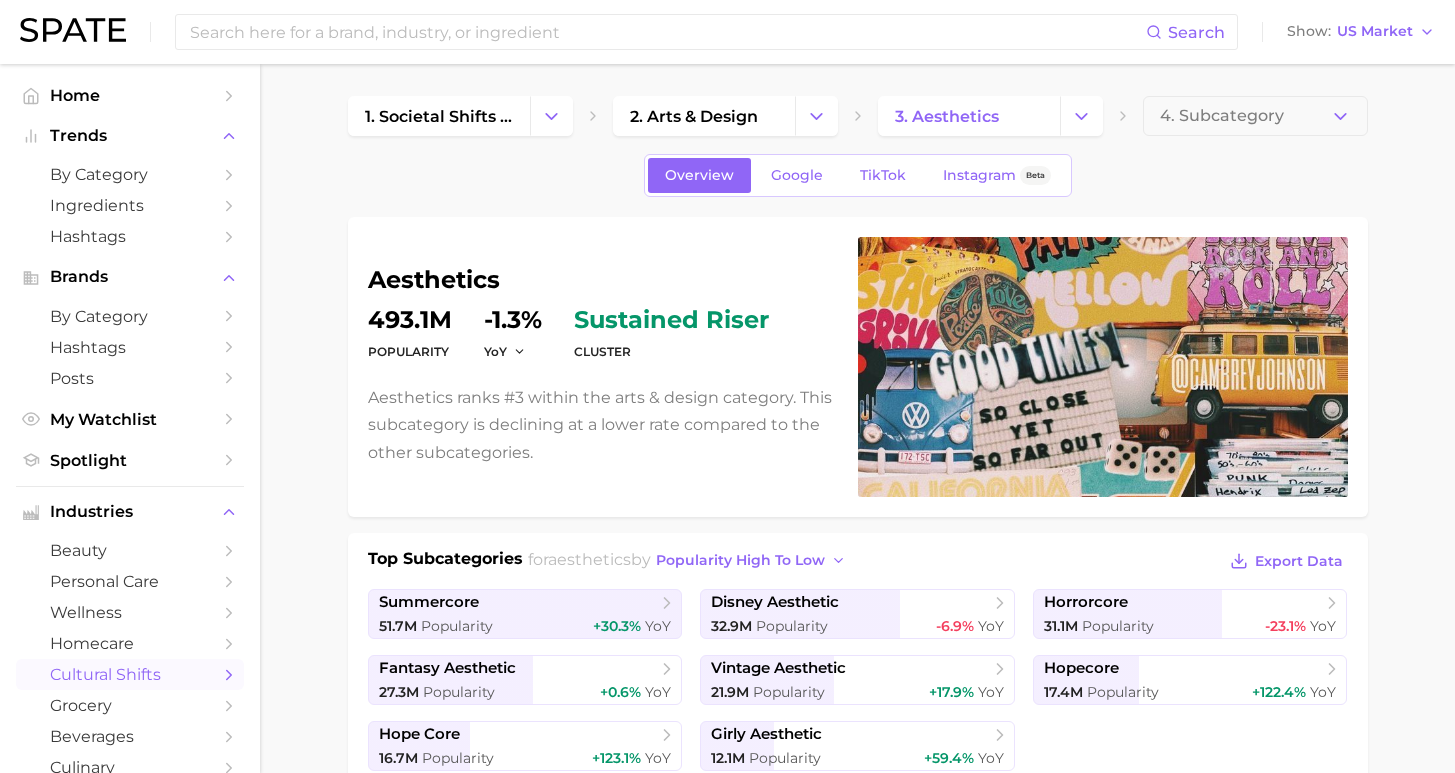 scroll, scrollTop: 140, scrollLeft: 0, axis: vertical 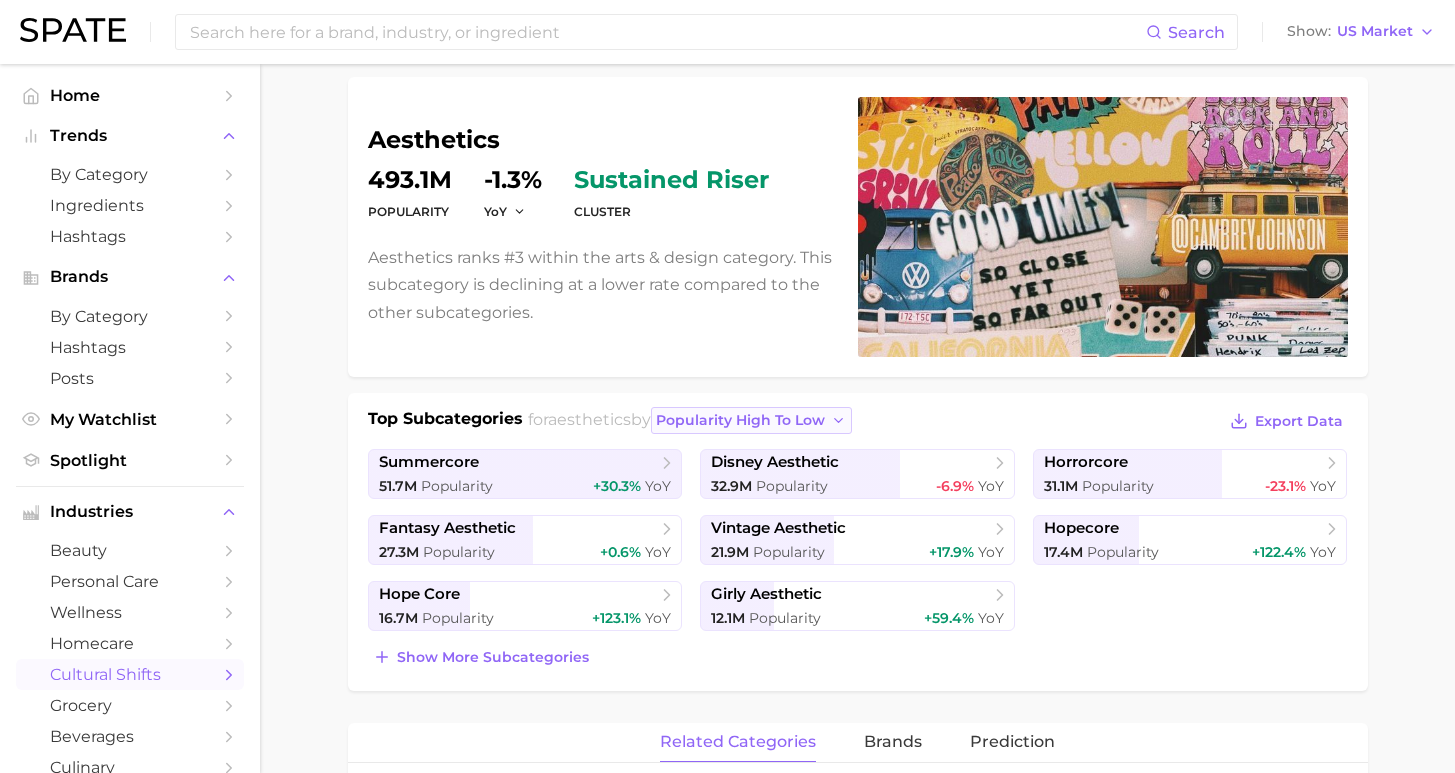 click 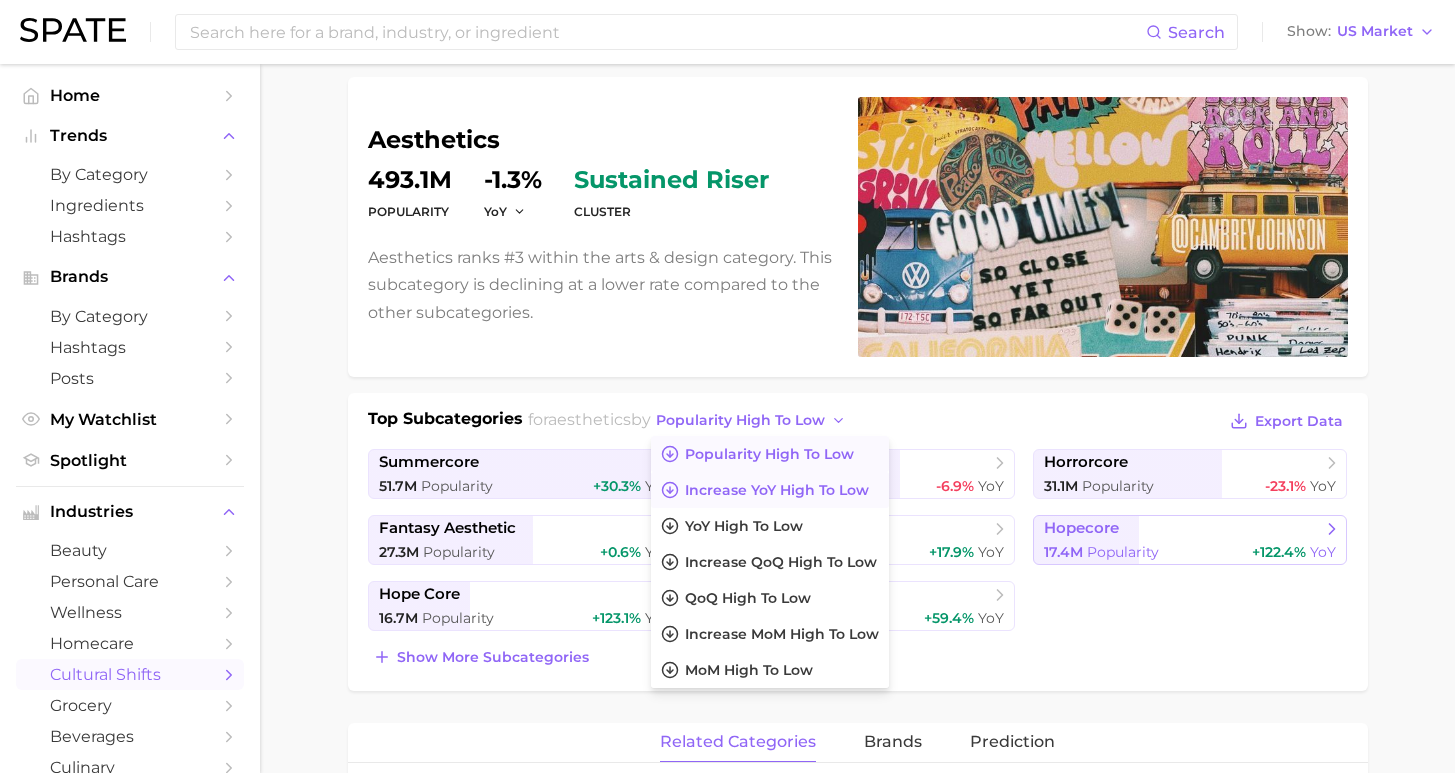 click on "Increase YoY   high to low" at bounding box center (777, 490) 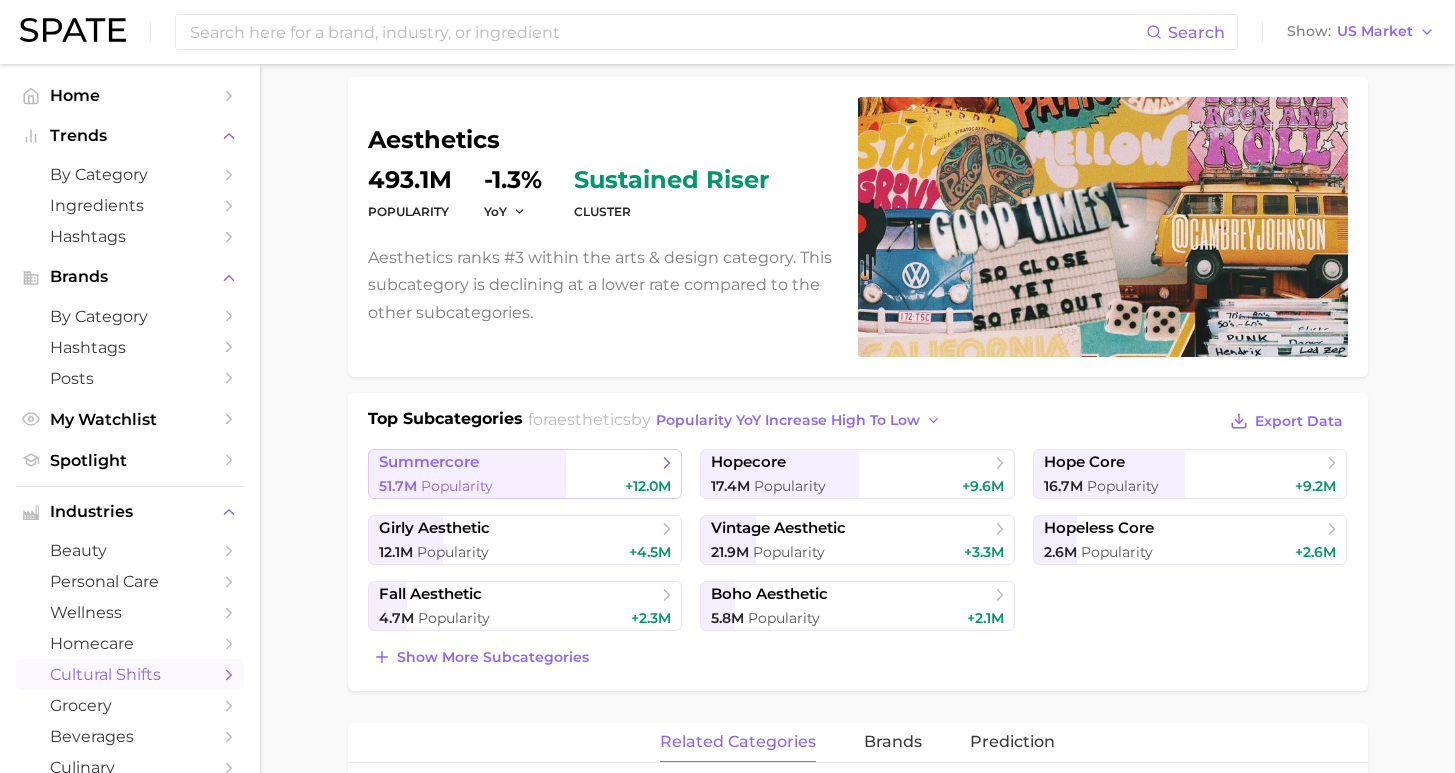 click on "summercore 51.7m   Popularity +12.0m" at bounding box center [525, 474] 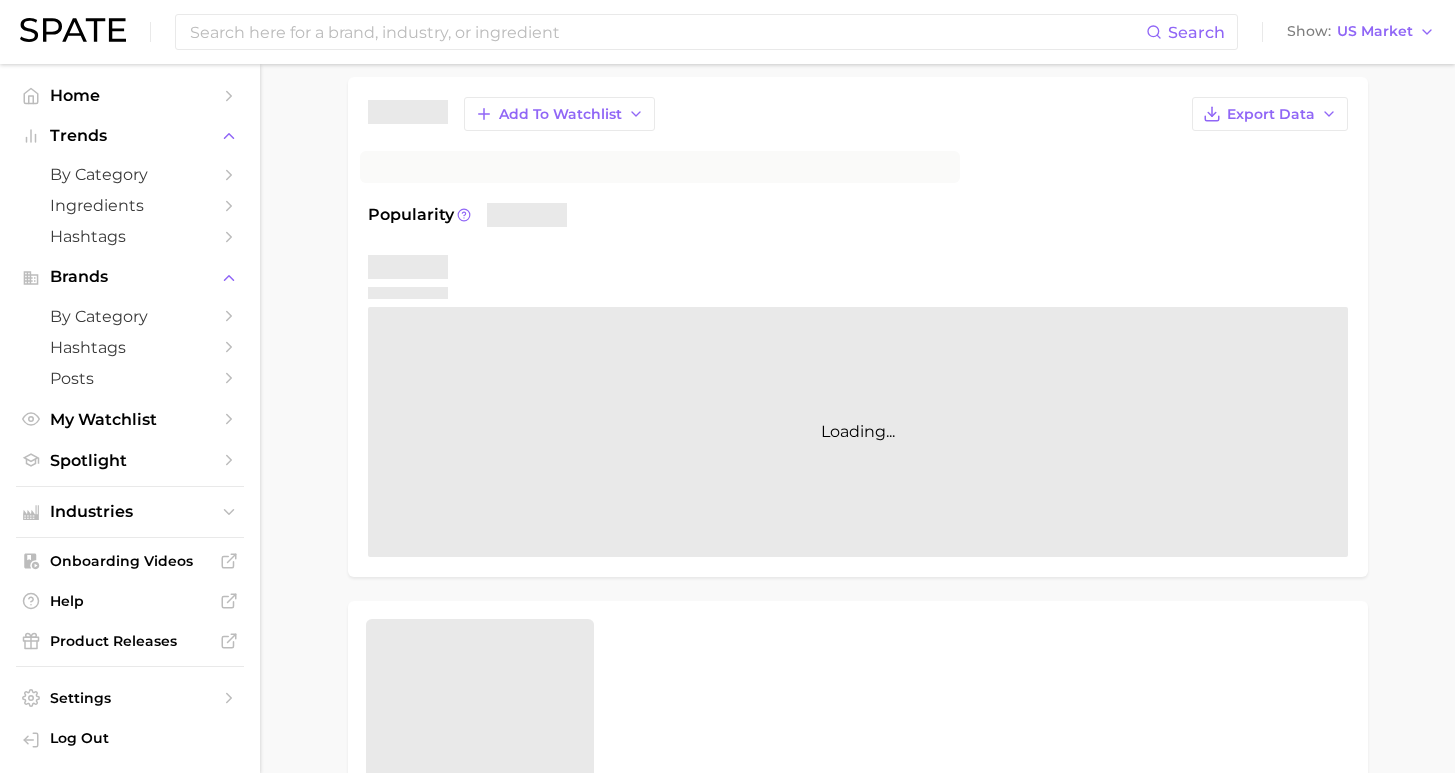 scroll, scrollTop: 0, scrollLeft: 0, axis: both 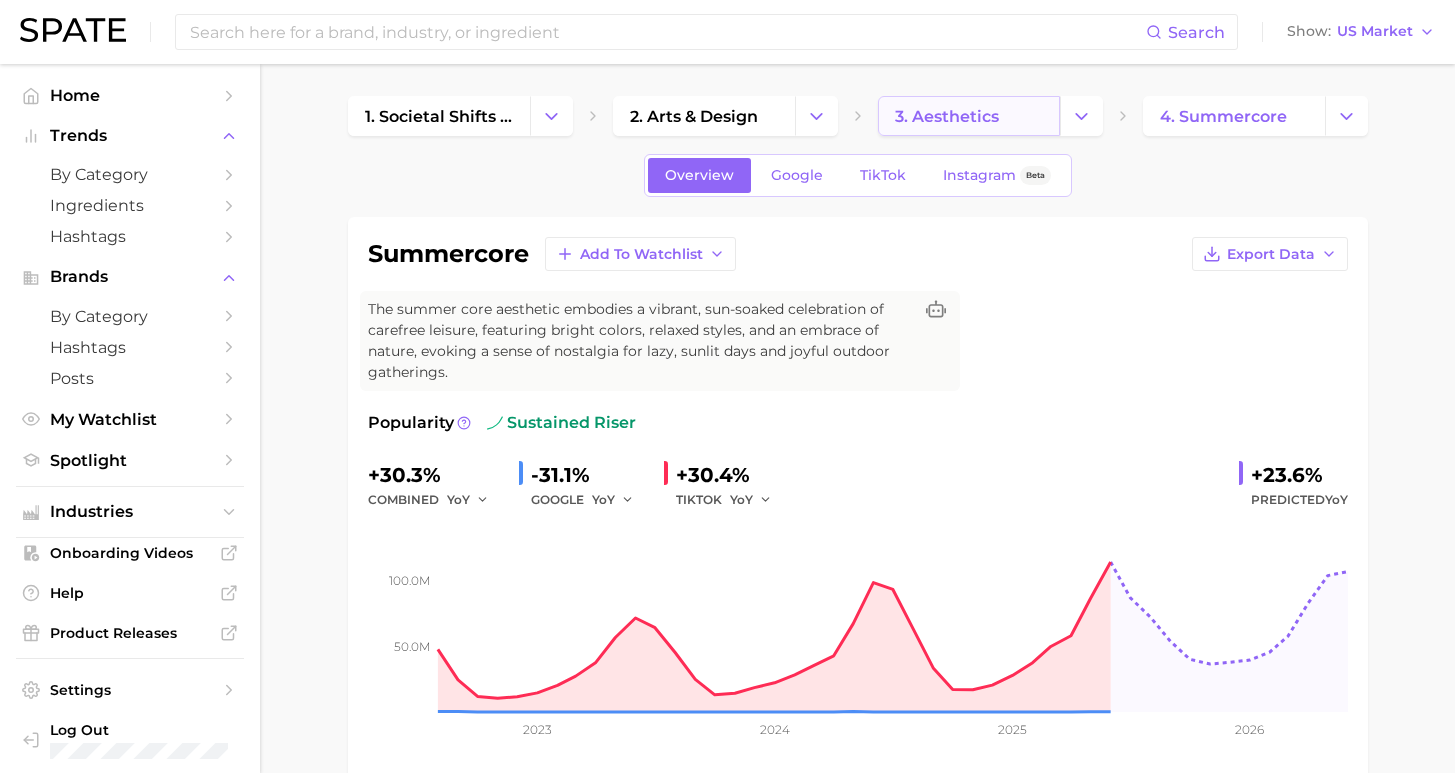 click on "3. aesthetics" at bounding box center [947, 116] 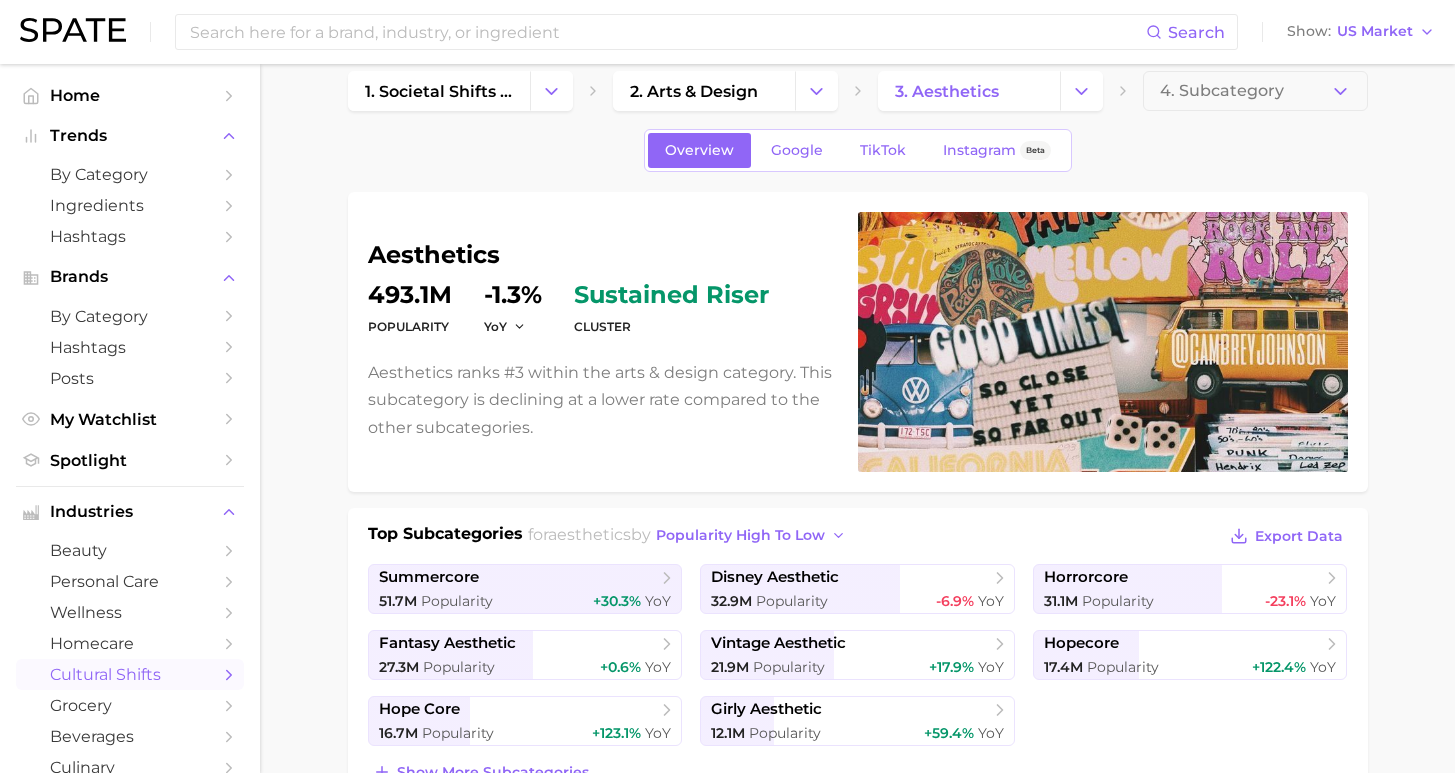 scroll, scrollTop: 68, scrollLeft: 0, axis: vertical 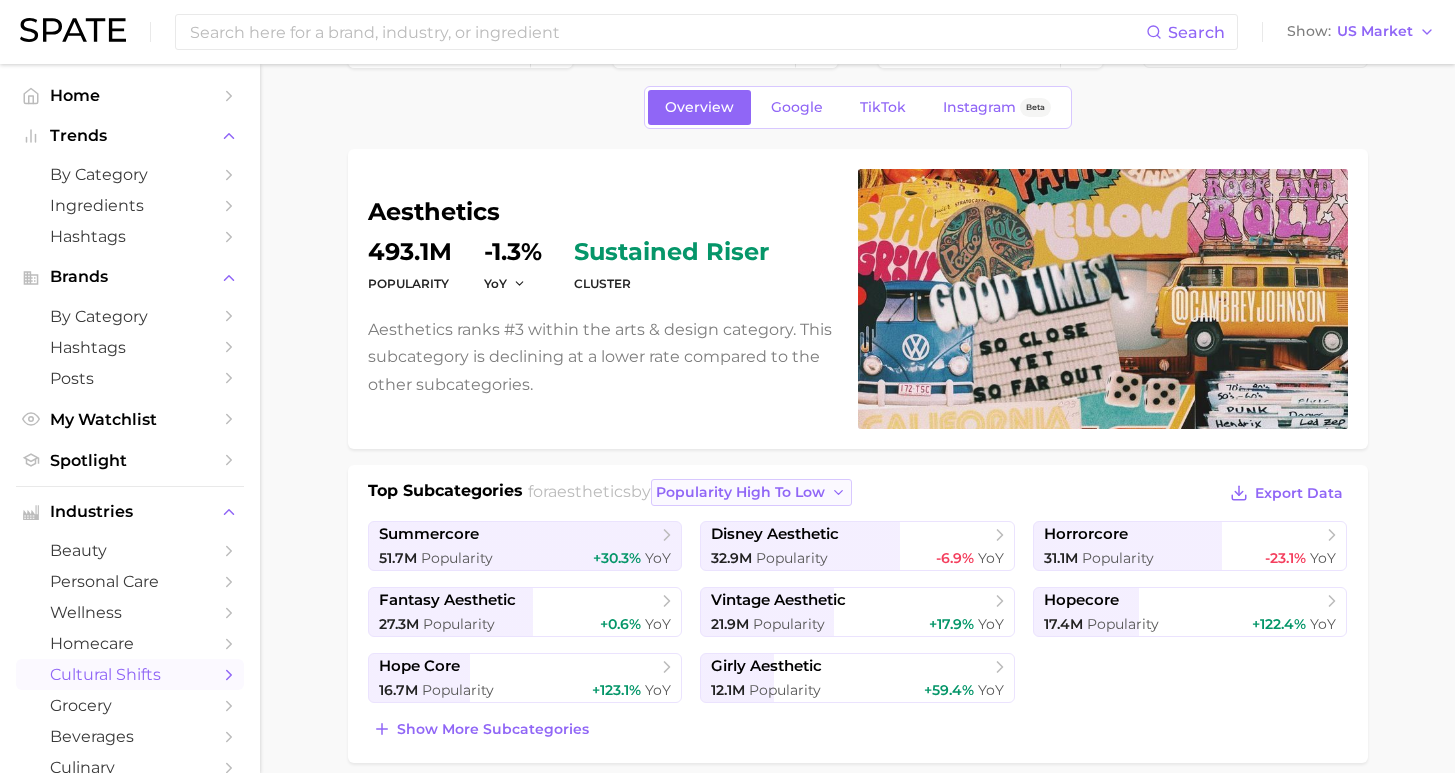 click on "popularity high to low" at bounding box center [740, 492] 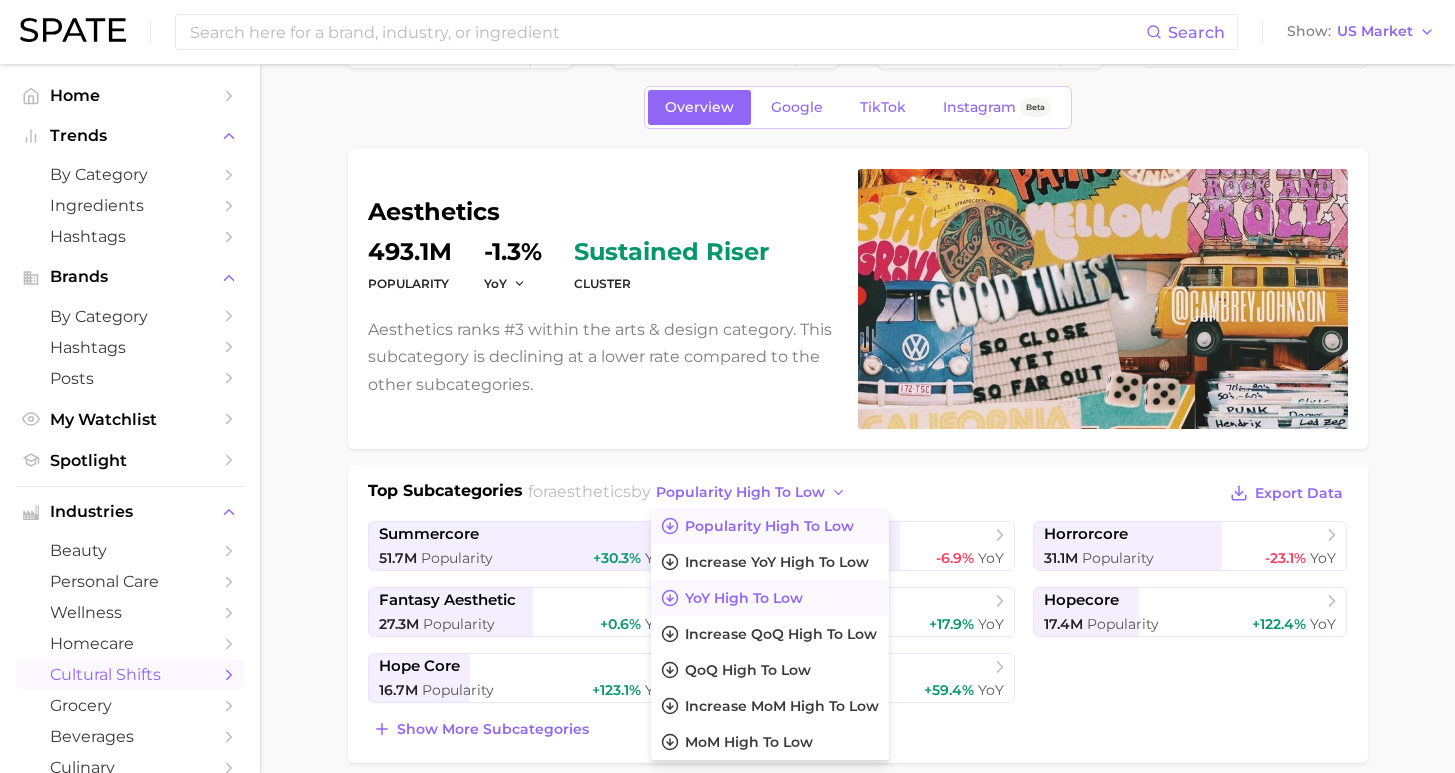 click on "YoY   high to low" at bounding box center [770, 598] 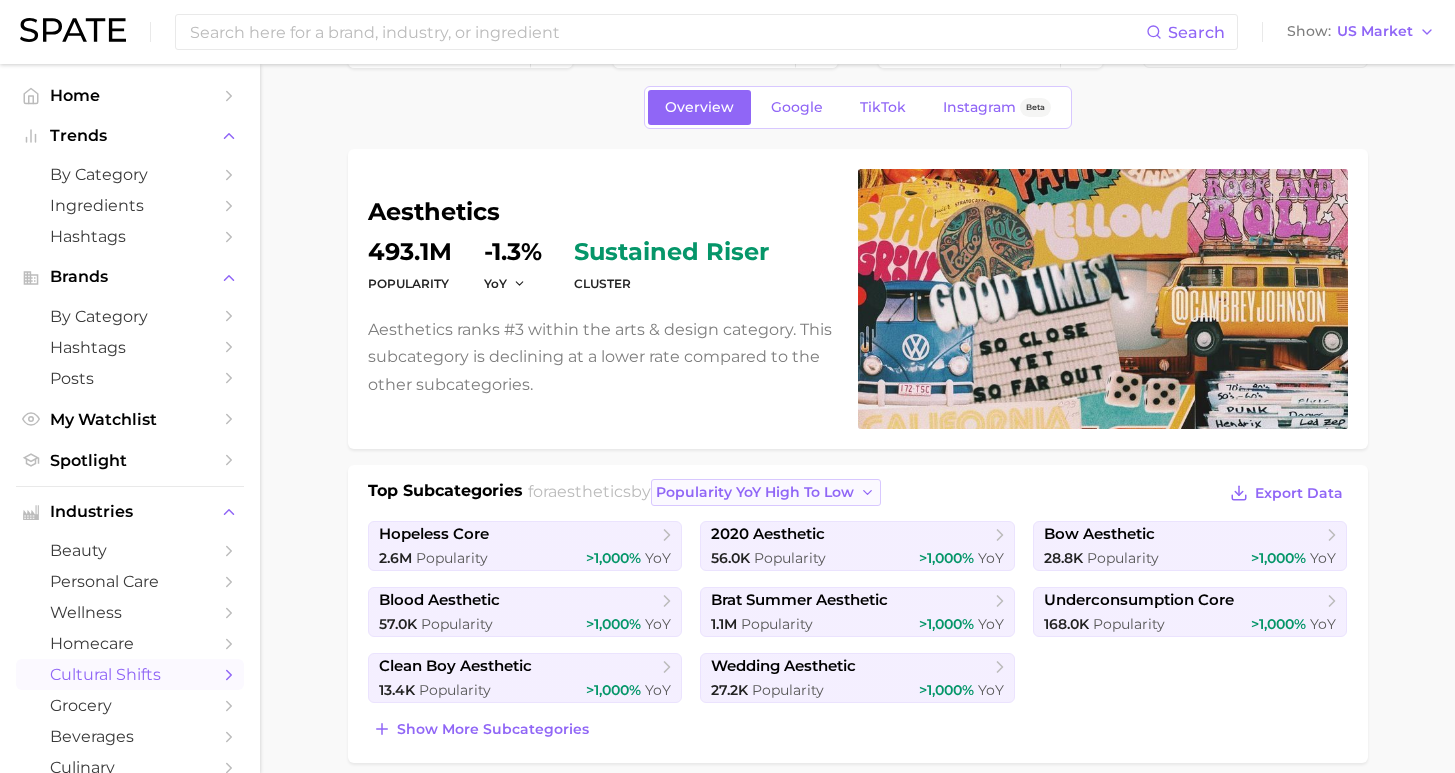 click on "Popularity YoY high to low" at bounding box center [755, 492] 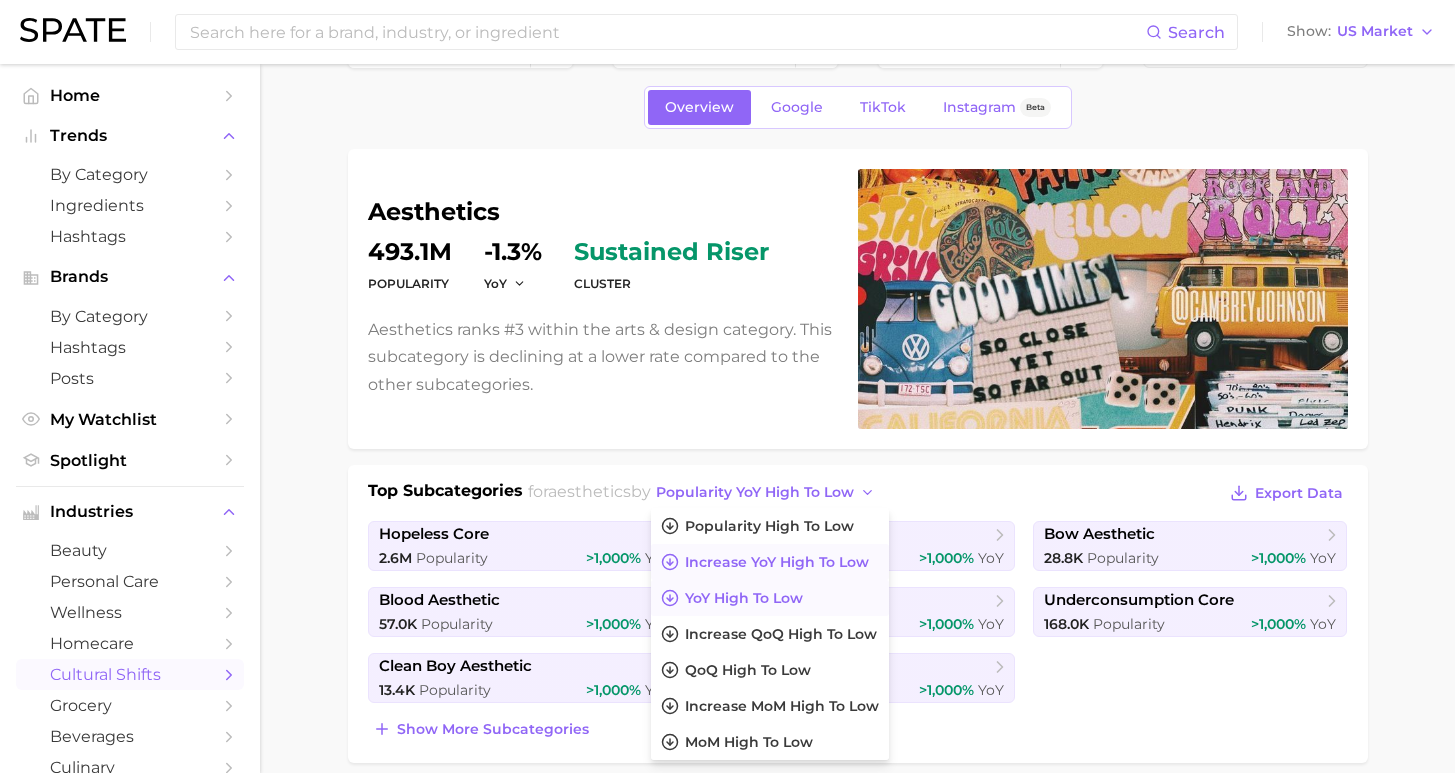 click on "Increase YoY   high to low" at bounding box center [777, 562] 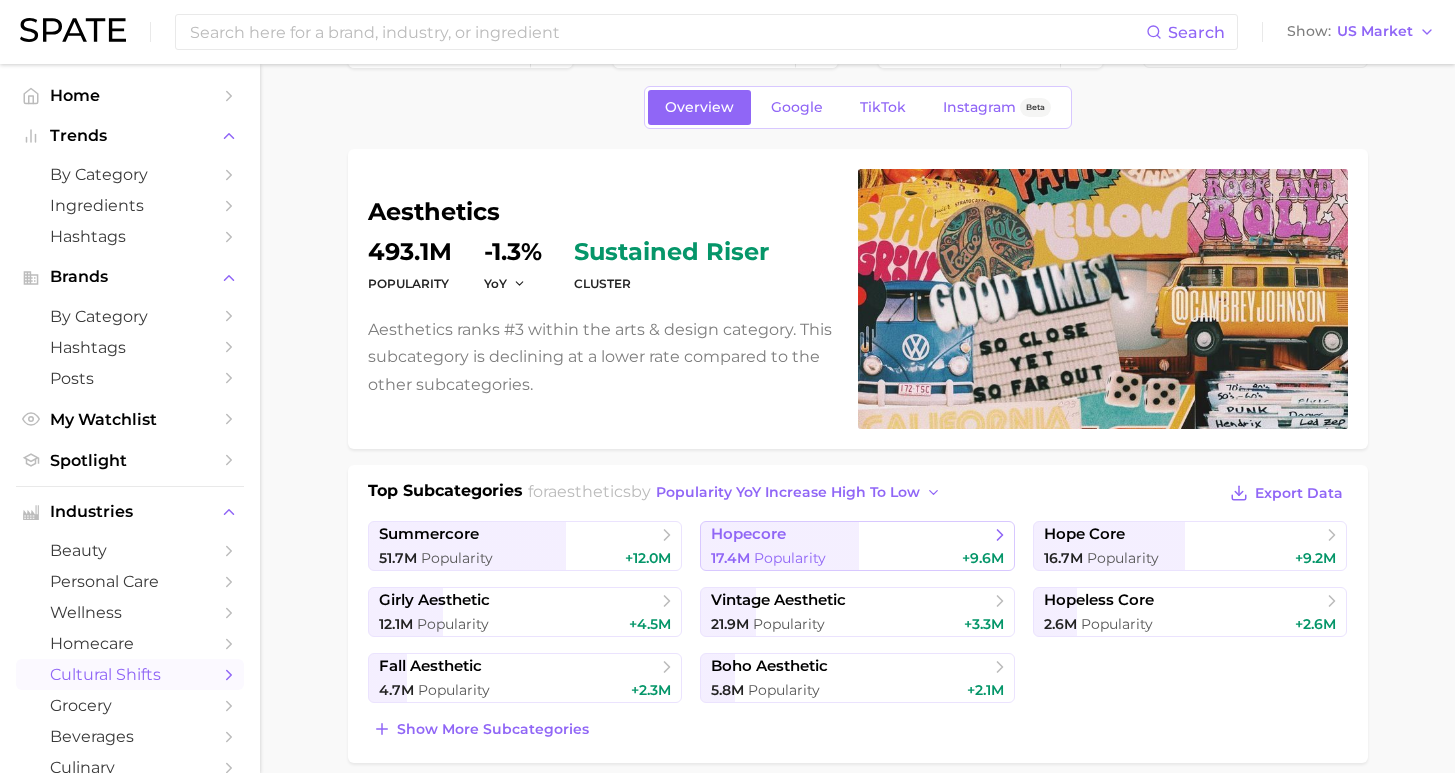 click on "hopecore" at bounding box center [850, 535] 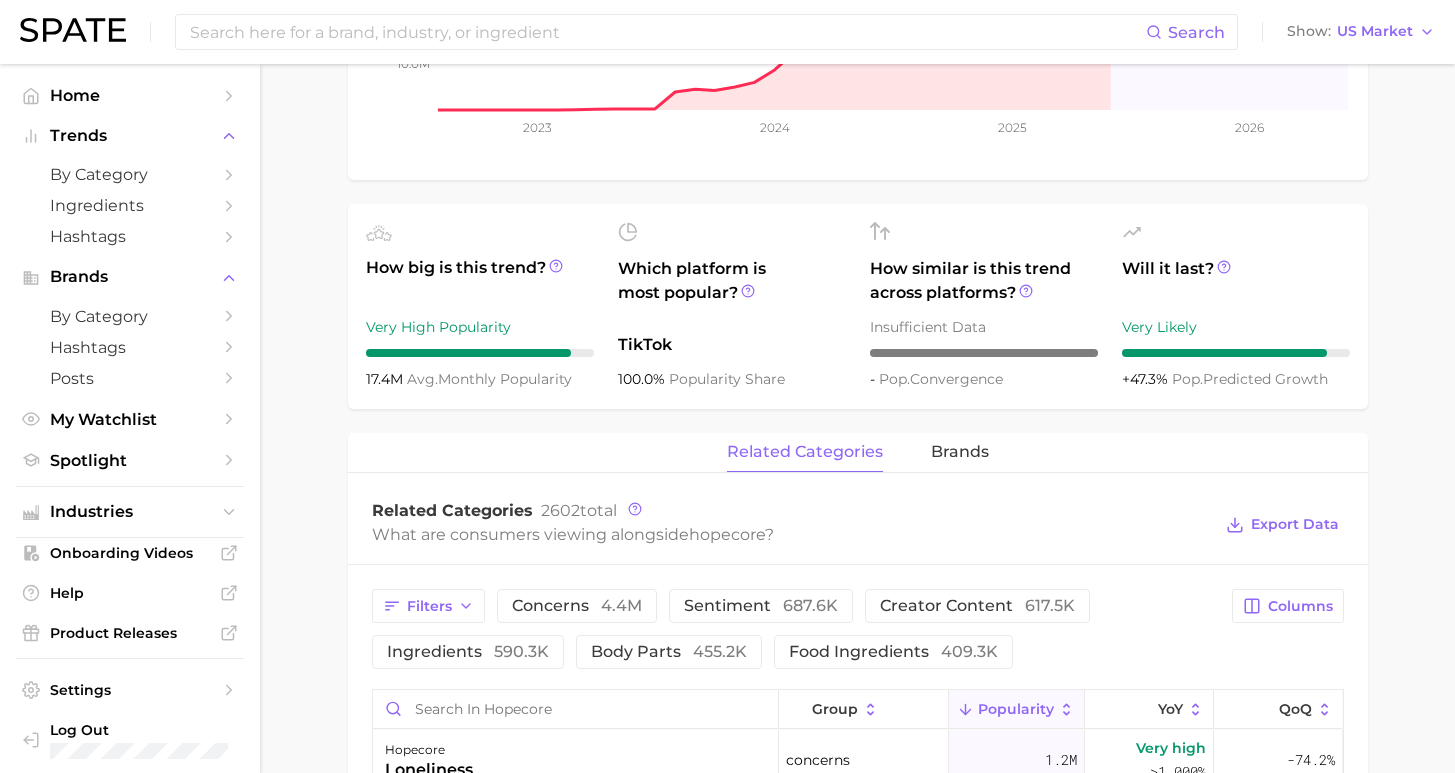 scroll, scrollTop: 0, scrollLeft: 0, axis: both 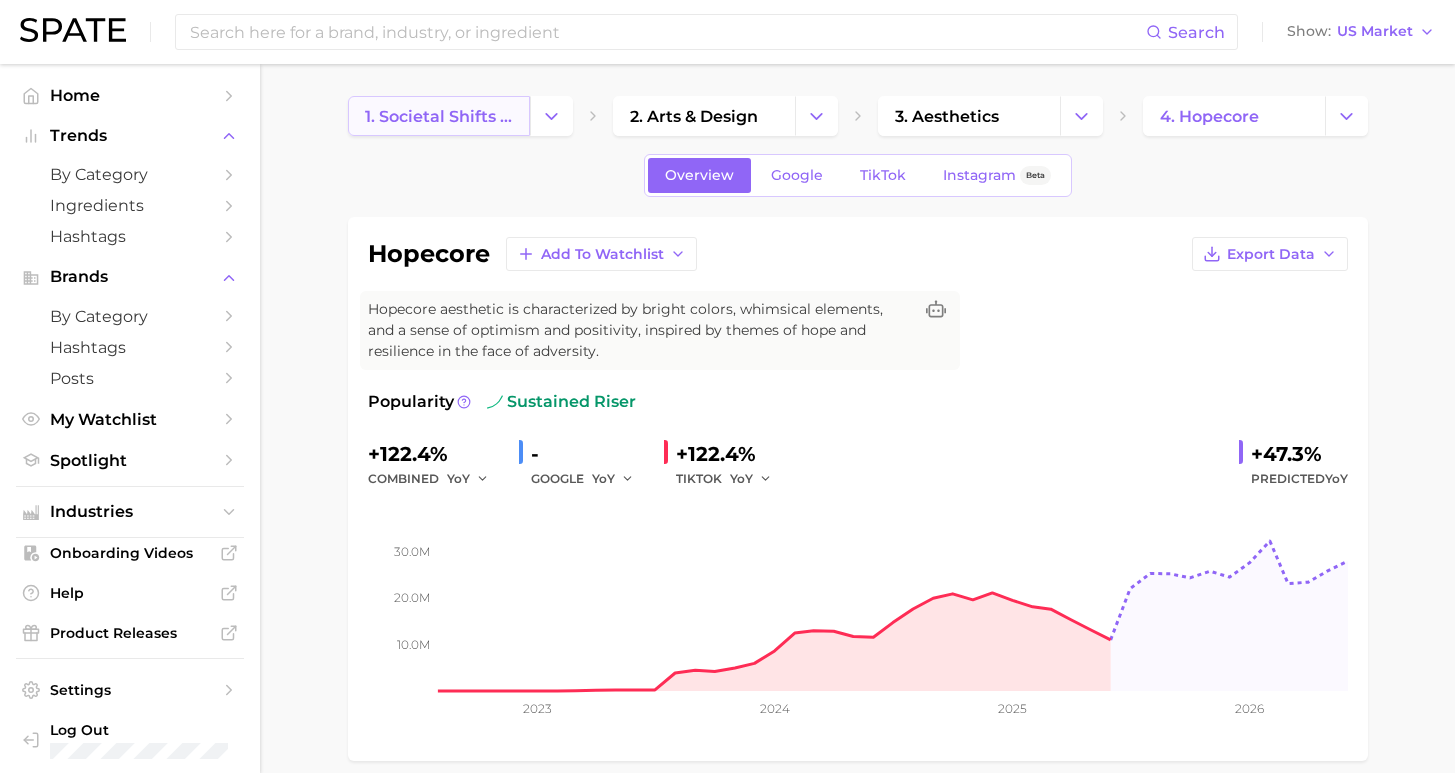 click on "1. societal shifts & culture" at bounding box center [439, 116] 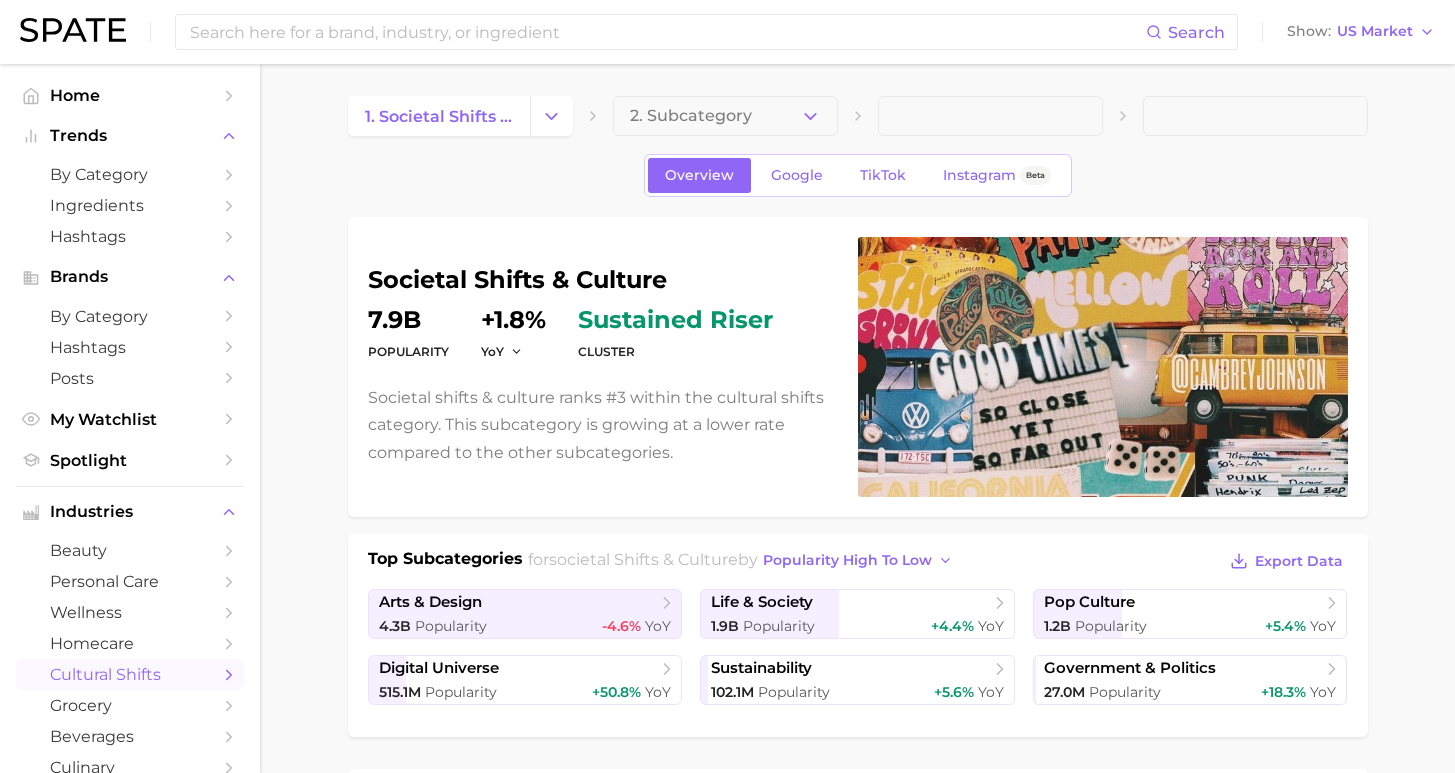 scroll, scrollTop: 33, scrollLeft: 0, axis: vertical 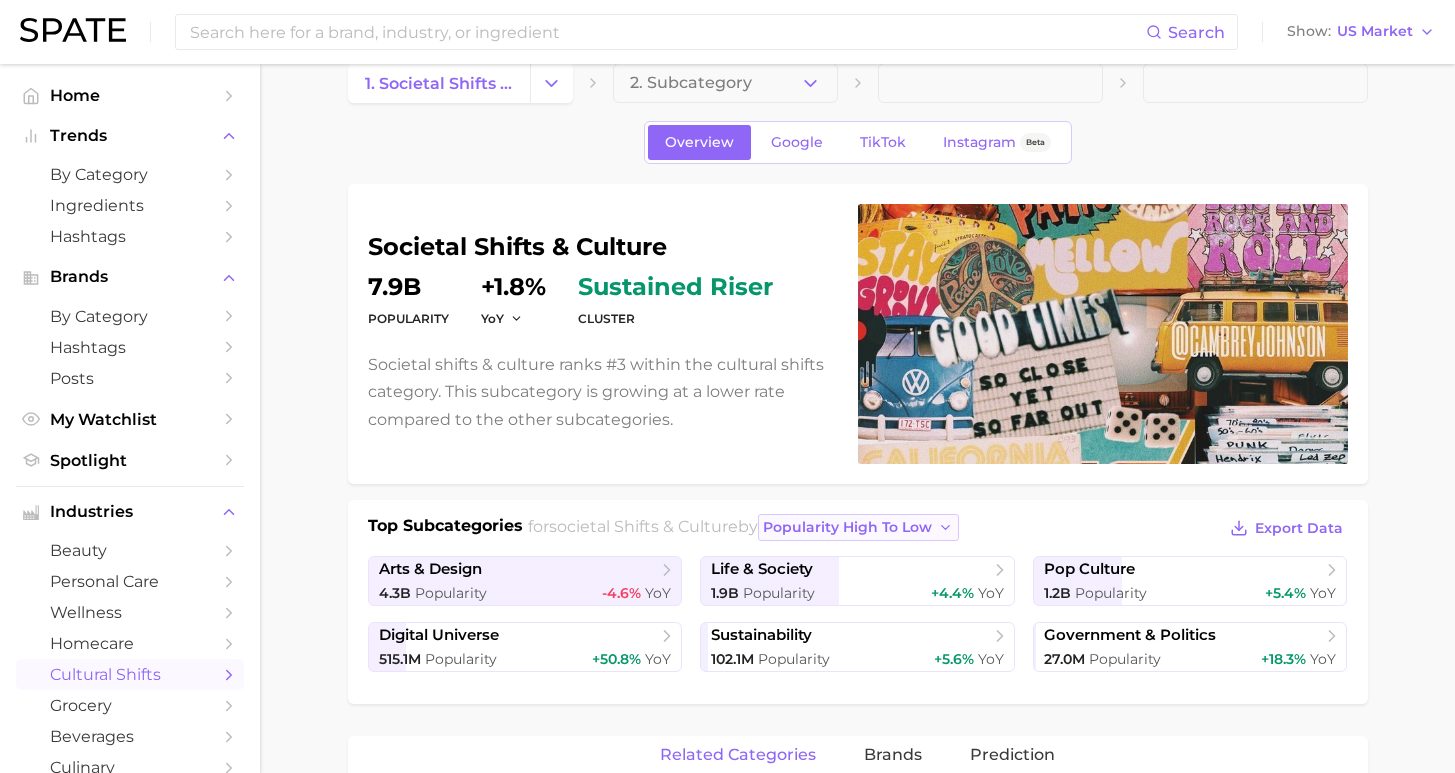 click on "popularity high to low" at bounding box center (847, 527) 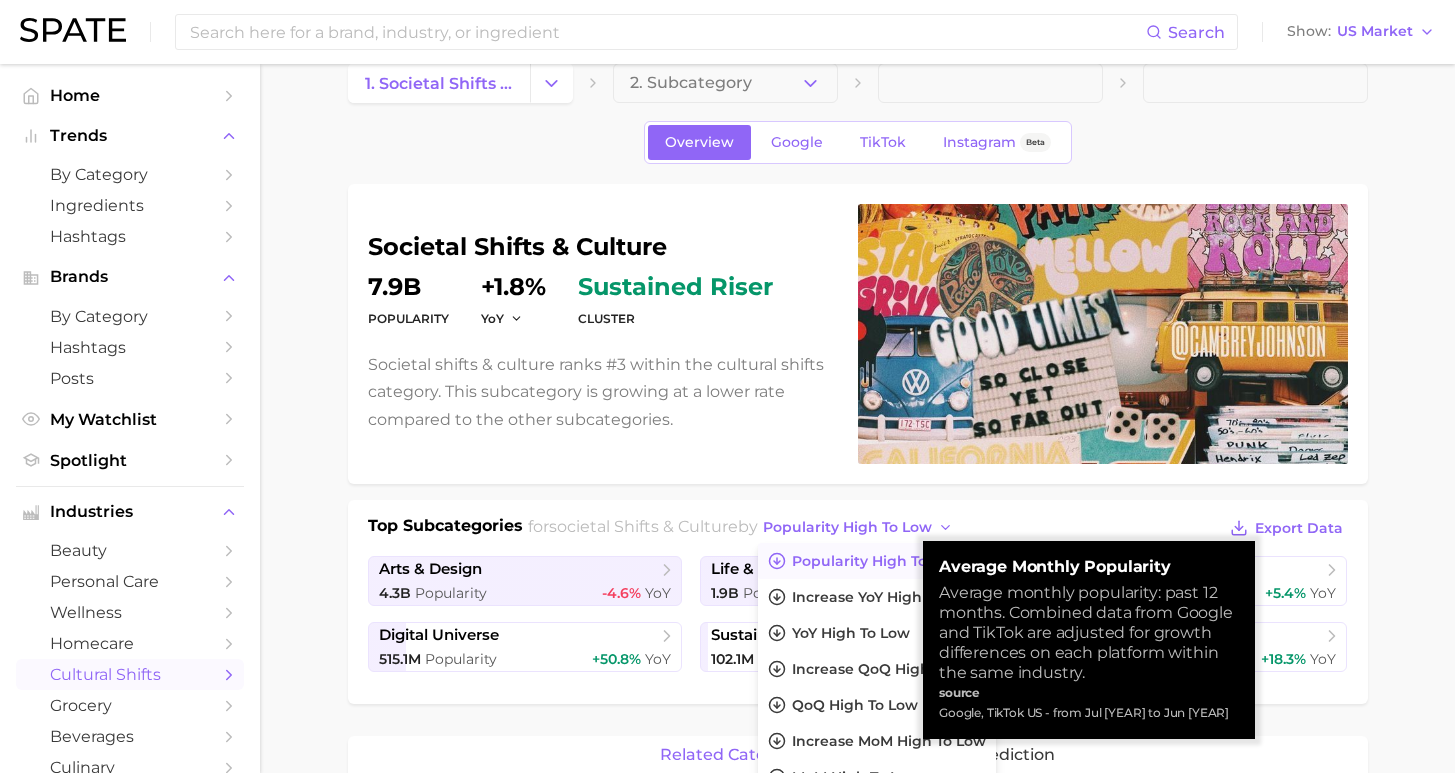 click on "Top Subcategories for  [CATEGORY] & [CATEGORY]  by  popularity high to low Popularity   high to low Increase YoY   high to low YoY   high to low Increase QoQ   high to low QoQ   high to low Increase MoM   high to low MoM   high to low Export Data" at bounding box center (858, 529) 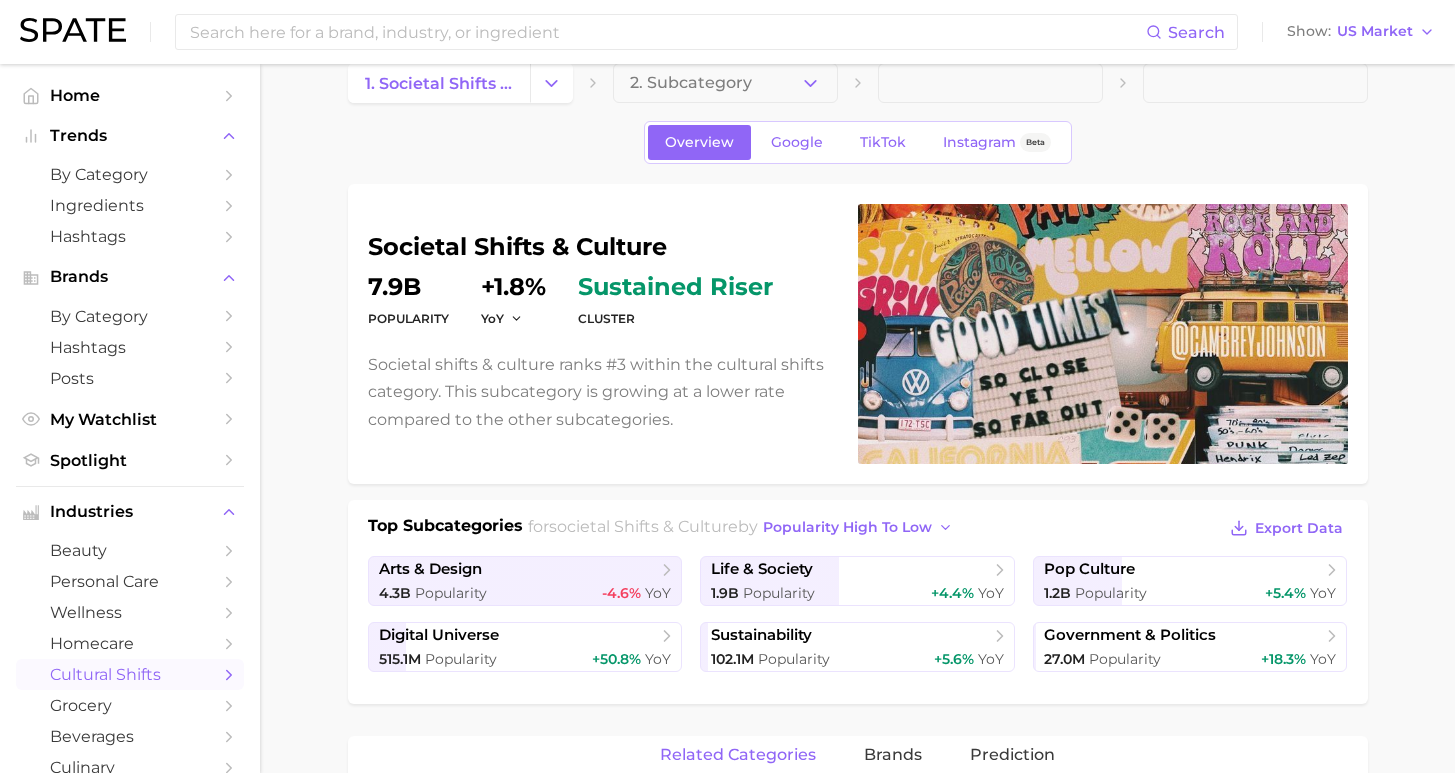 scroll, scrollTop: 58, scrollLeft: 0, axis: vertical 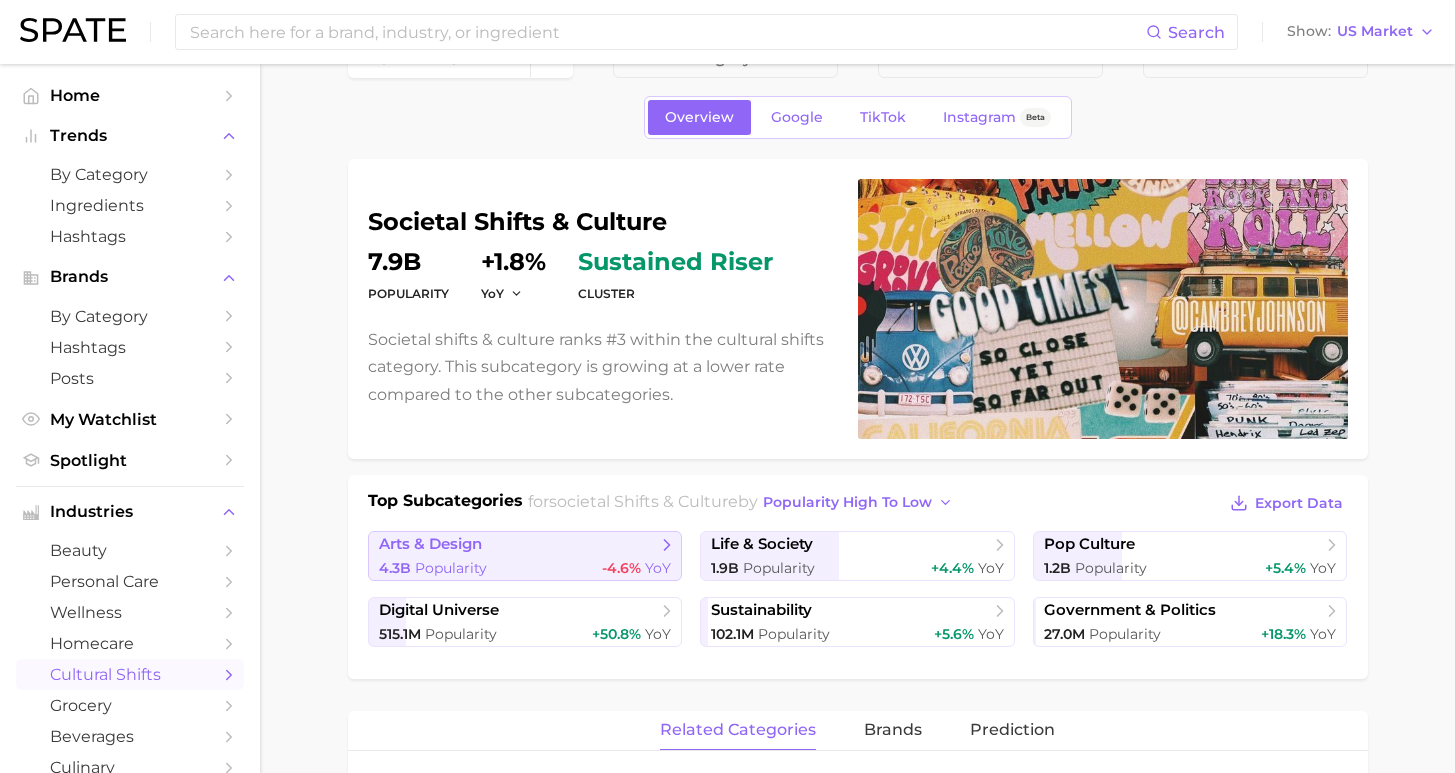 click on "4.3b   Popularity -4.6%   YoY" at bounding box center (525, 568) 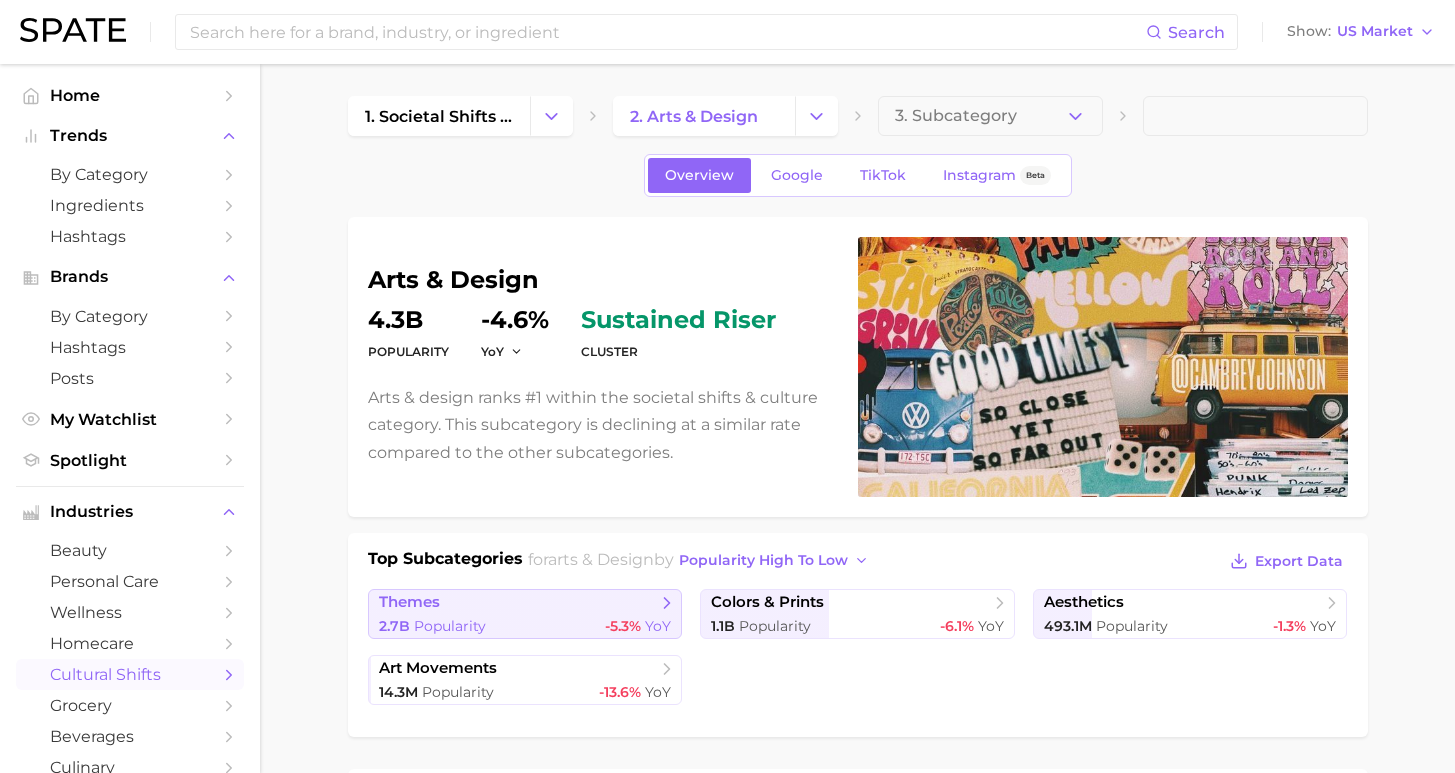 click on "2.7b   Popularity -5.3%   YoY" at bounding box center (525, 626) 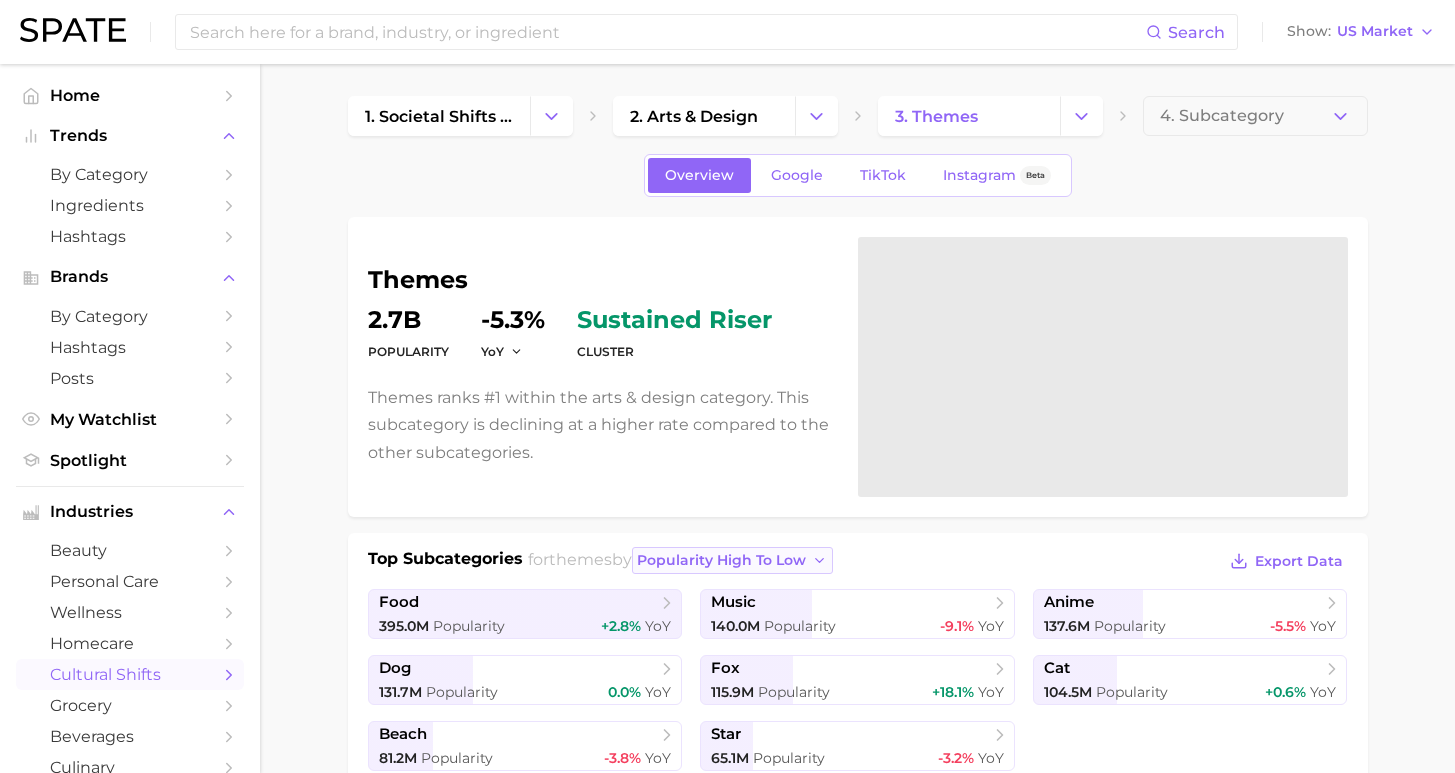 scroll, scrollTop: 22, scrollLeft: 0, axis: vertical 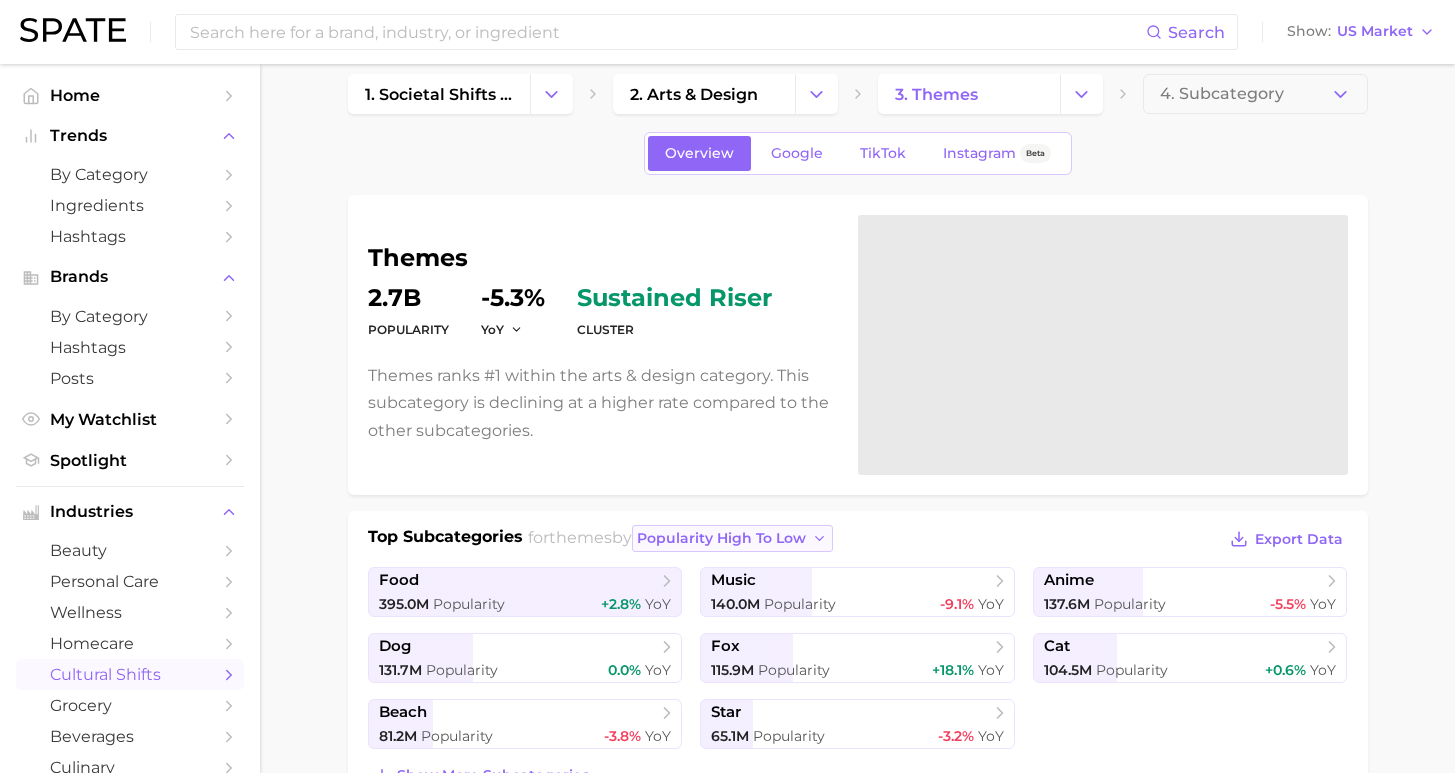 click on "popularity high to low" at bounding box center (721, 538) 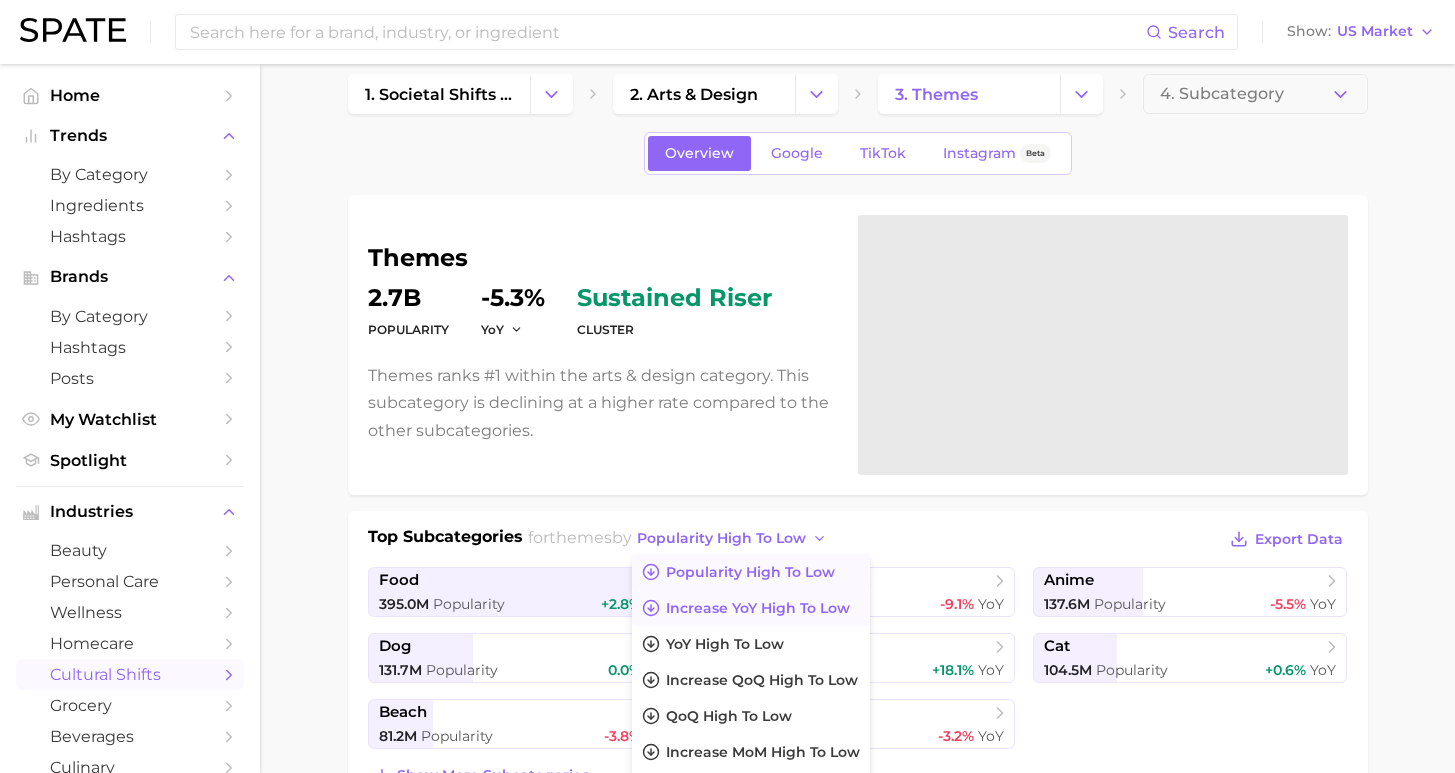 click on "Increase YoY   high to low" at bounding box center [758, 608] 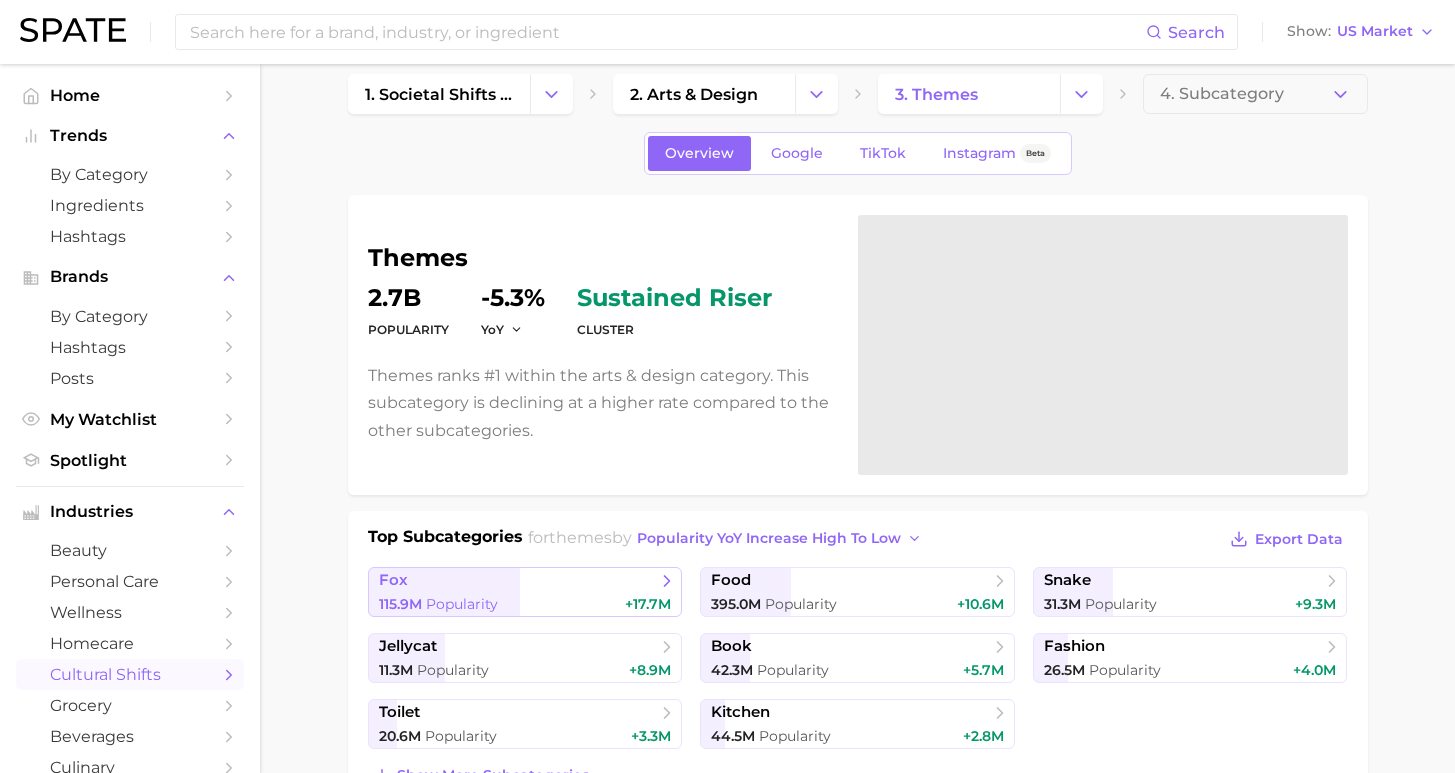 click on "115.9m   Popularity +17.7m" at bounding box center [525, 604] 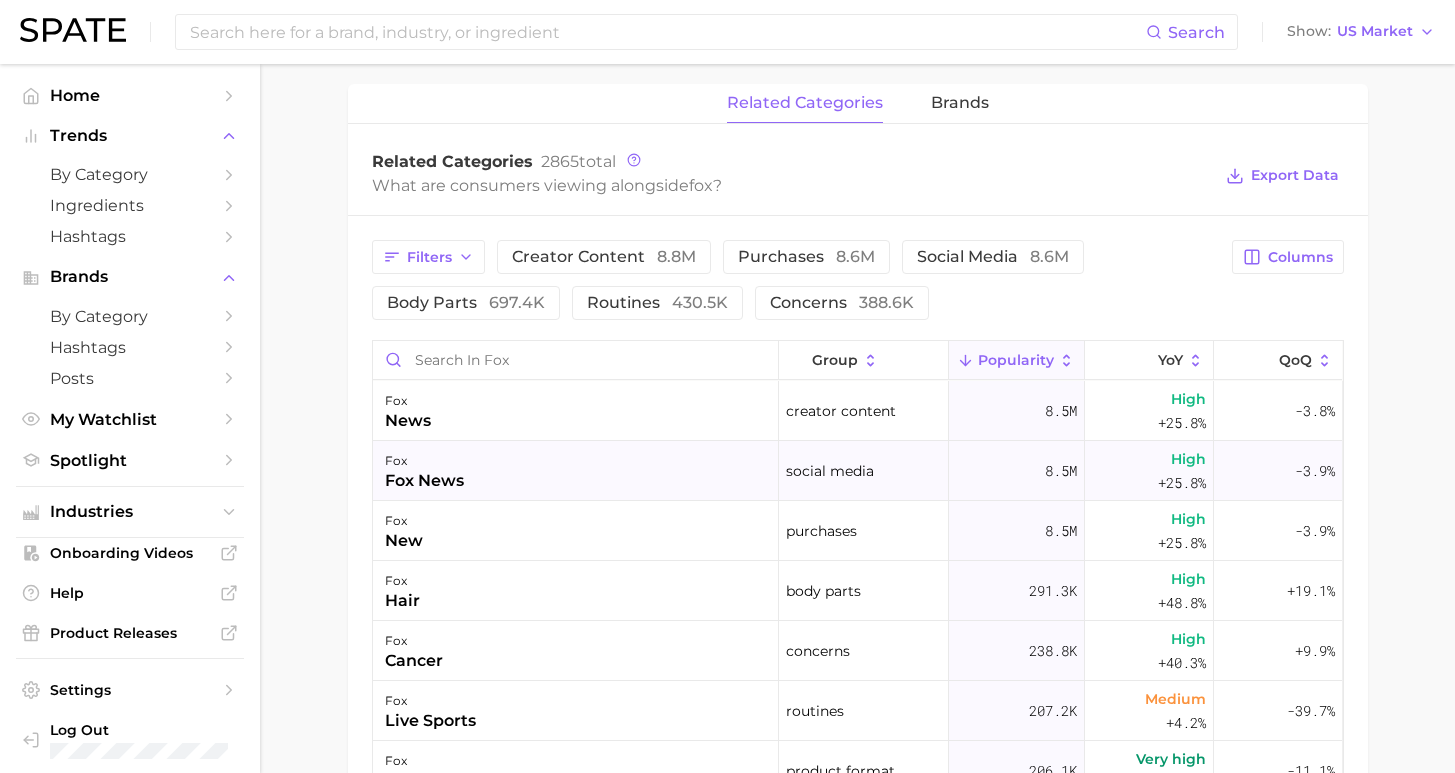 scroll, scrollTop: 0, scrollLeft: 0, axis: both 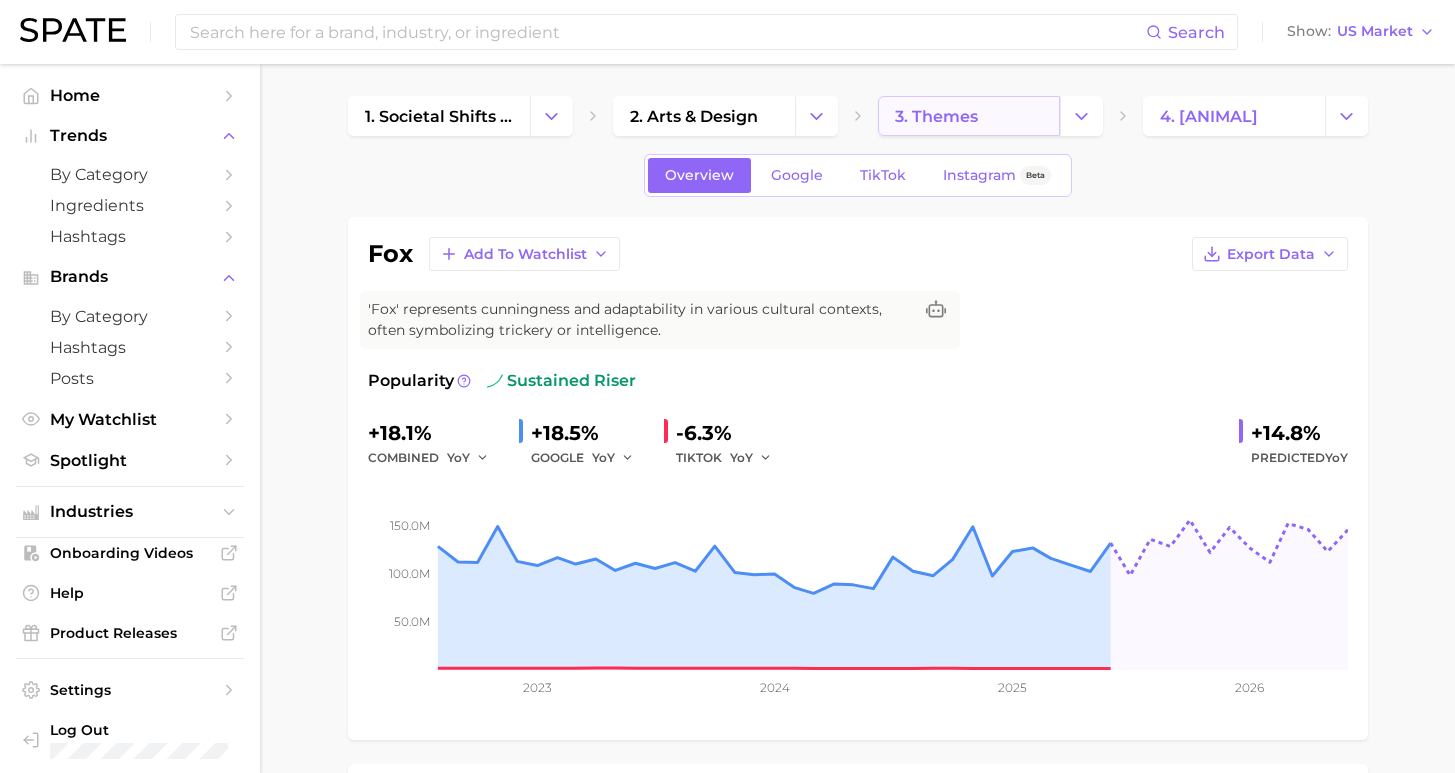 click on "3. themes" at bounding box center [936, 116] 